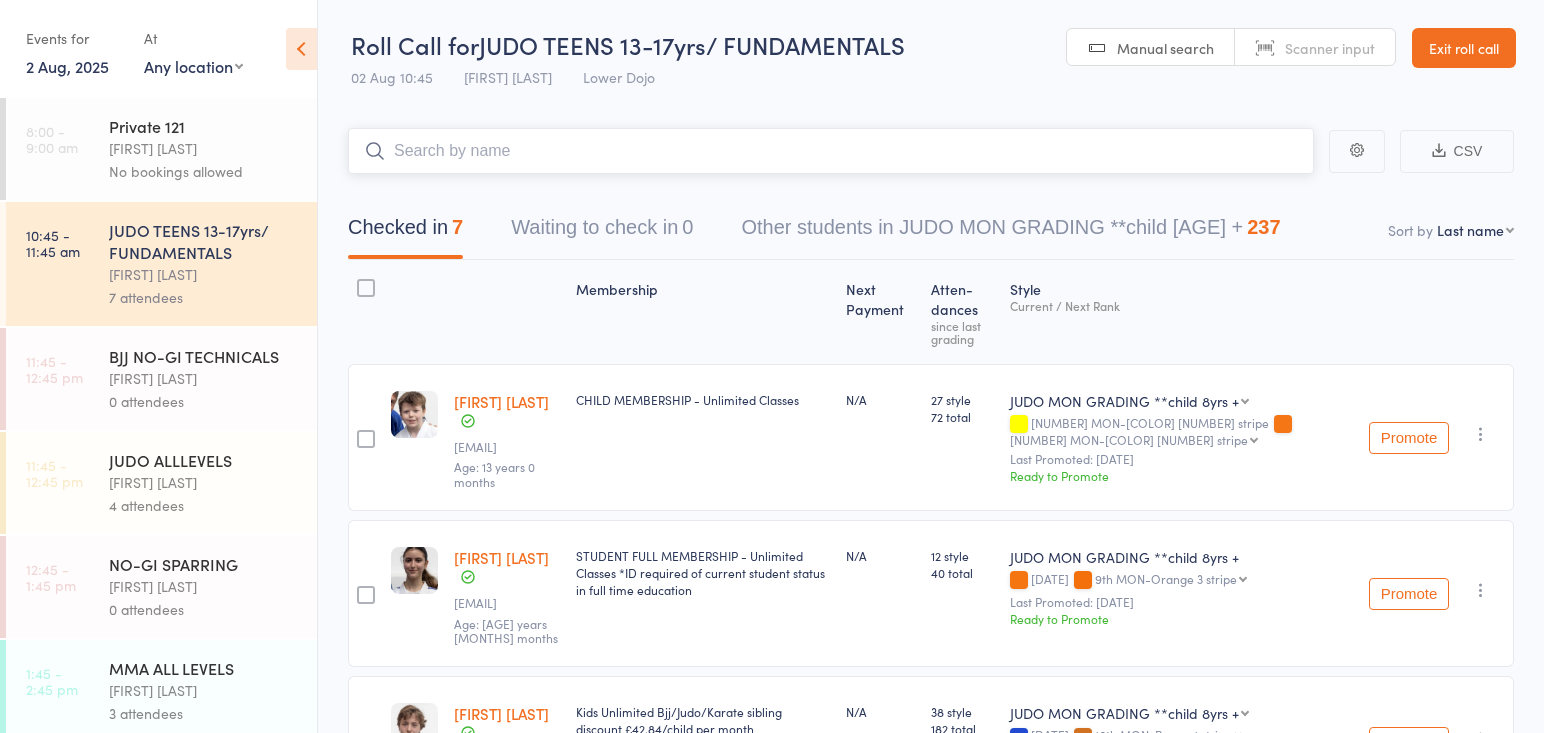 scroll, scrollTop: 1, scrollLeft: 0, axis: vertical 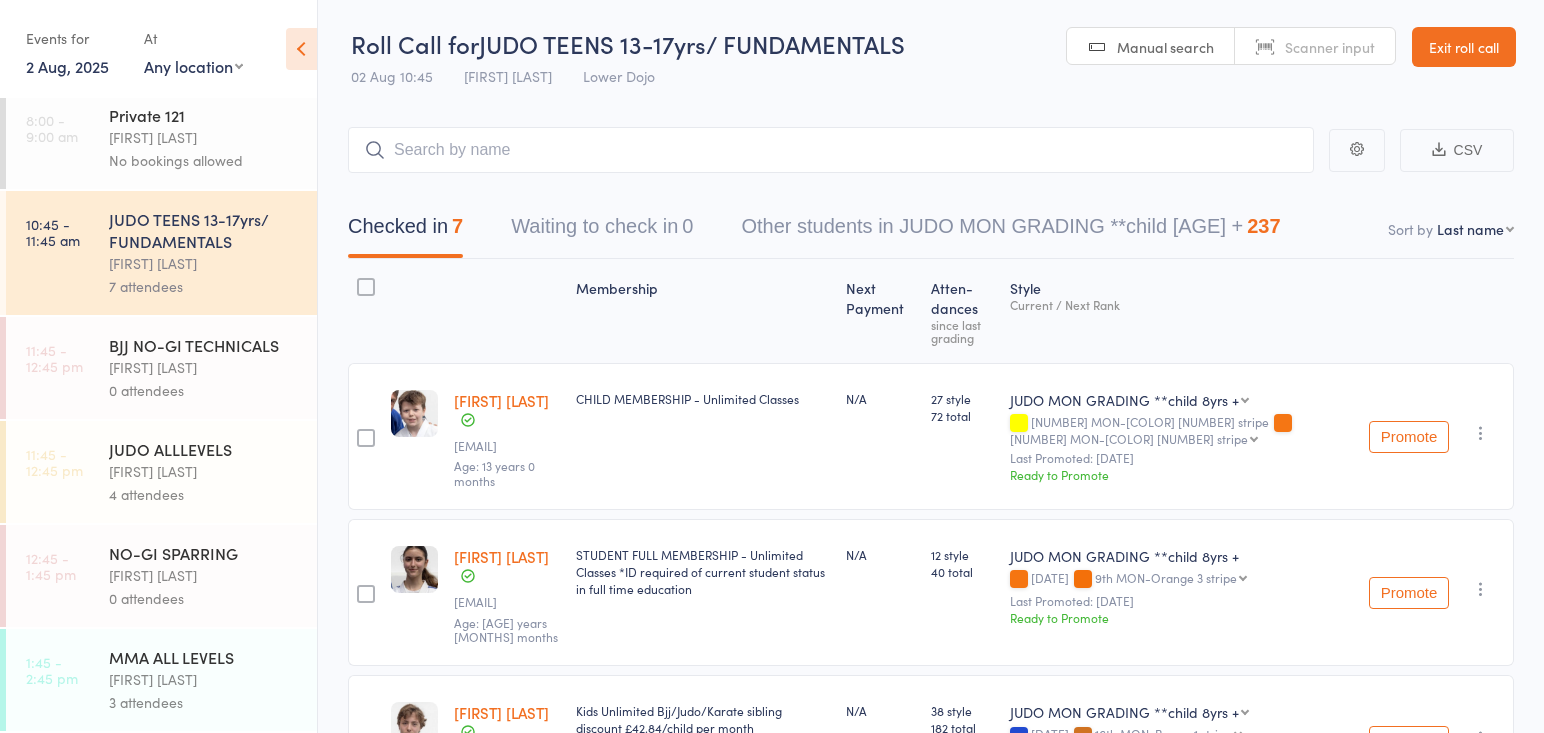 drag, startPoint x: 229, startPoint y: 356, endPoint x: 267, endPoint y: 335, distance: 43.416588 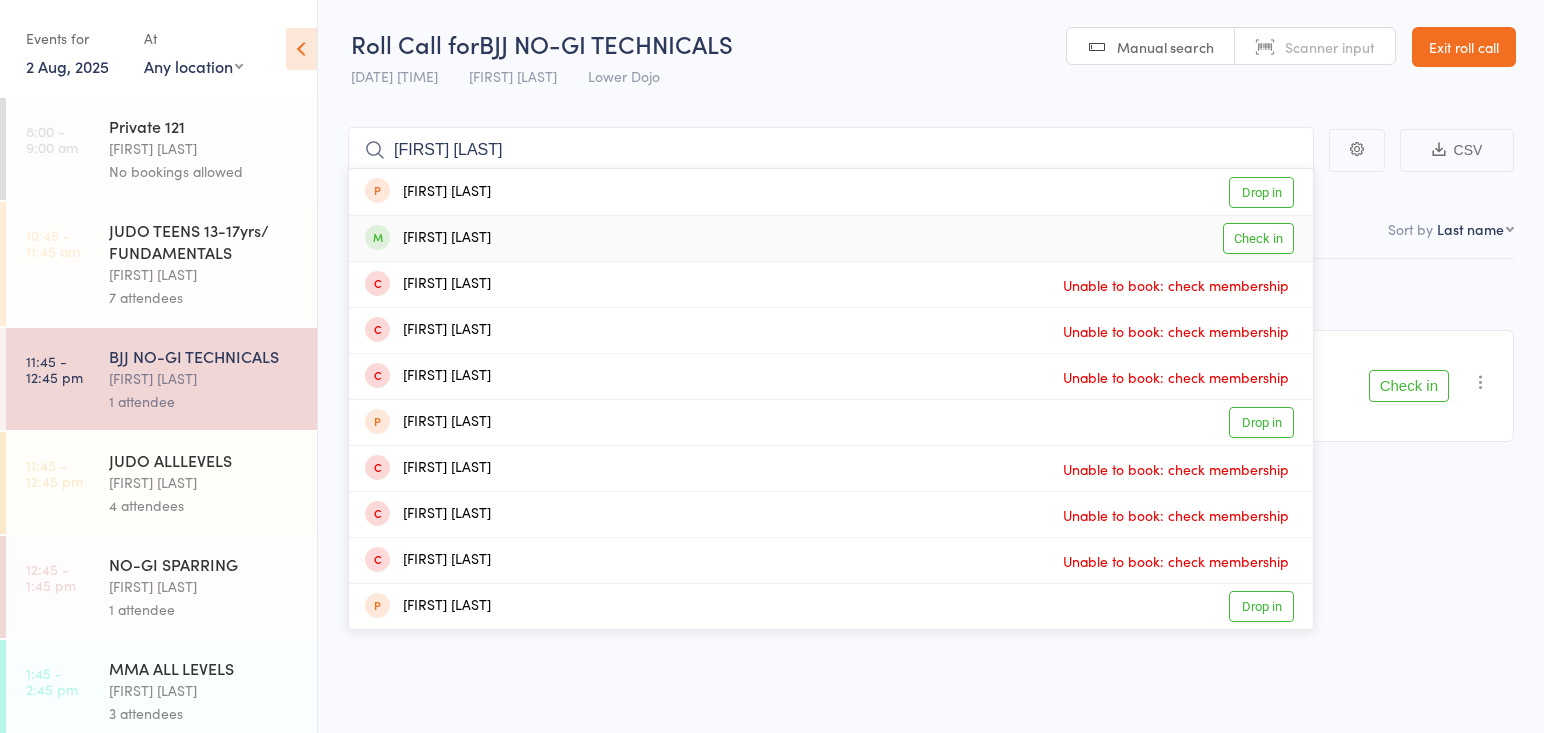 type on "[FIRST] [LAST]" 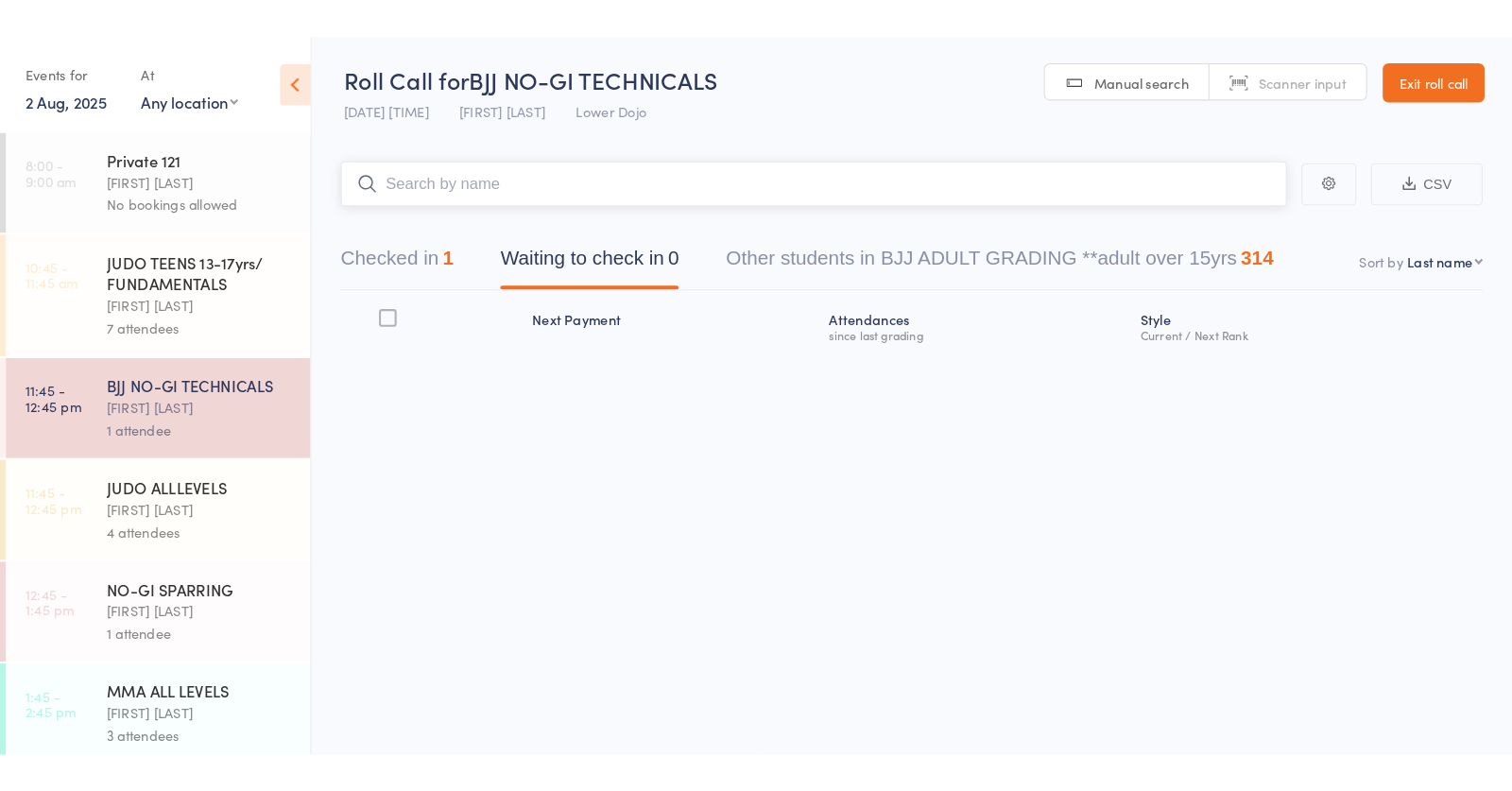 scroll, scrollTop: 0, scrollLeft: 0, axis: both 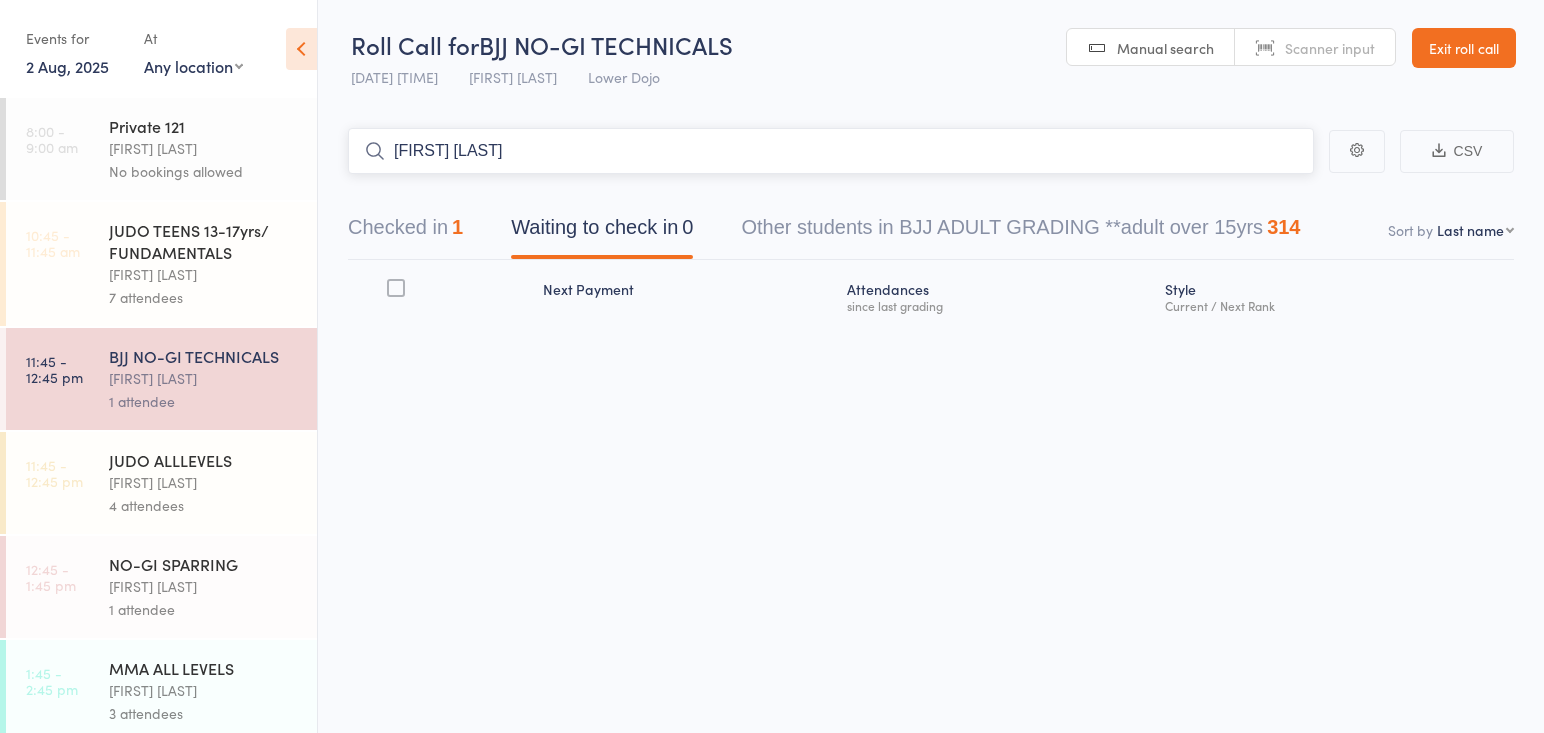 type on "[FIRST] [LAST]" 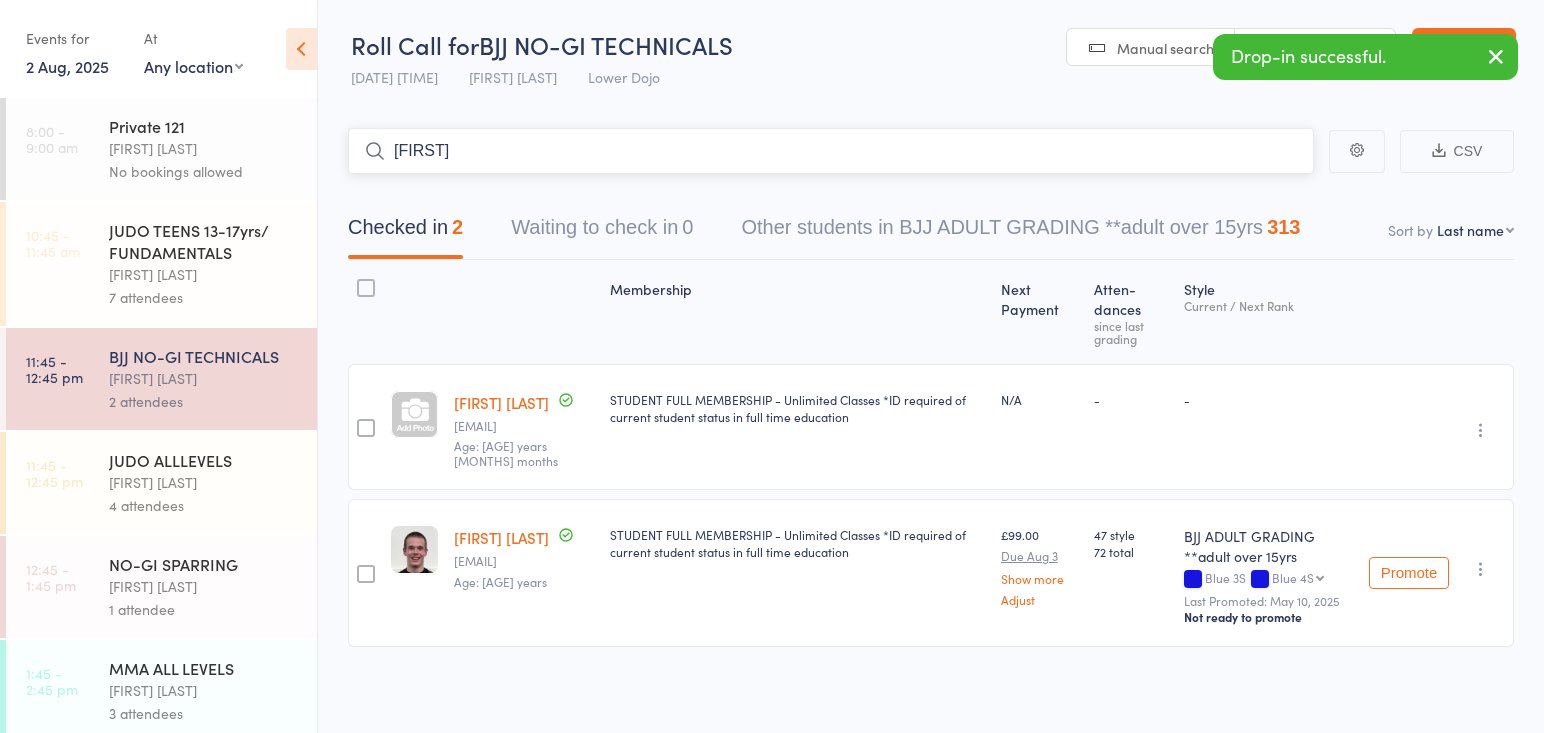 type on "[FIRST]" 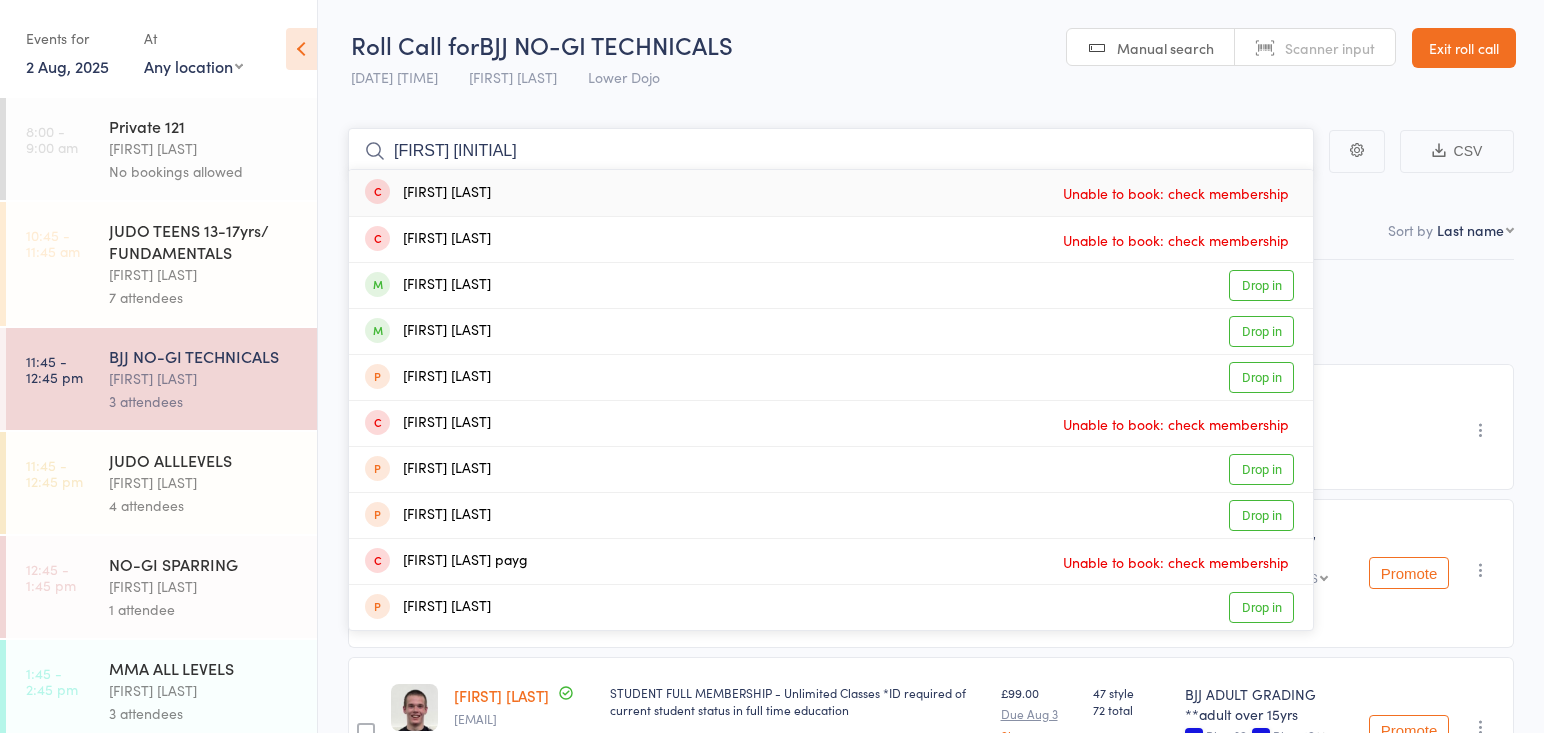 type on "[FIRST]" 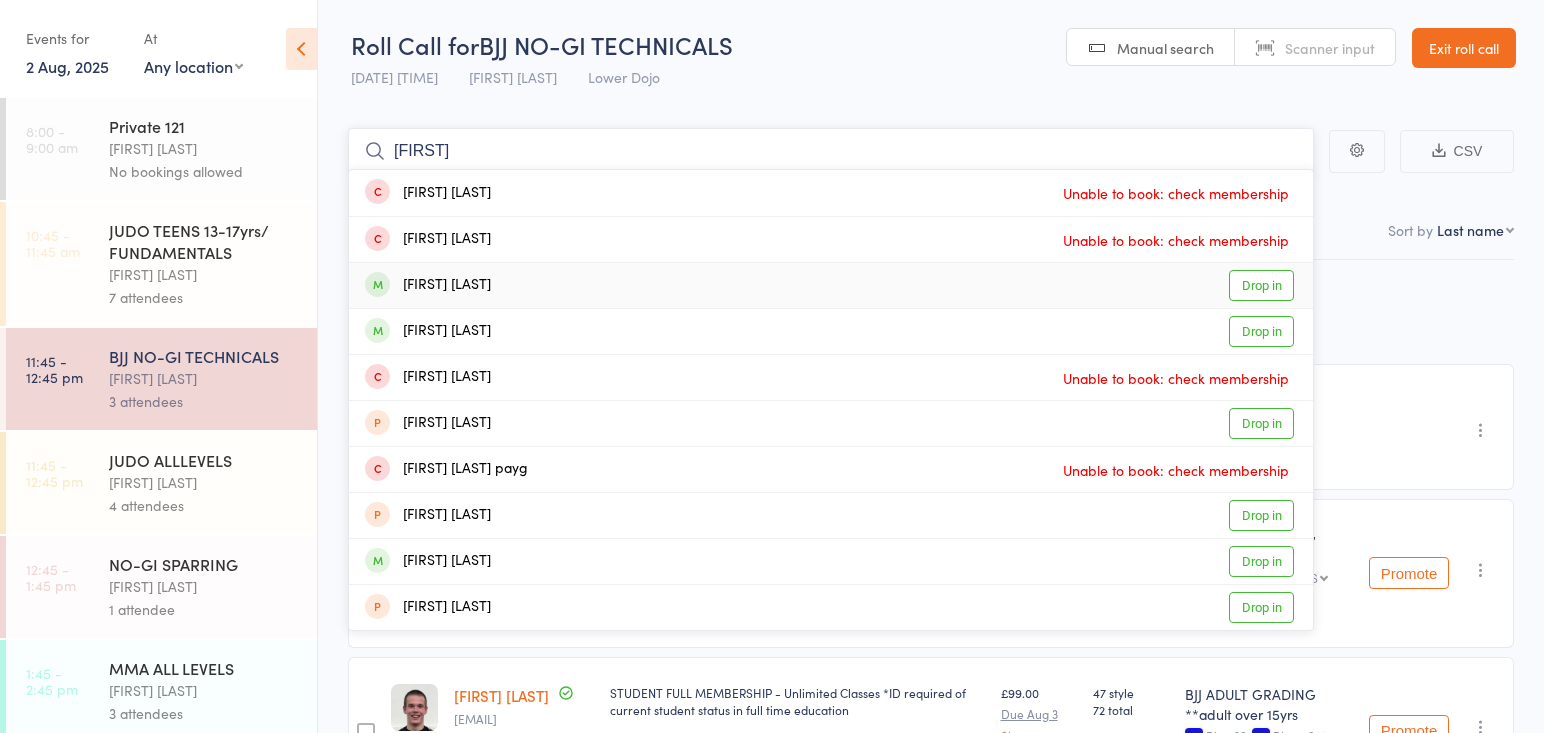 type 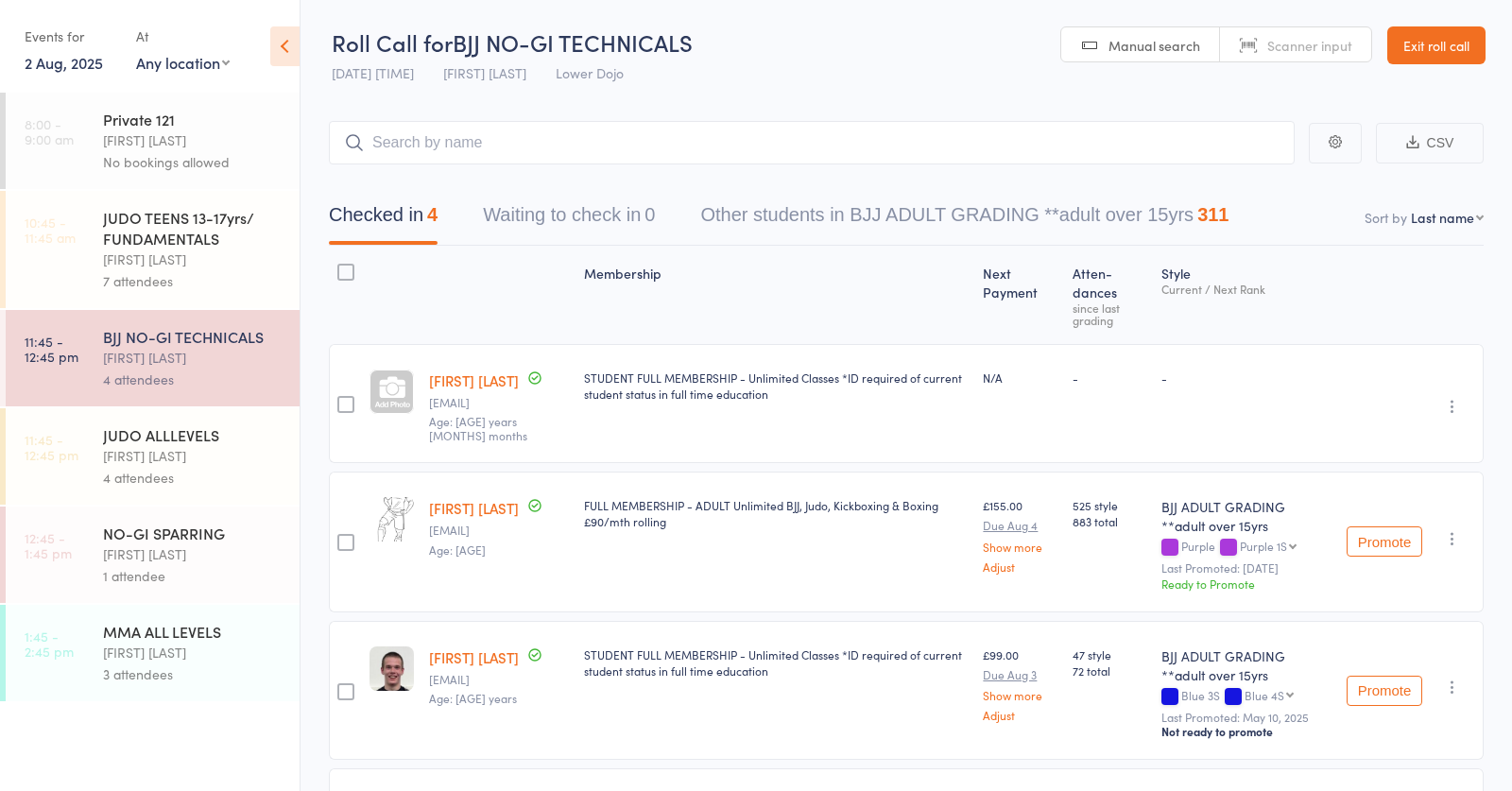 click on "[FIRST] [LAST]" at bounding box center [193, 456] 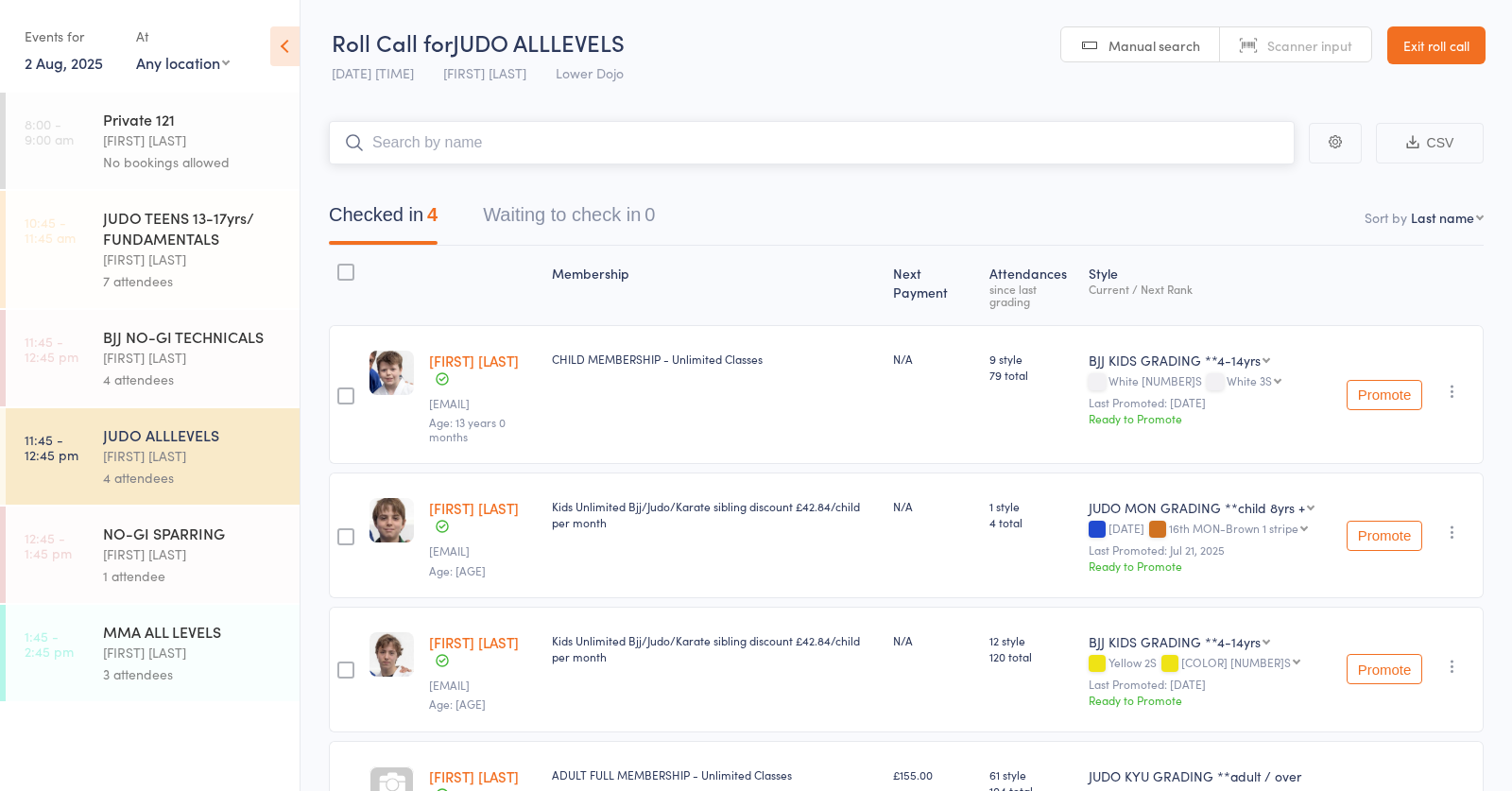 click at bounding box center [812, 143] 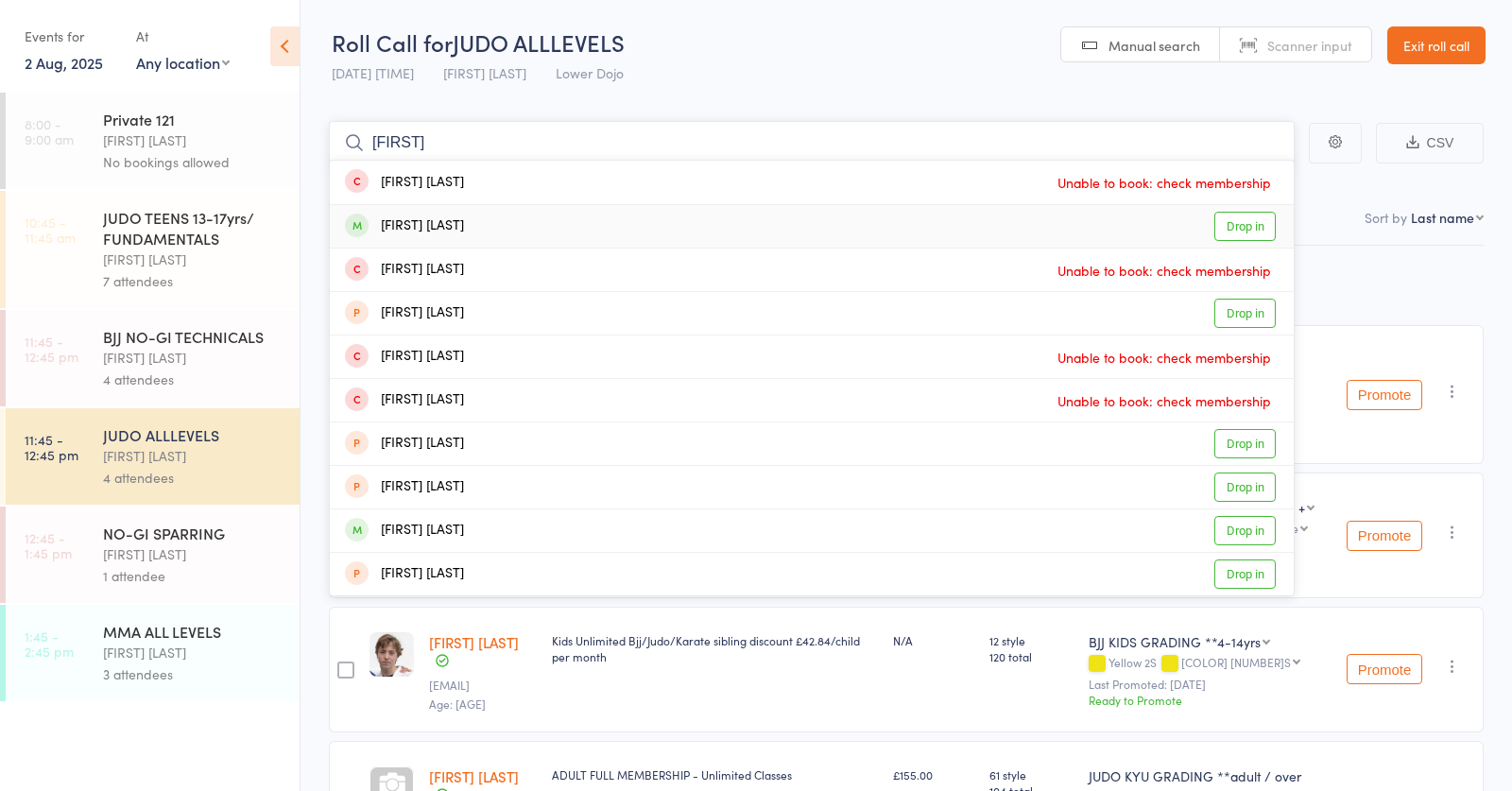 type on "[FIRST]" 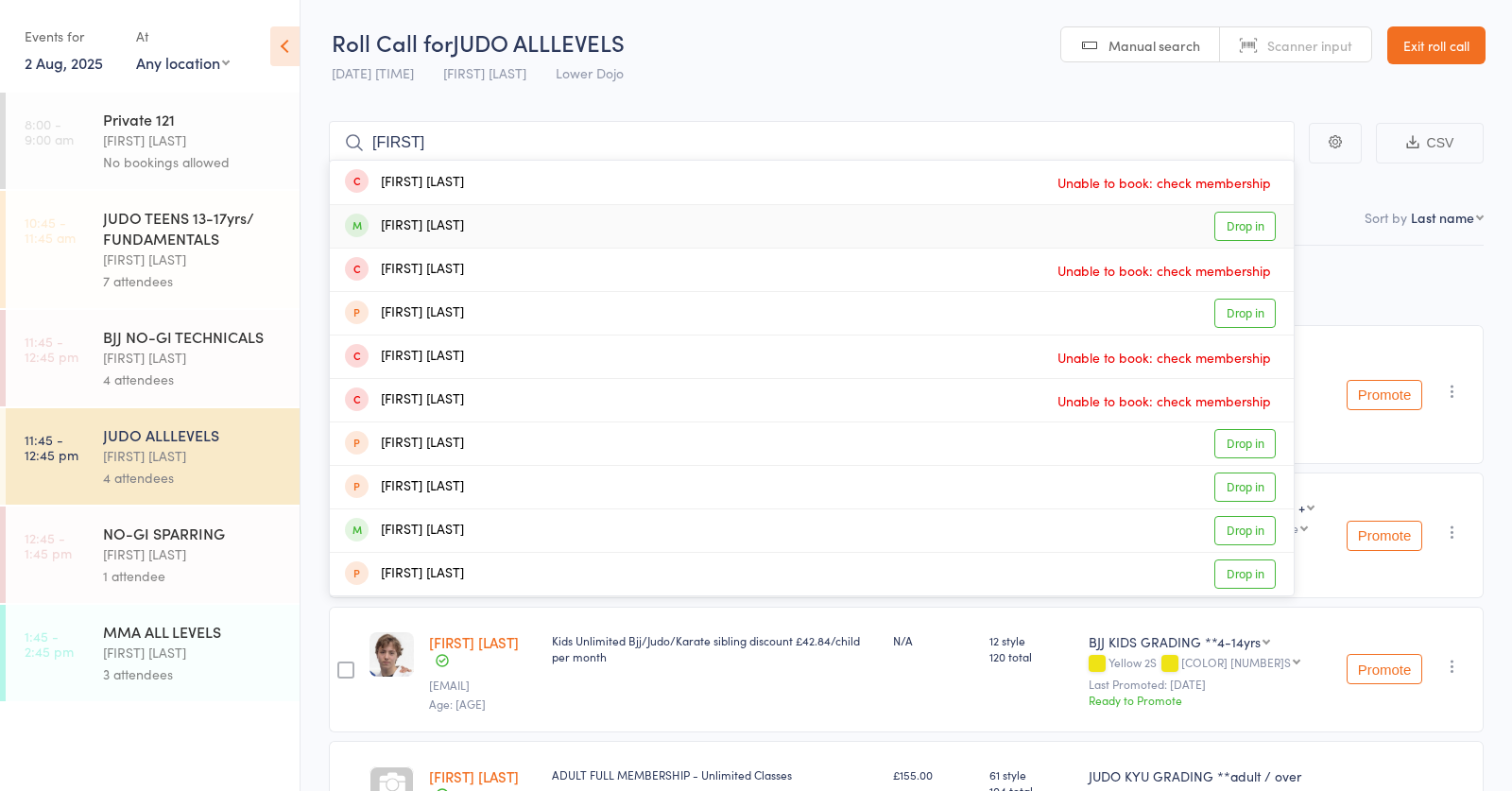click on "[FIRST] [LAST] Drop in" at bounding box center [812, 226] 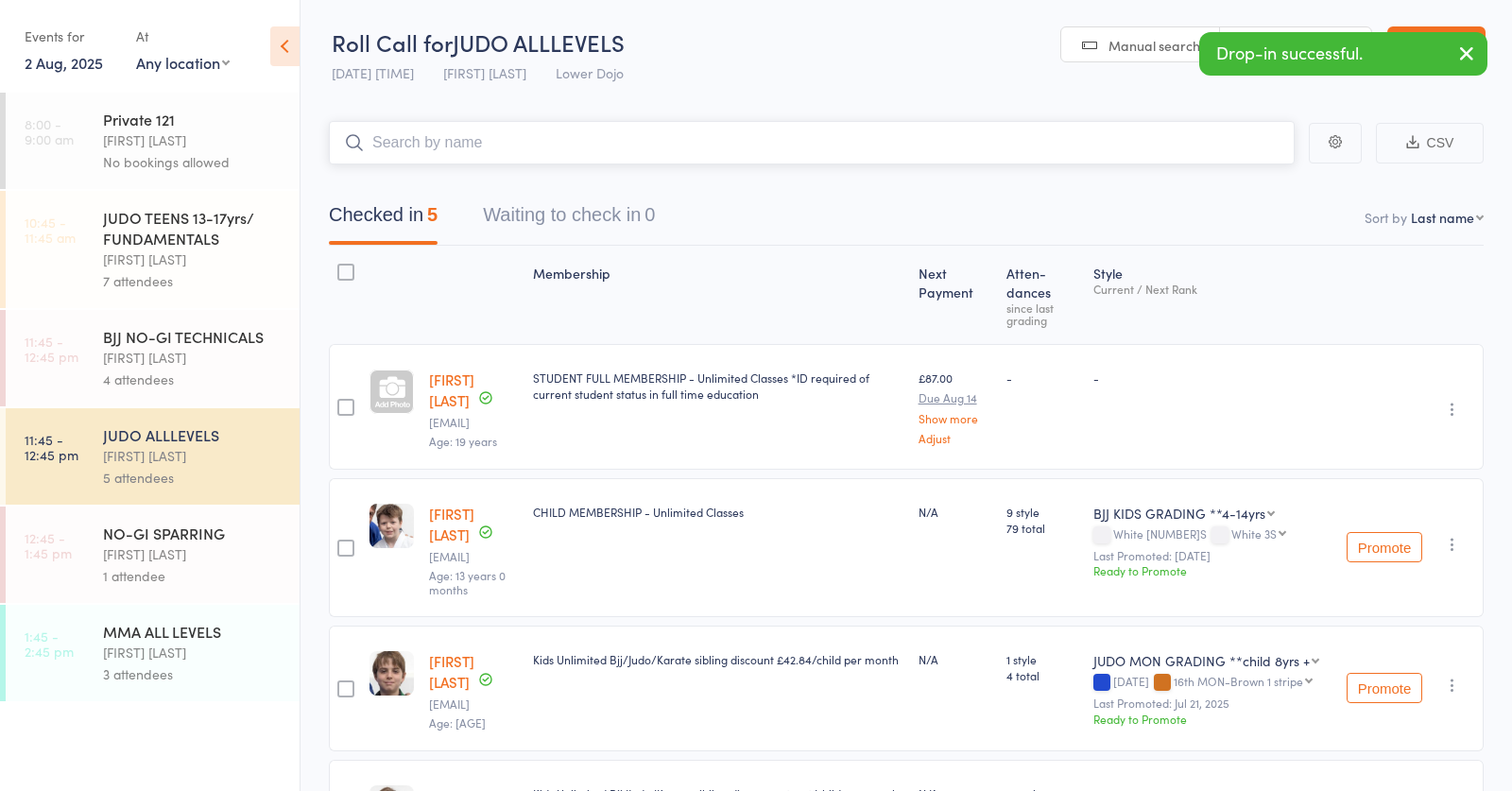 scroll, scrollTop: 0, scrollLeft: 0, axis: both 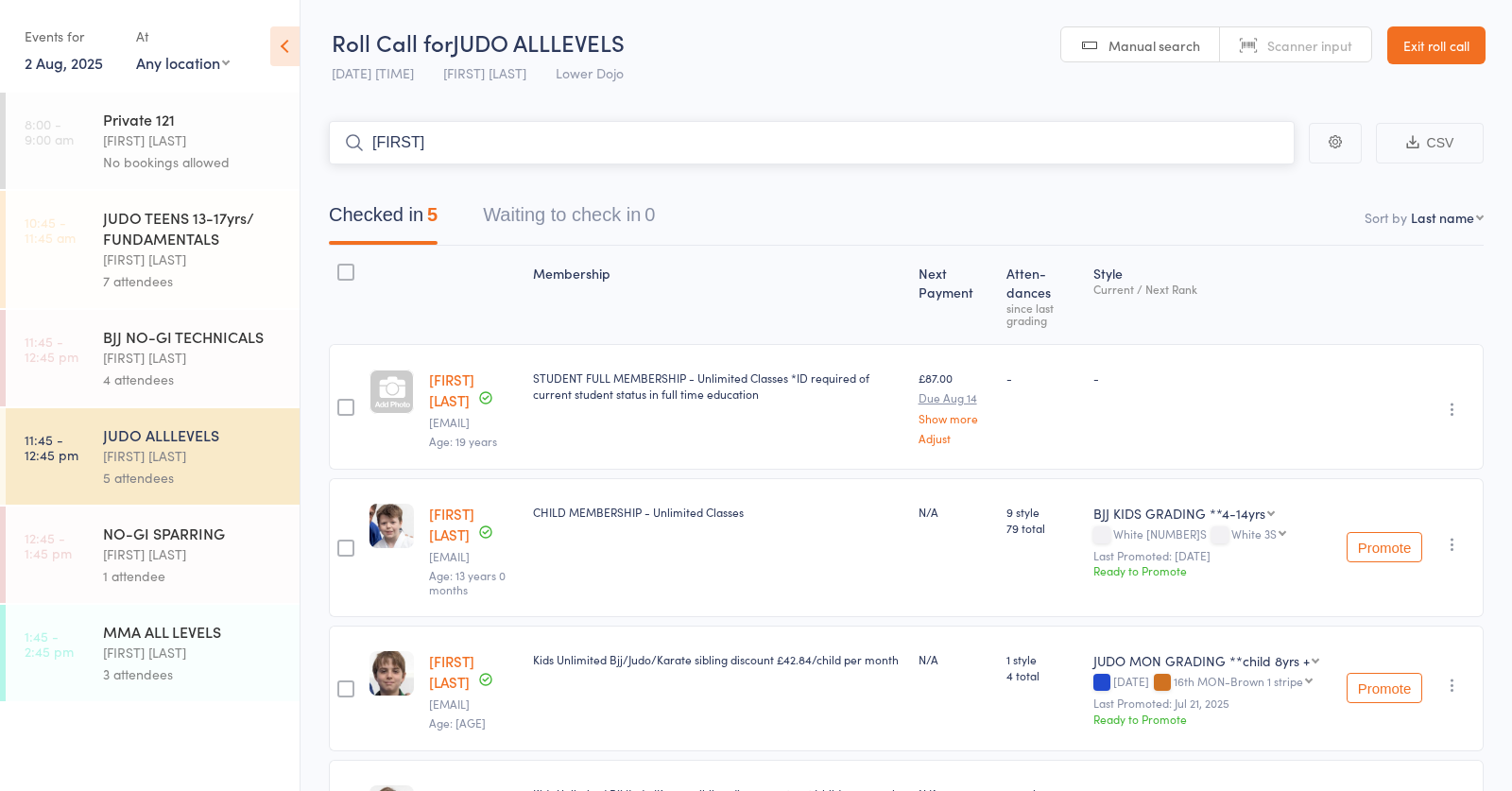 type on "[FIRST]" 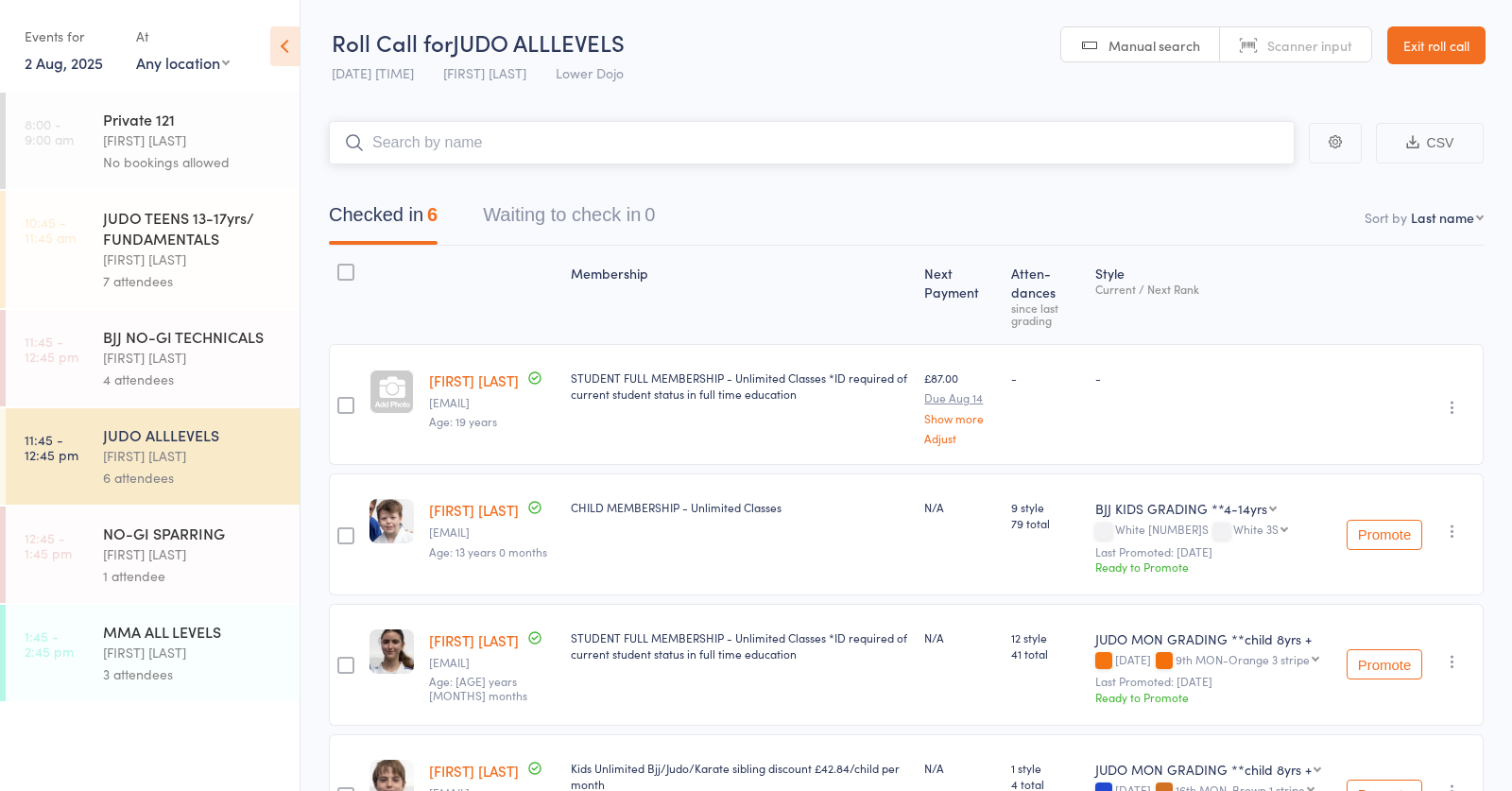 scroll, scrollTop: 0, scrollLeft: 0, axis: both 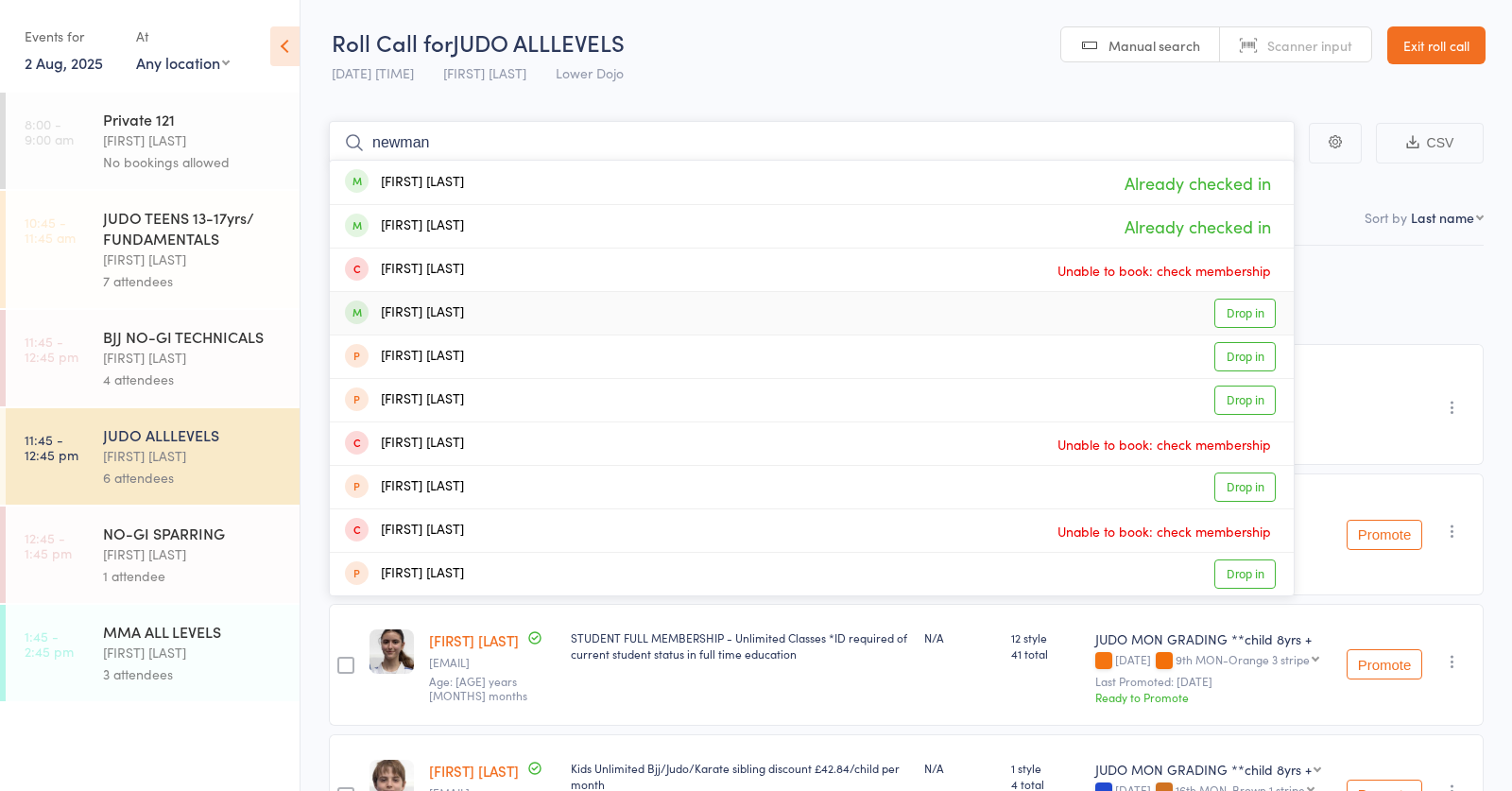 type on "newman" 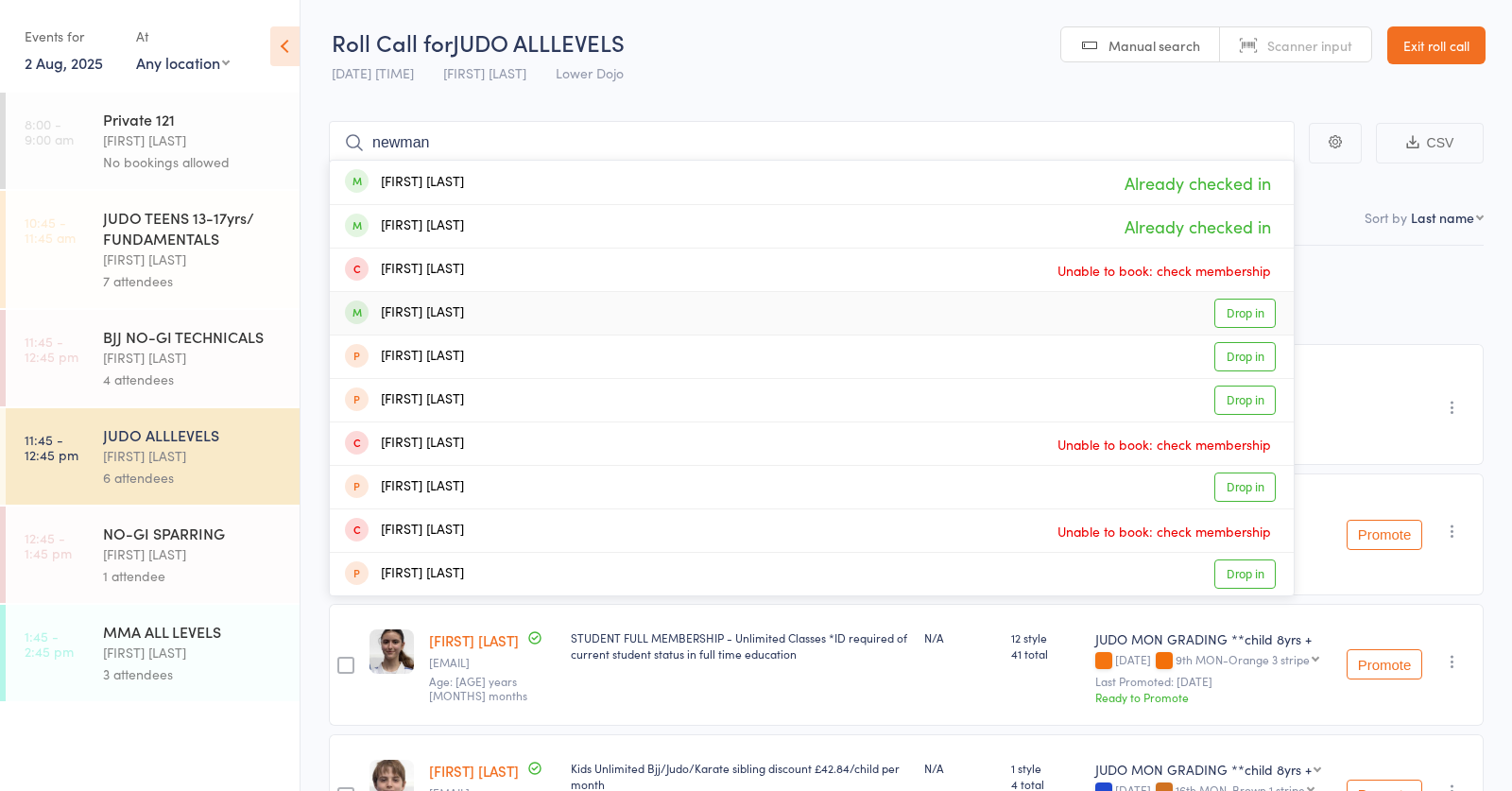 click on "[FIRST] [LAST] Drop in" at bounding box center (812, 313) 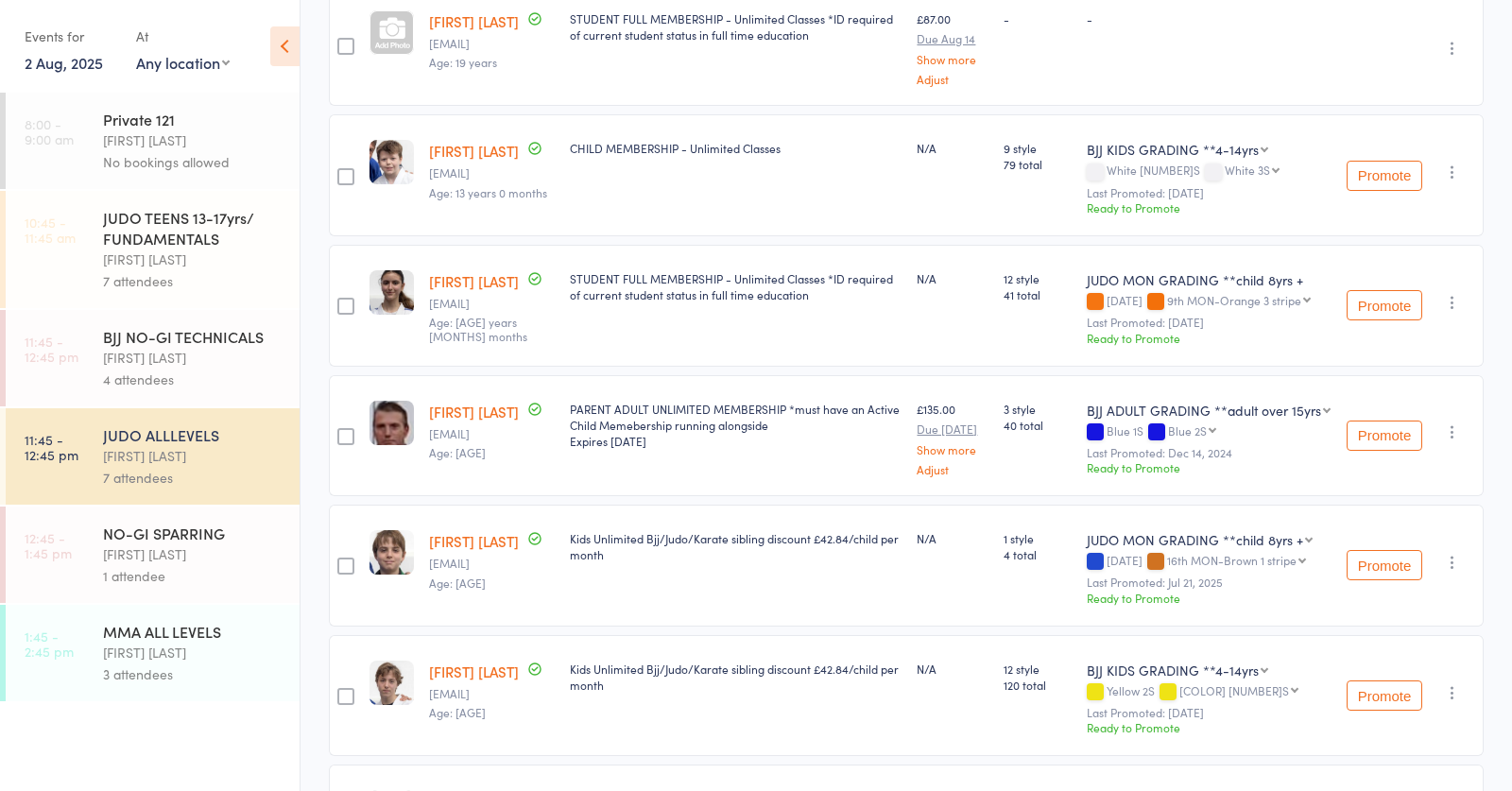 scroll, scrollTop: 362, scrollLeft: 0, axis: vertical 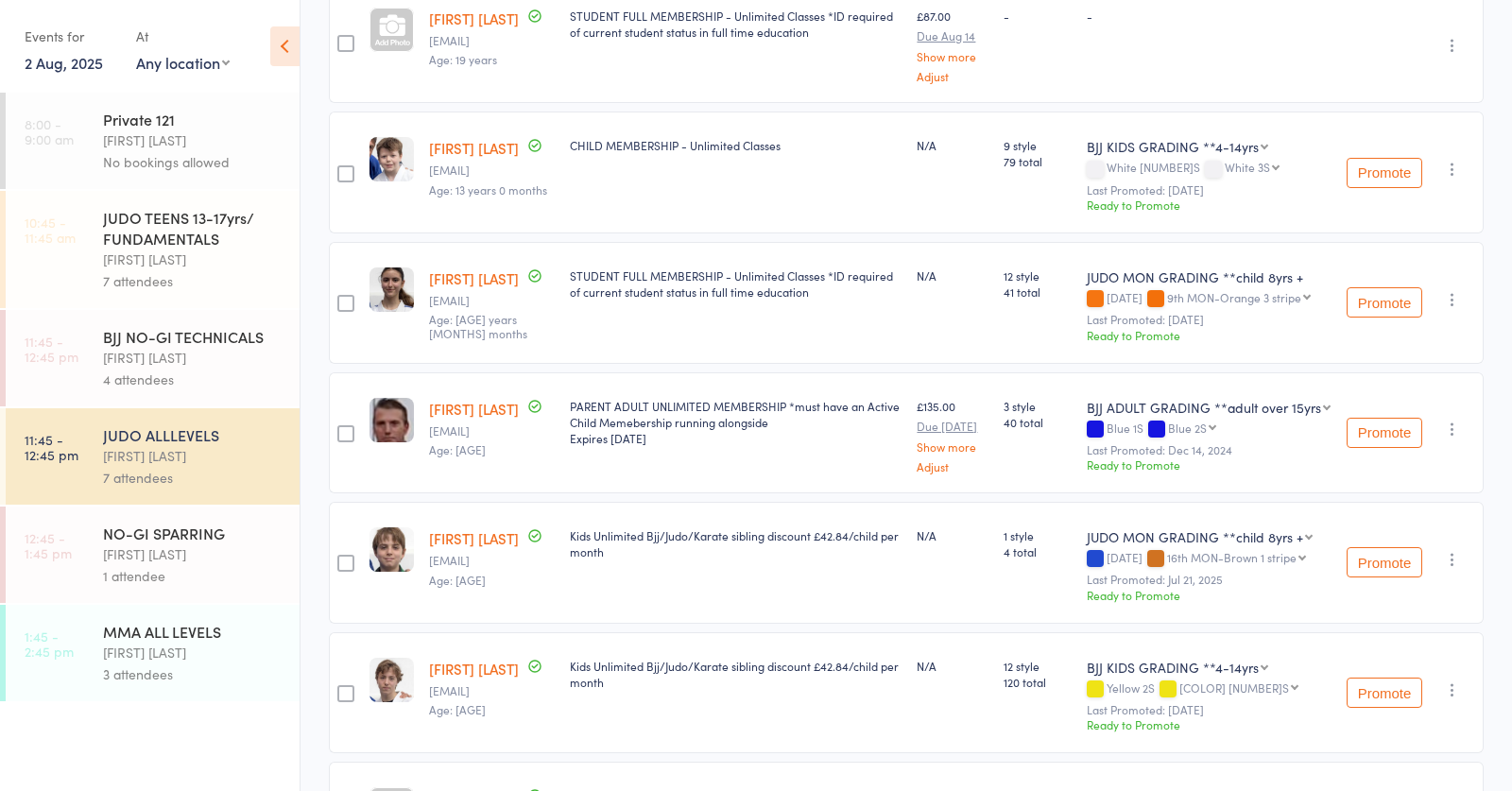 click on "[FIRST] [LAST]" at bounding box center (193, 357) 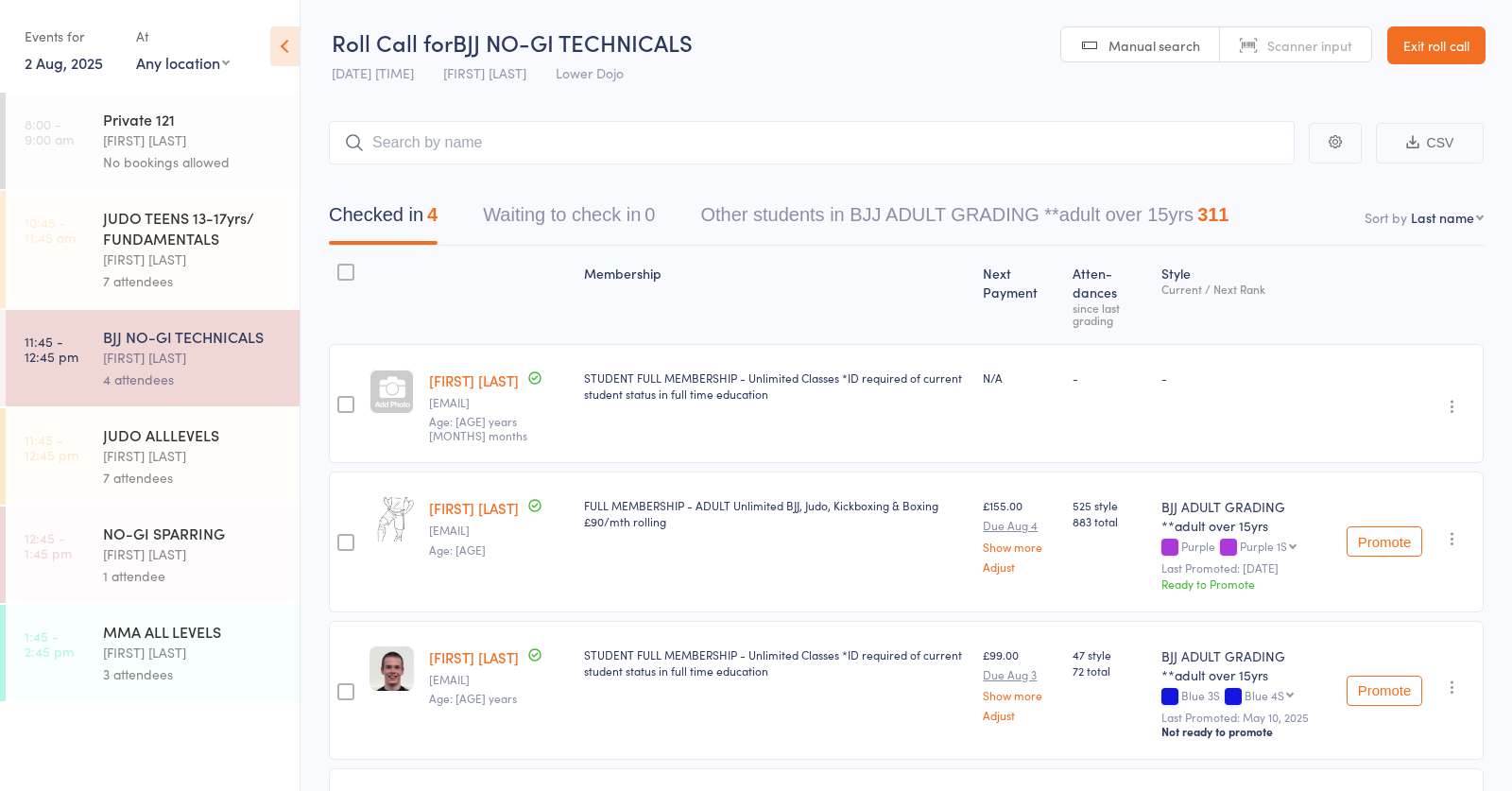 scroll, scrollTop: 0, scrollLeft: 0, axis: both 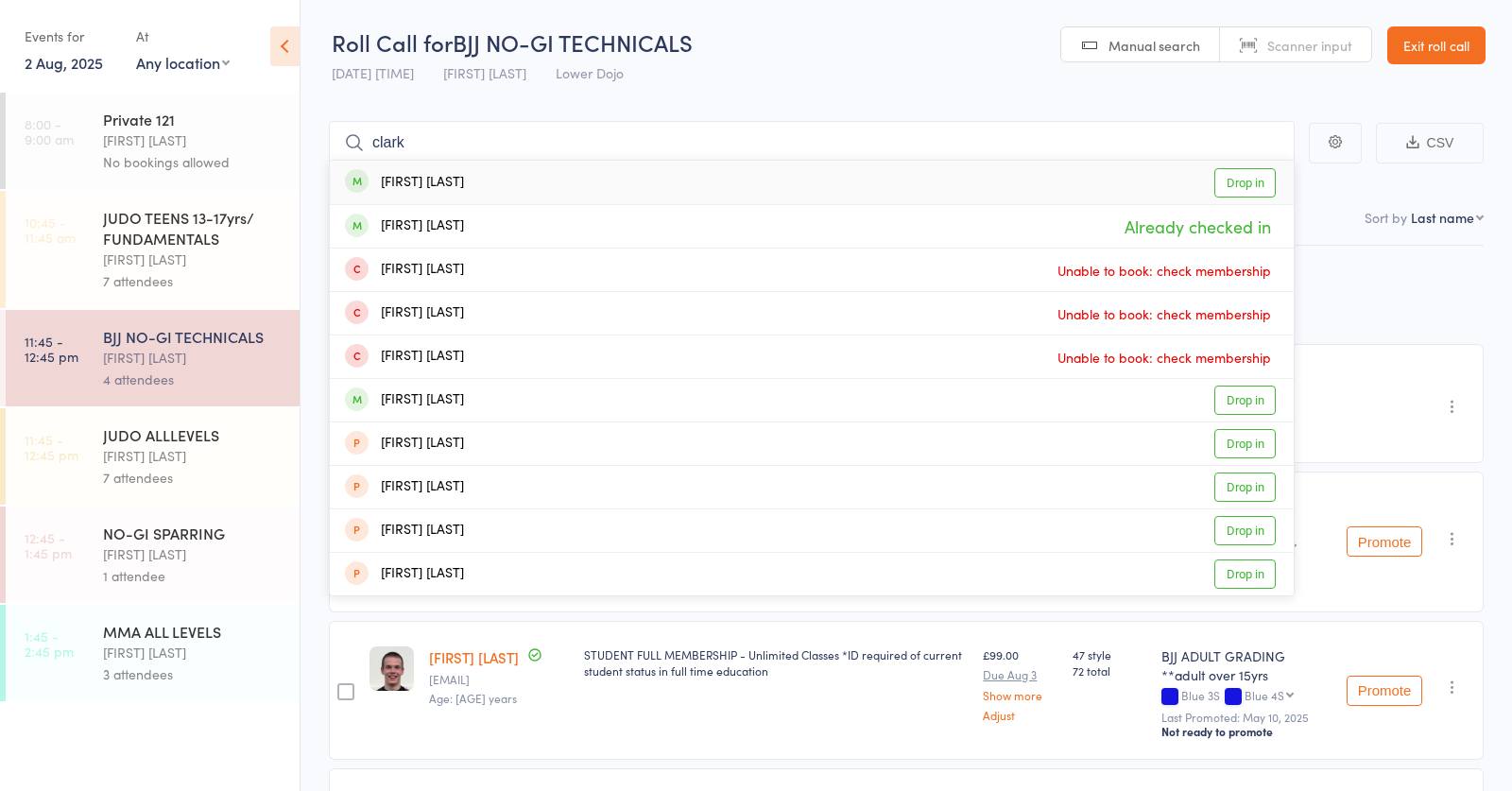type on "clark" 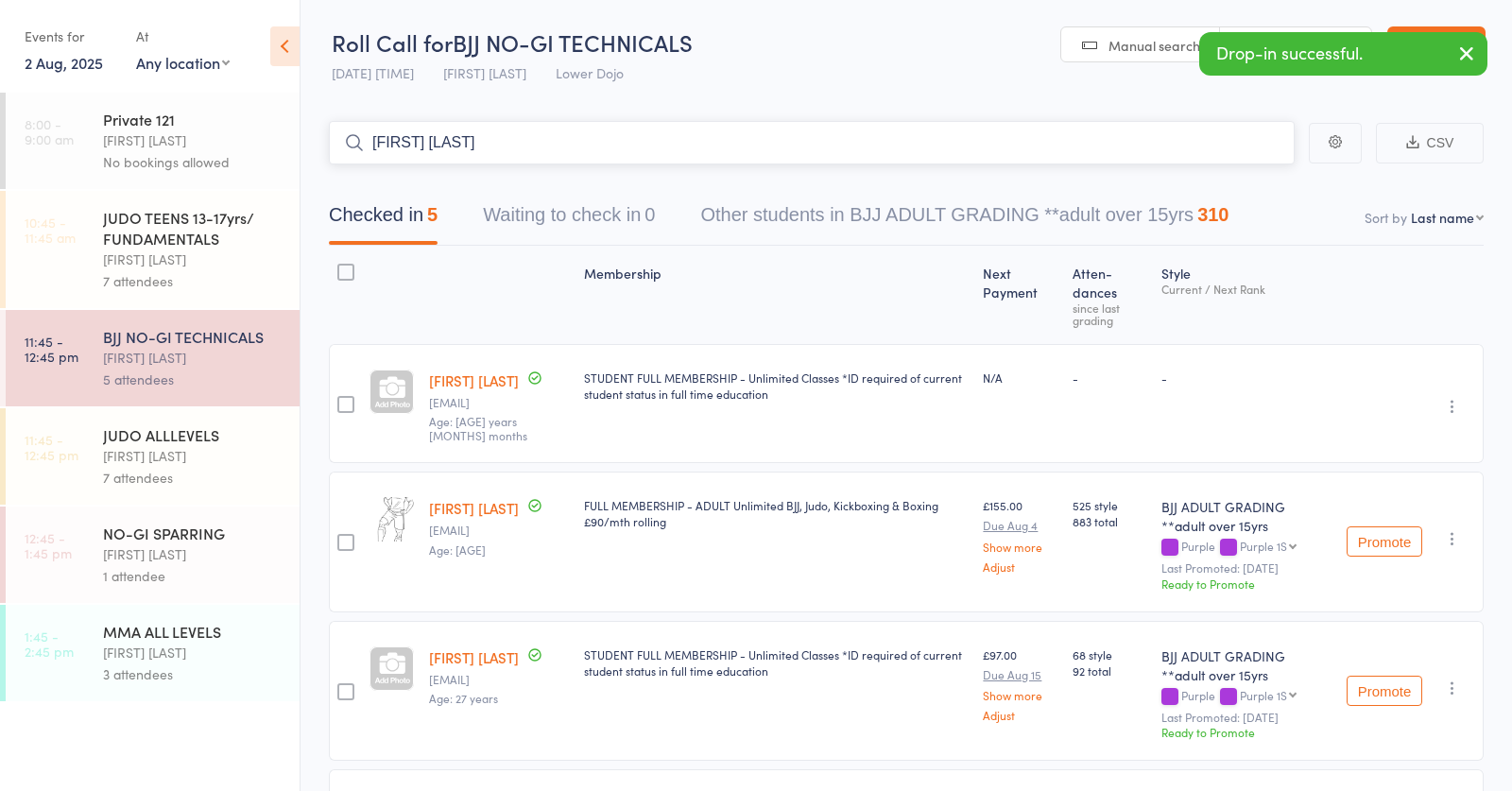 type on "[FIRST] [LAST]" 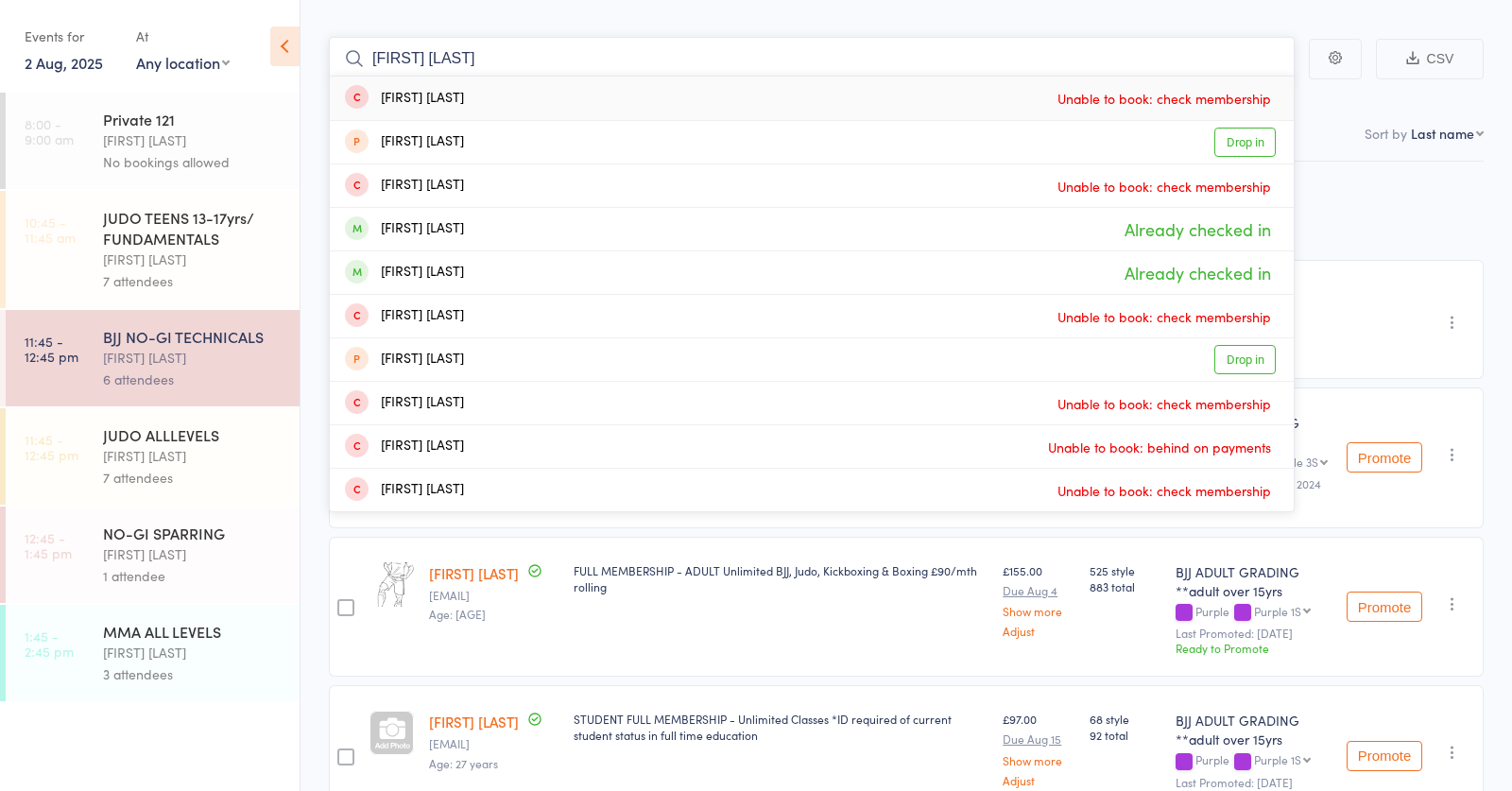 scroll, scrollTop: 89, scrollLeft: 0, axis: vertical 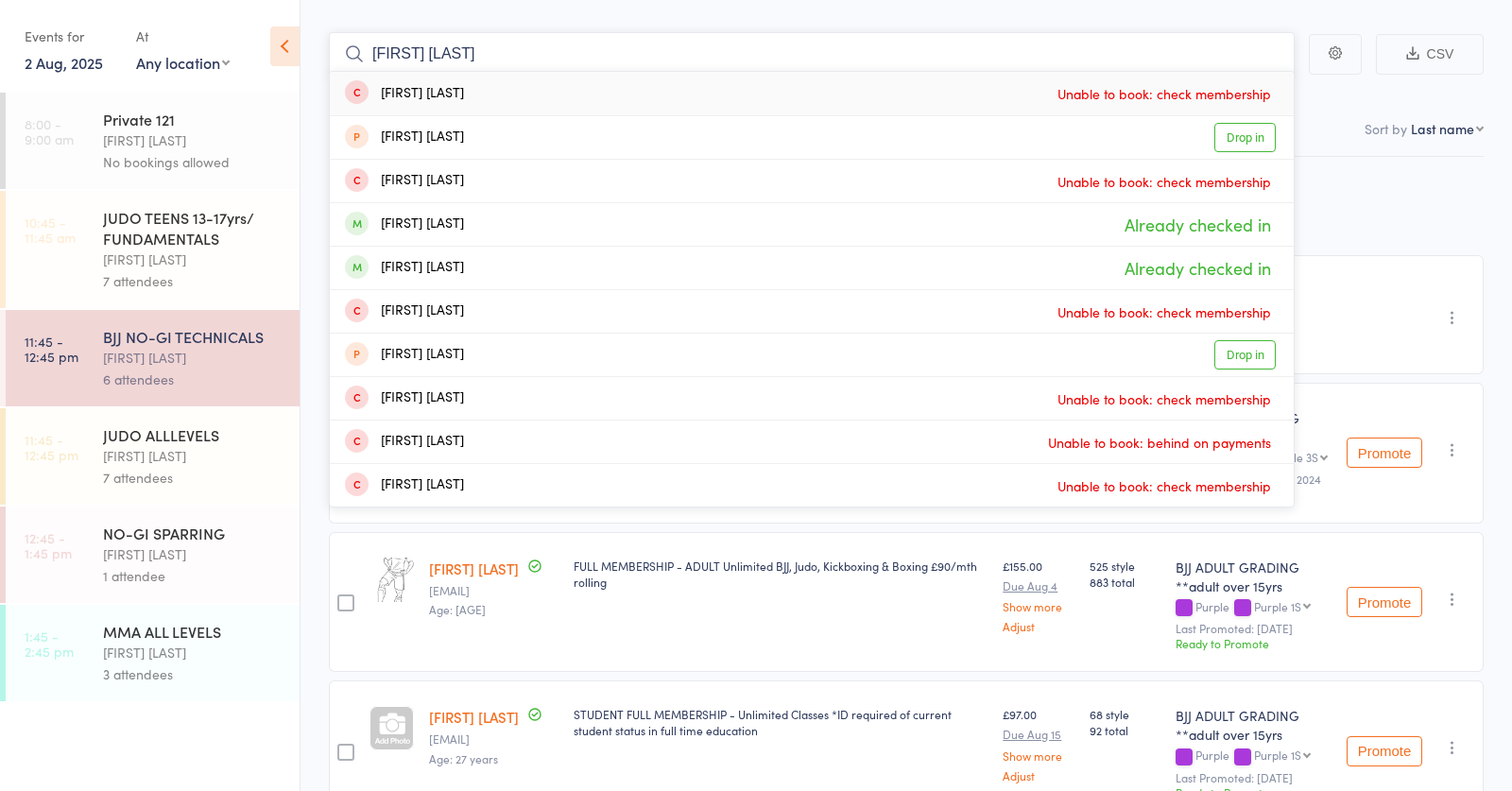 drag, startPoint x: 393, startPoint y: 60, endPoint x: 183, endPoint y: 52, distance: 210.1523 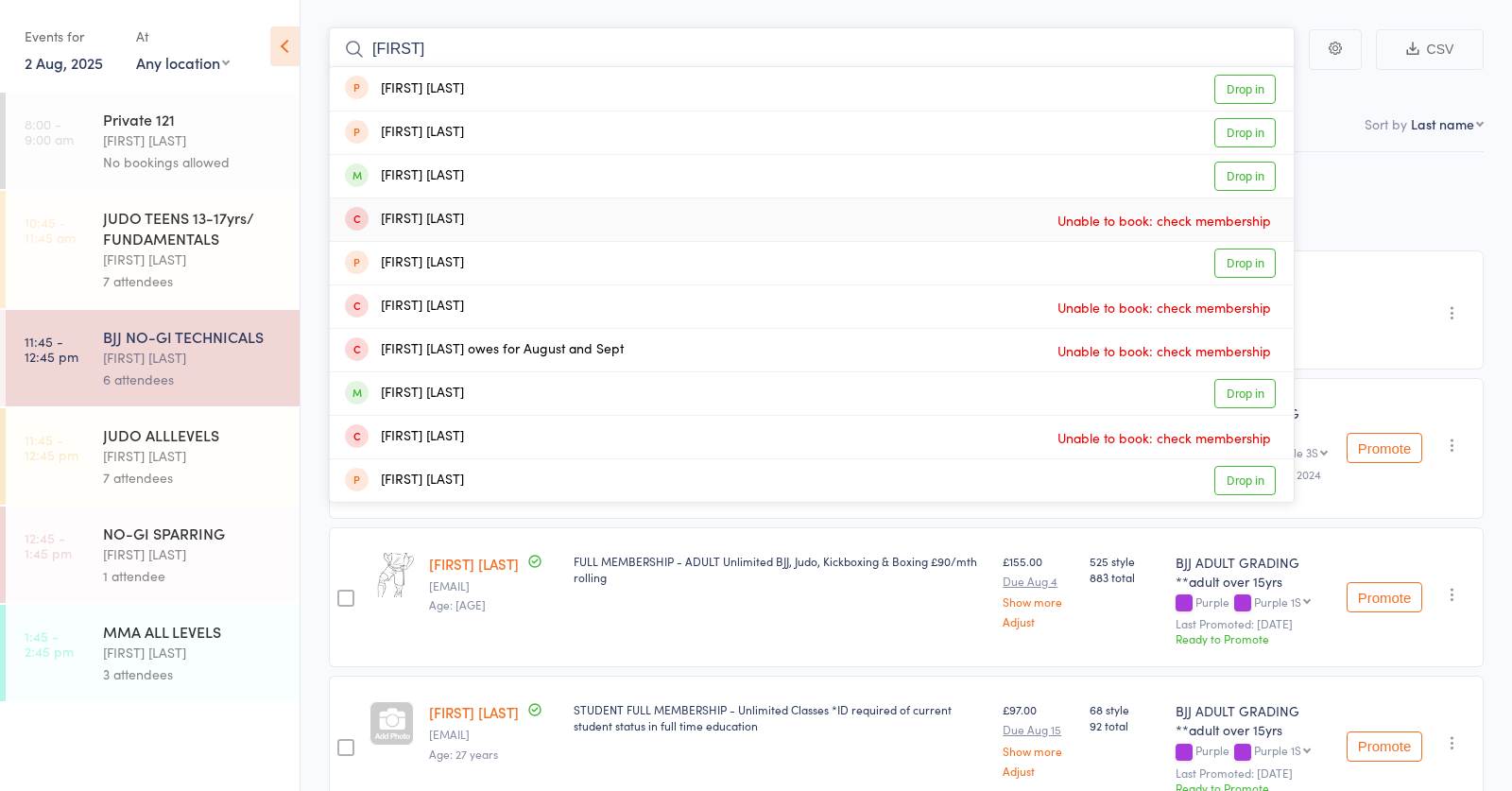 type on "[FIRST]" 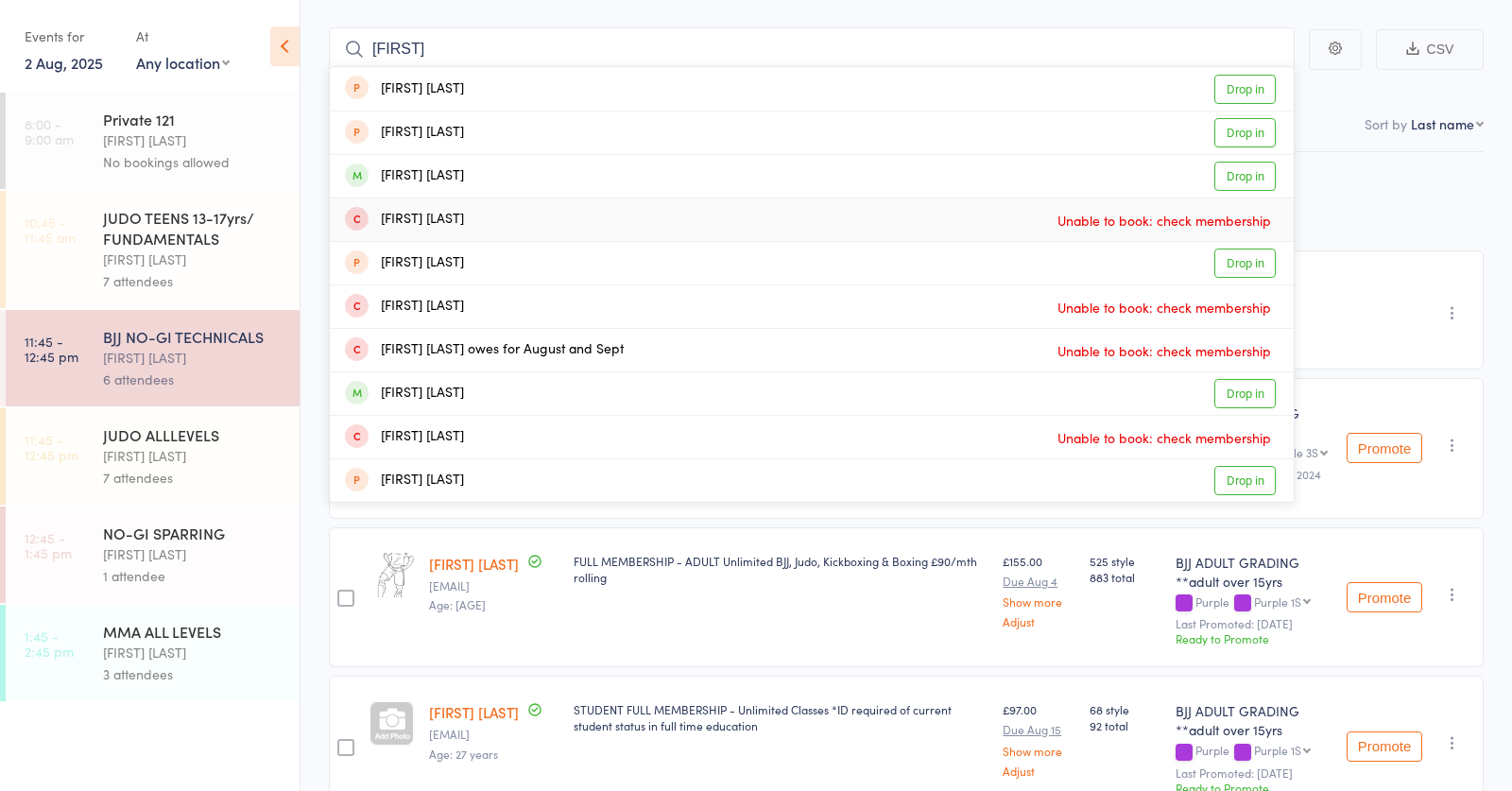 scroll, scrollTop: 87, scrollLeft: 0, axis: vertical 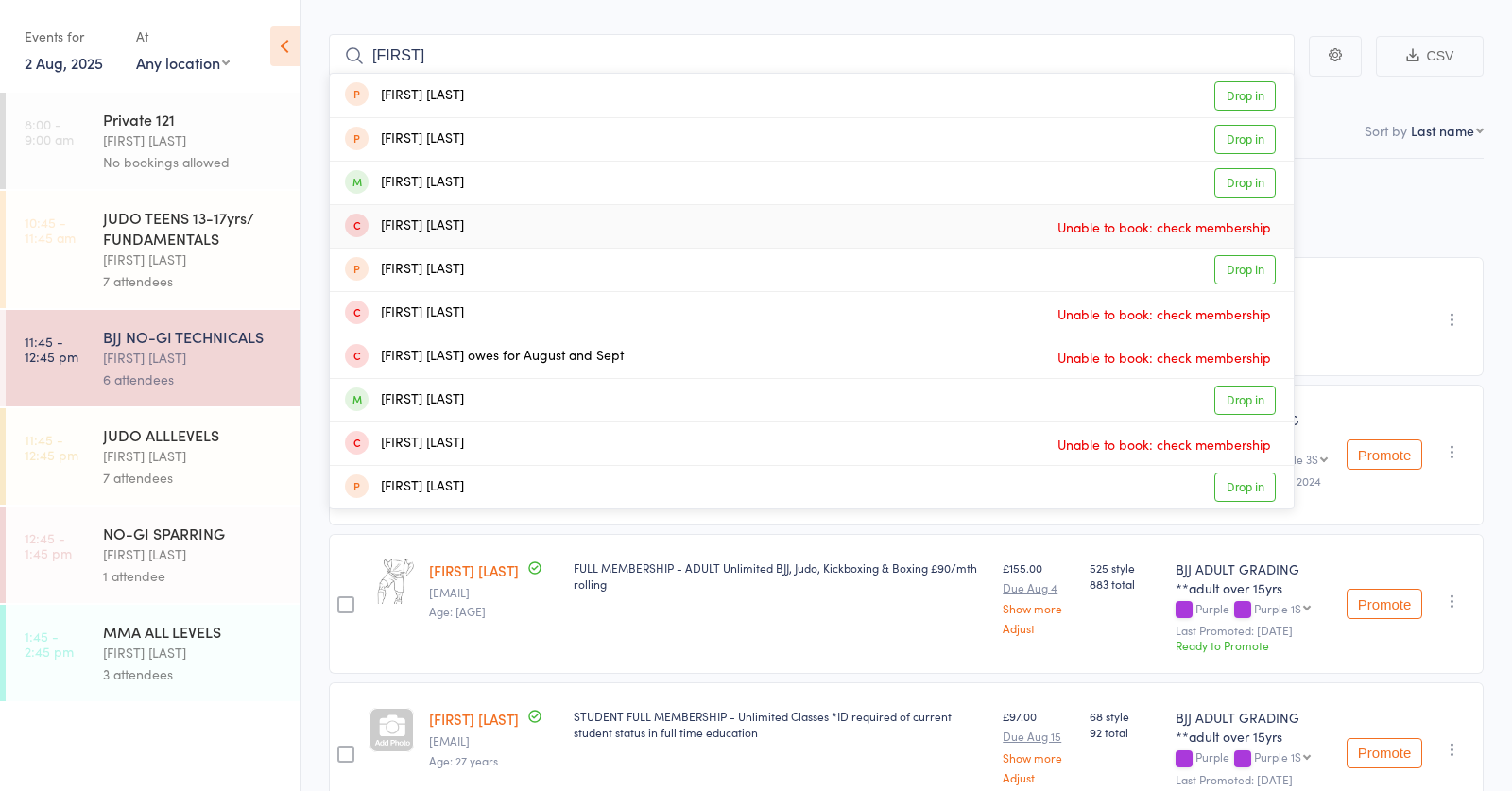 click on "[FIRST] [LAST] Unable to book: check membership" at bounding box center (812, 226) 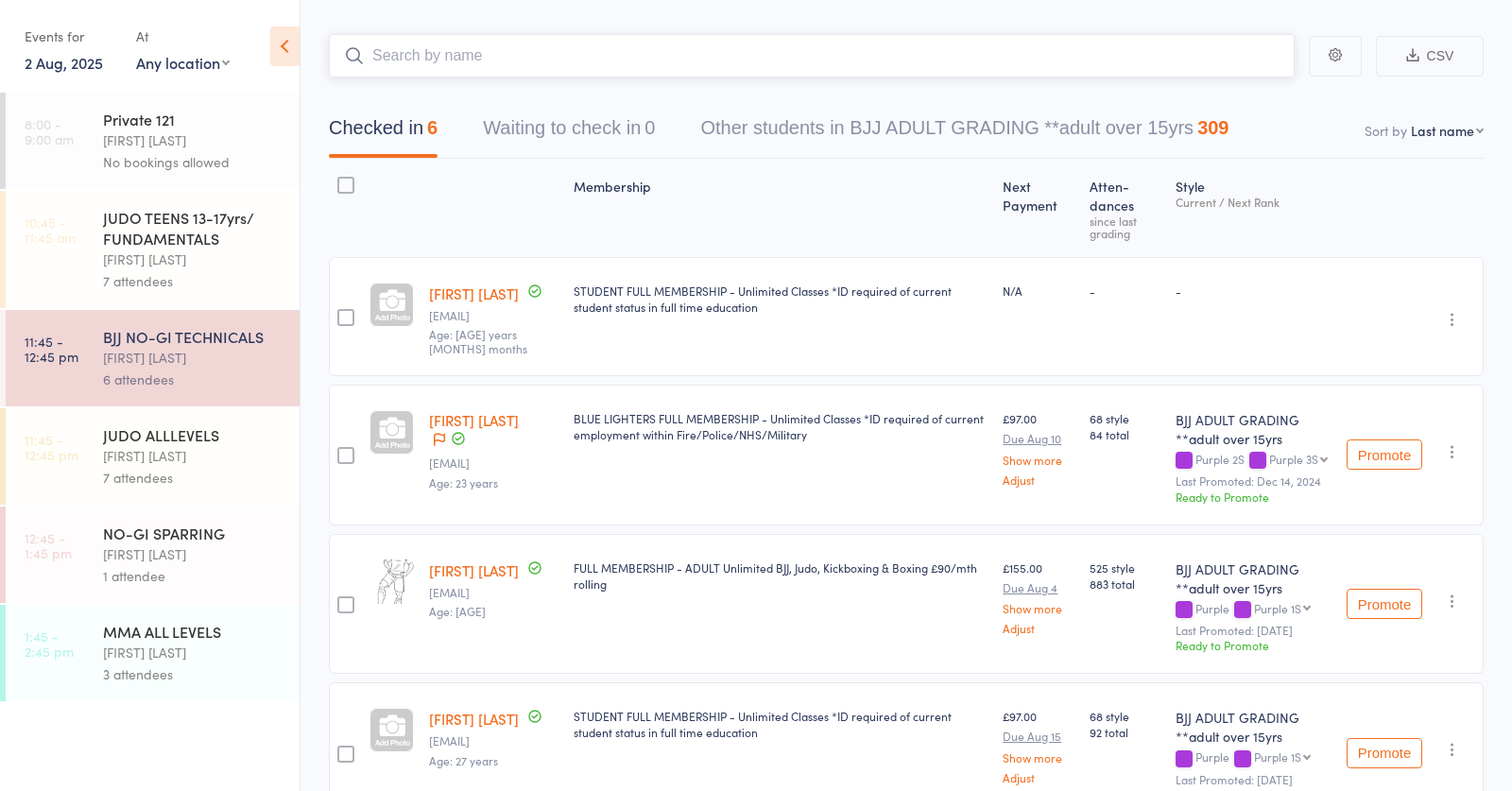 click at bounding box center (812, 56) 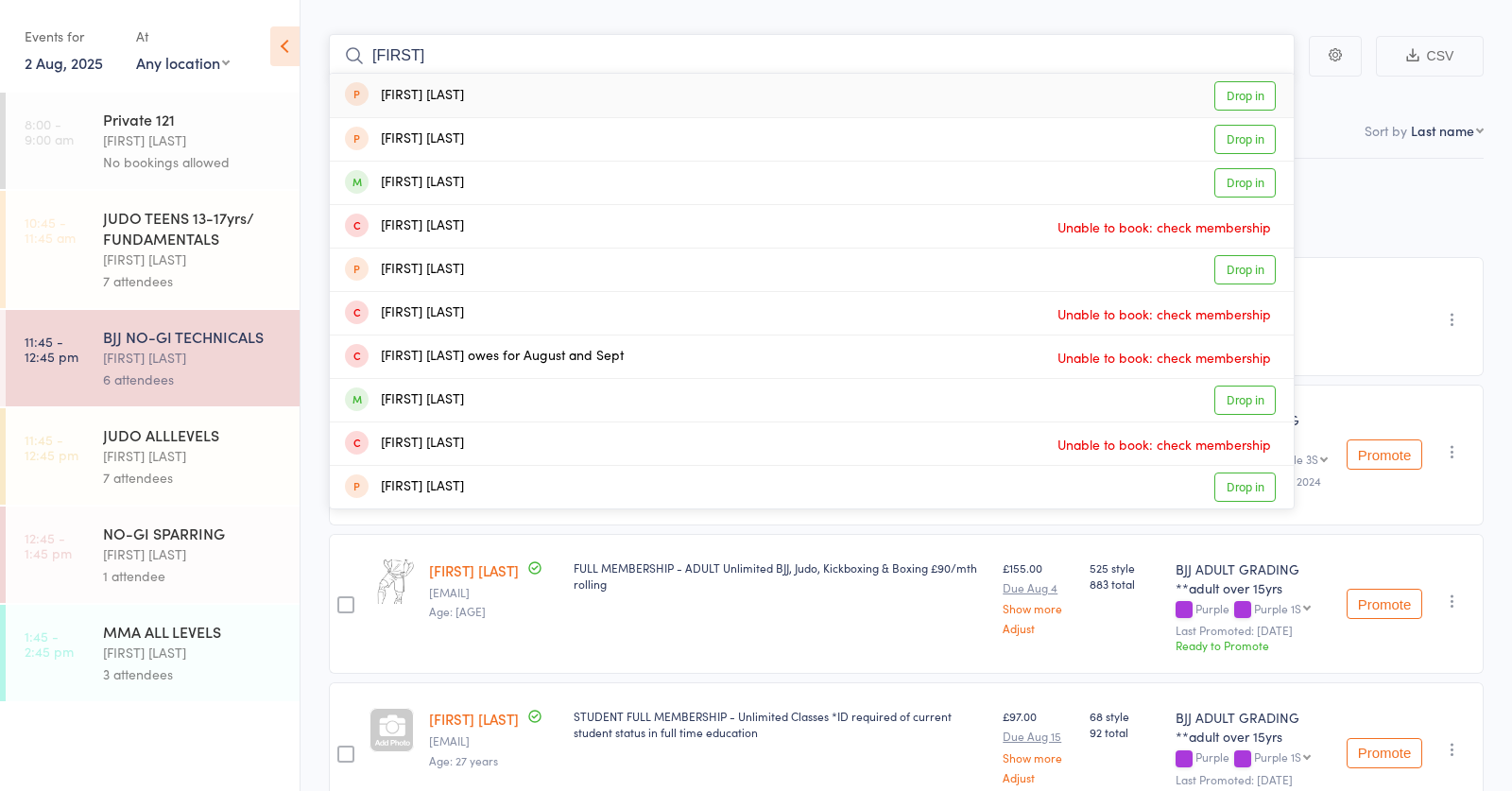 drag, startPoint x: 401, startPoint y: 54, endPoint x: 318, endPoint y: 53, distance: 83.006024 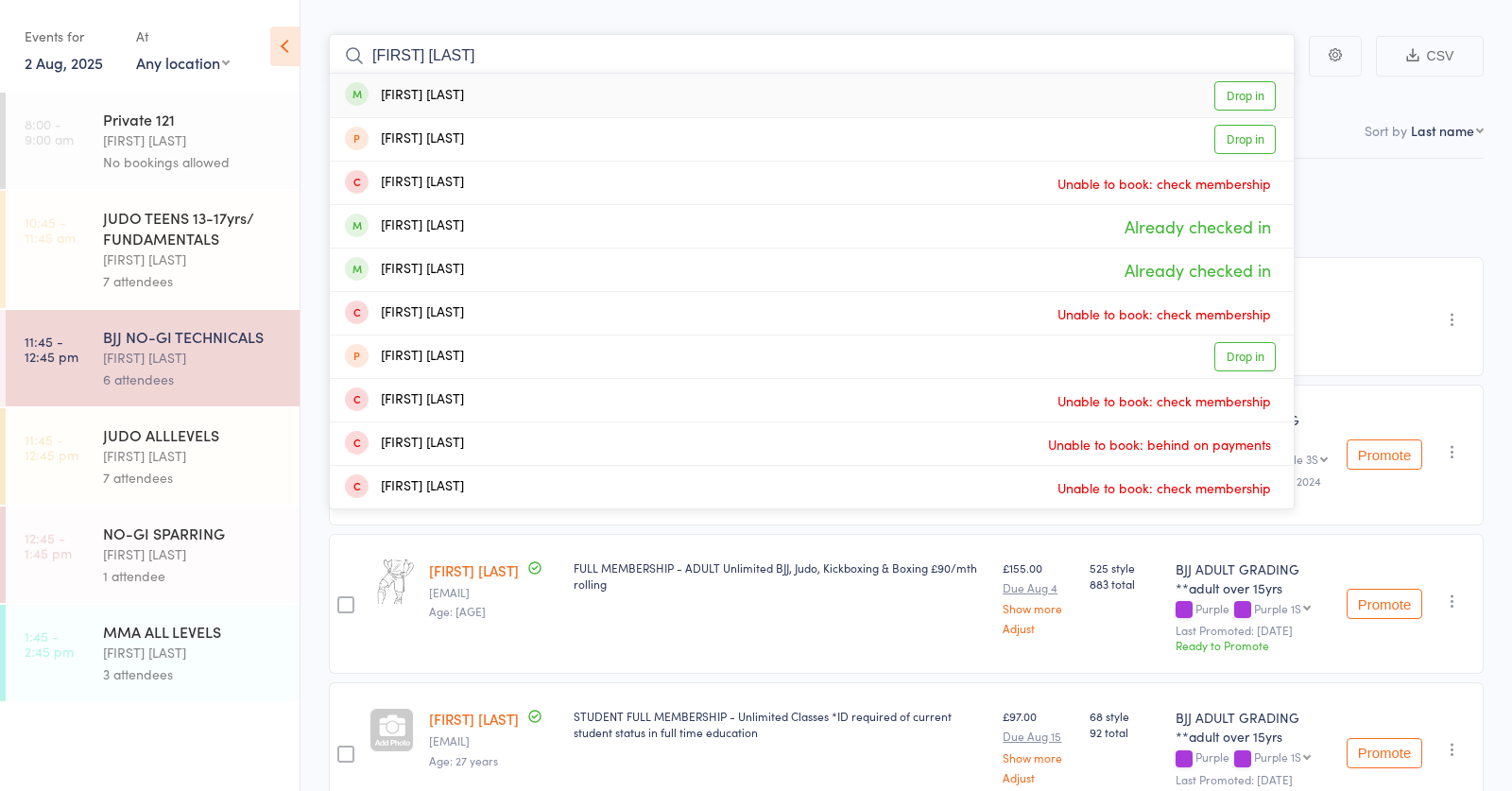 type on "[FIRST] [LAST]" 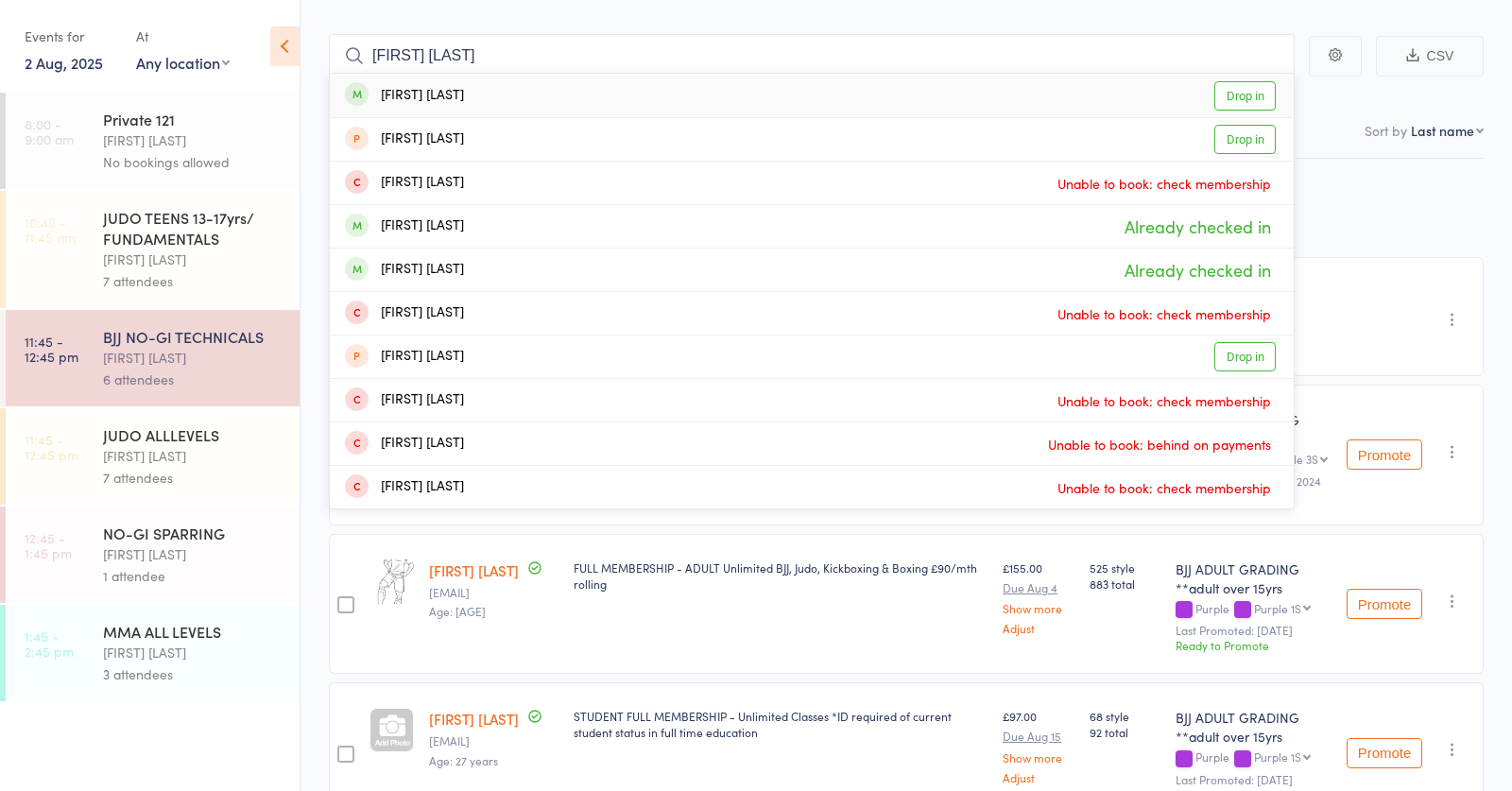 click on "[FIRST] [LAST] Drop in" at bounding box center [812, 95] 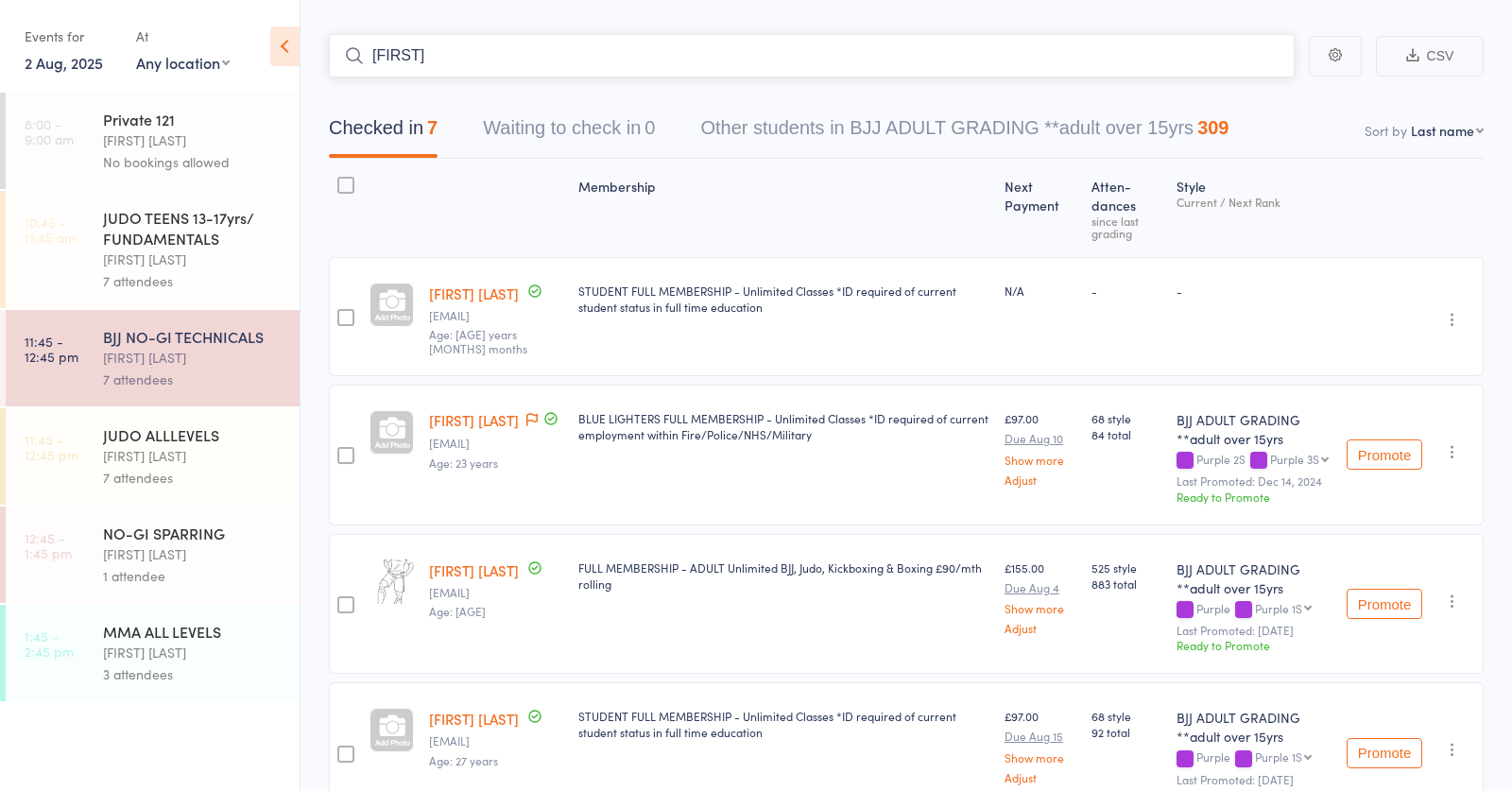 type on "[FIRST]" 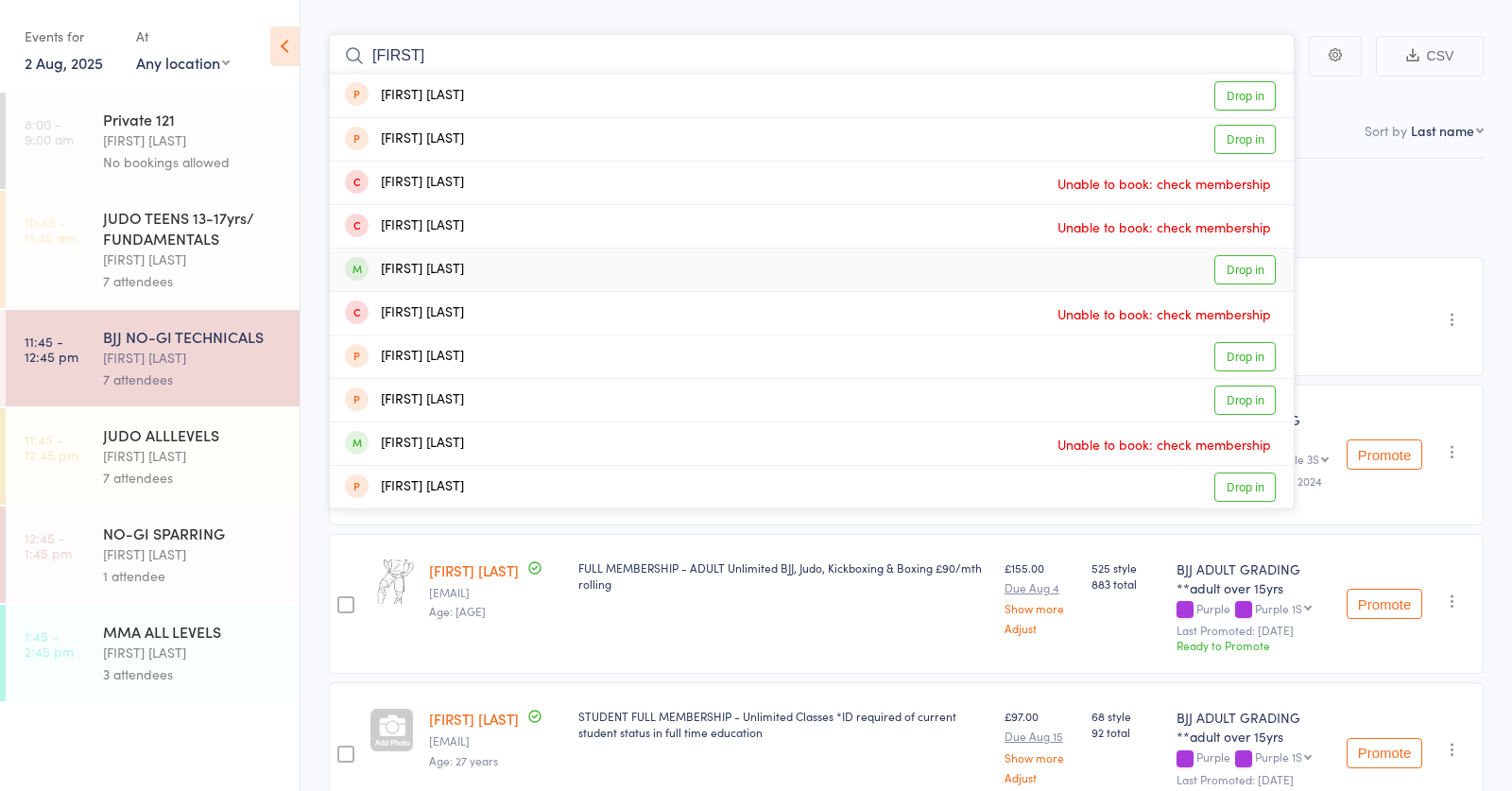 type 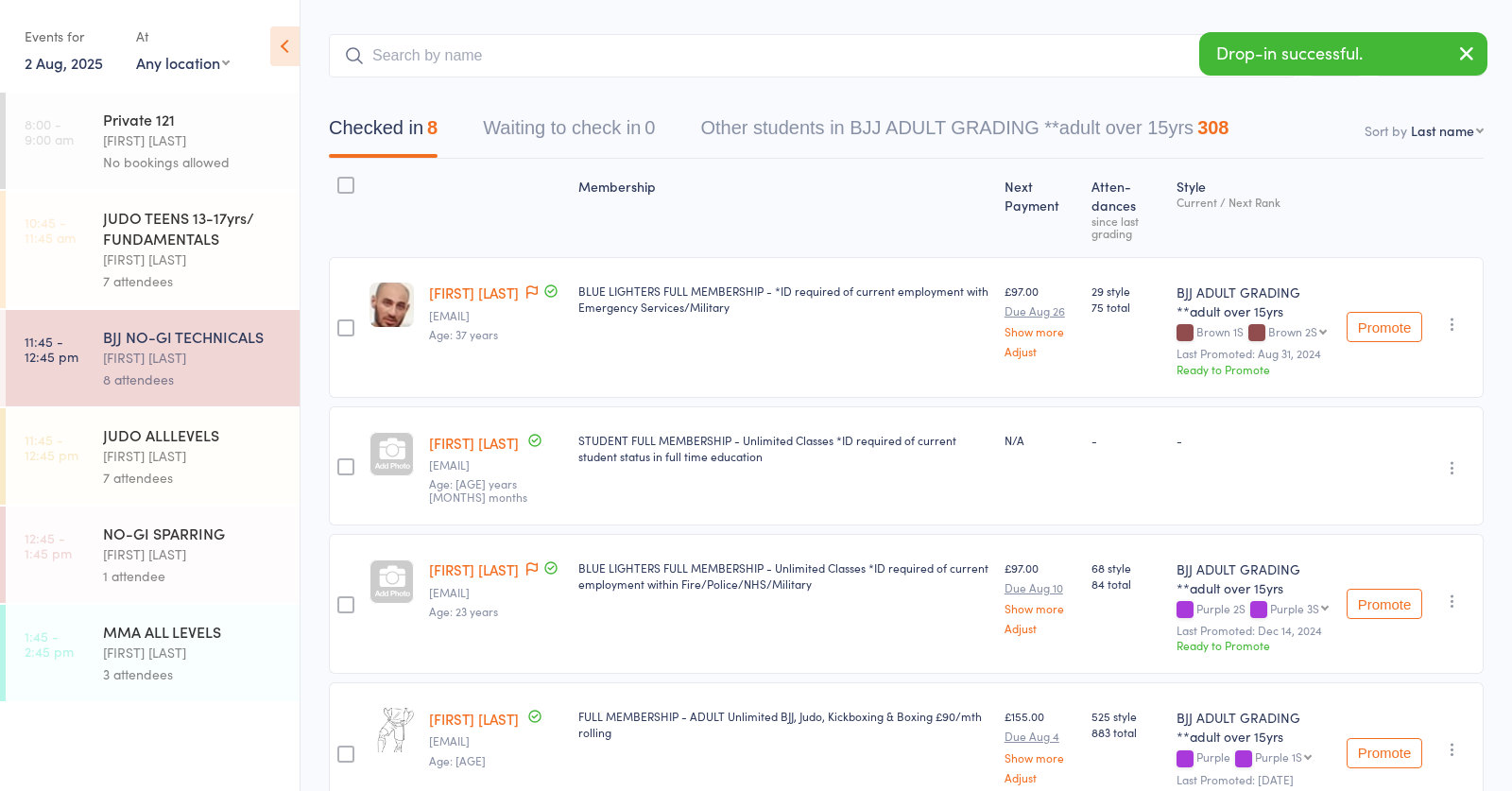 click on "[FIRST] [LAST]" at bounding box center [193, 554] 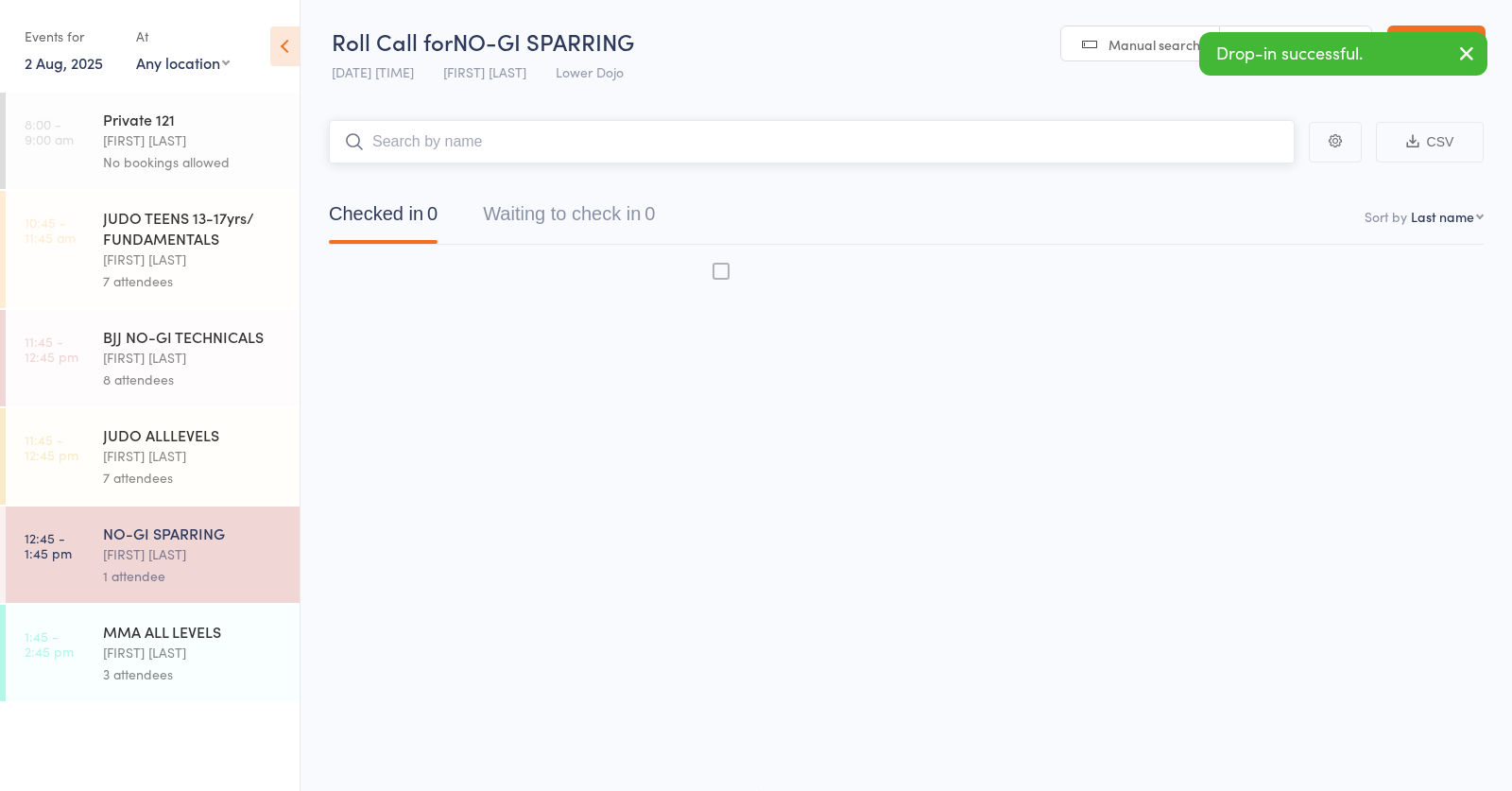scroll, scrollTop: 1, scrollLeft: 0, axis: vertical 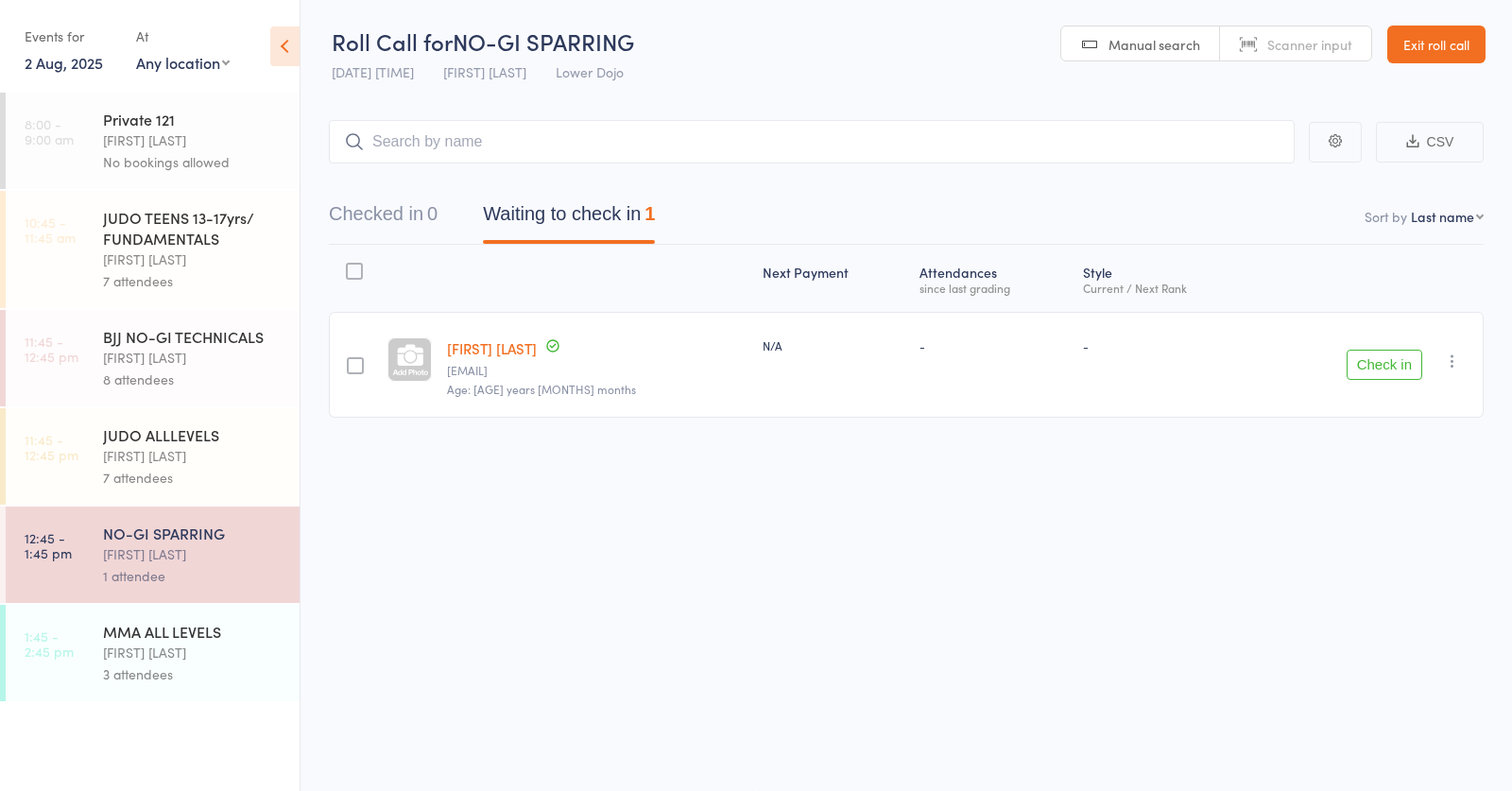 click on "Check in" at bounding box center [1384, 365] 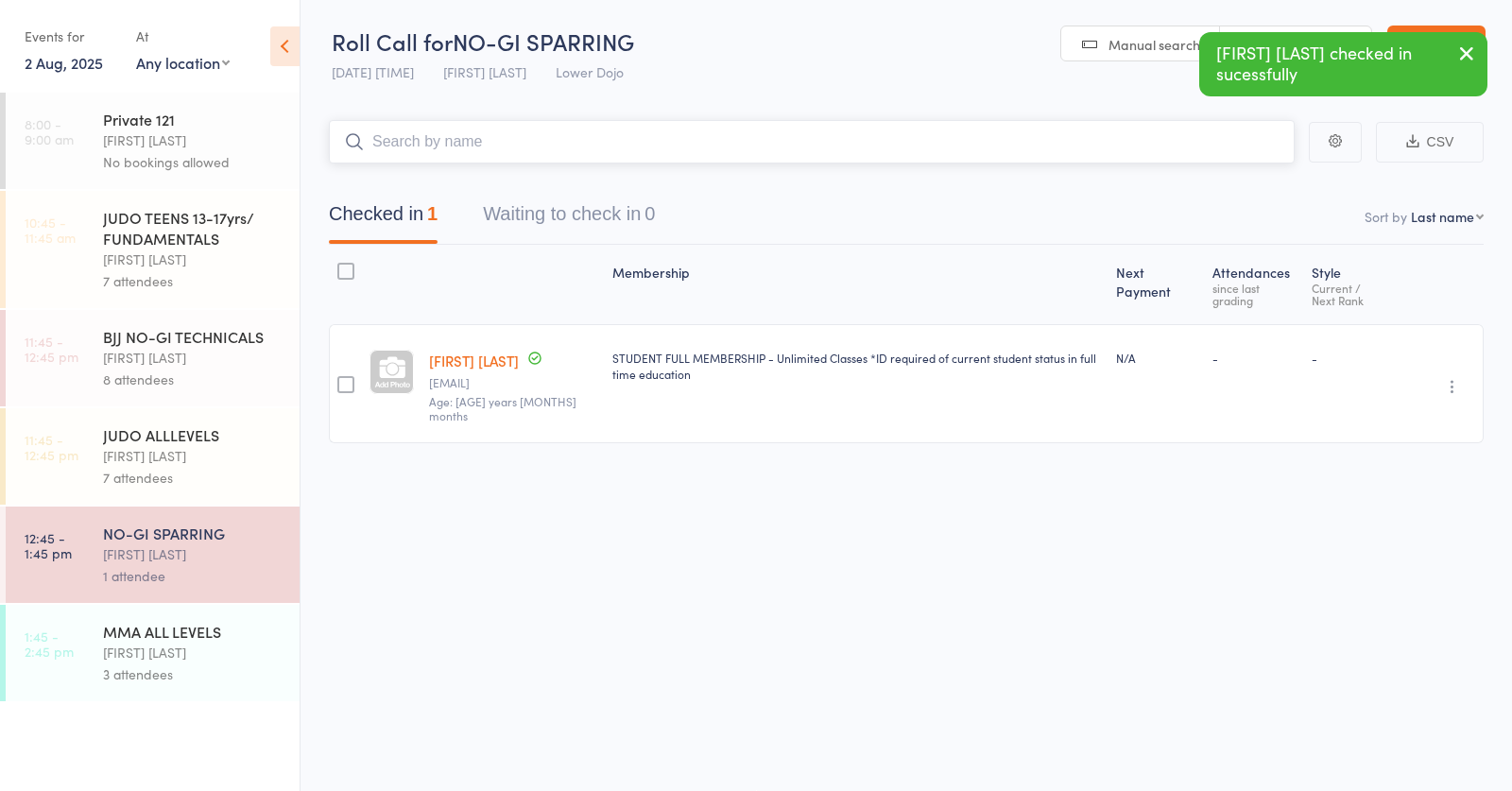 click at bounding box center [812, 142] 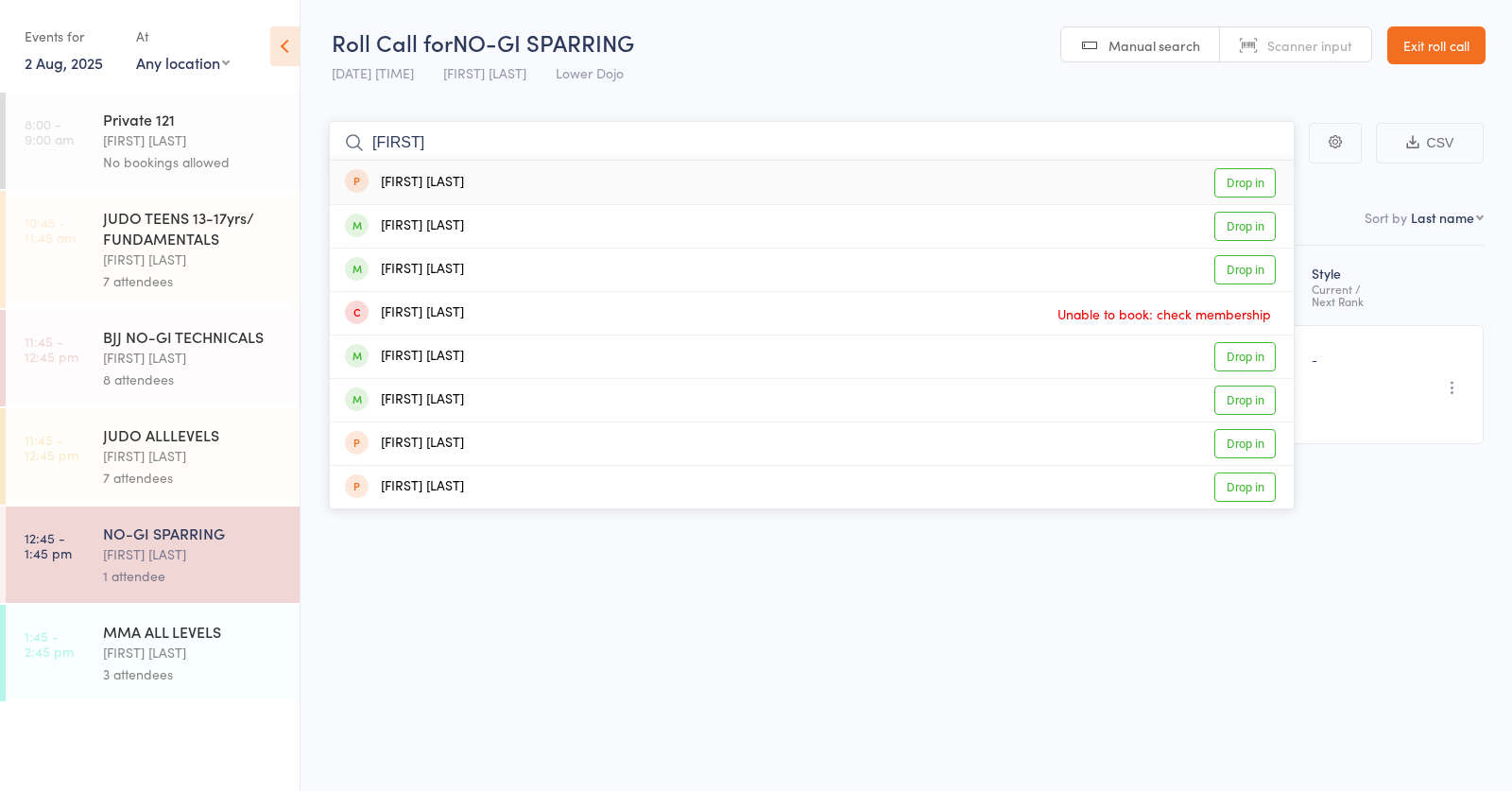 scroll, scrollTop: 0, scrollLeft: 0, axis: both 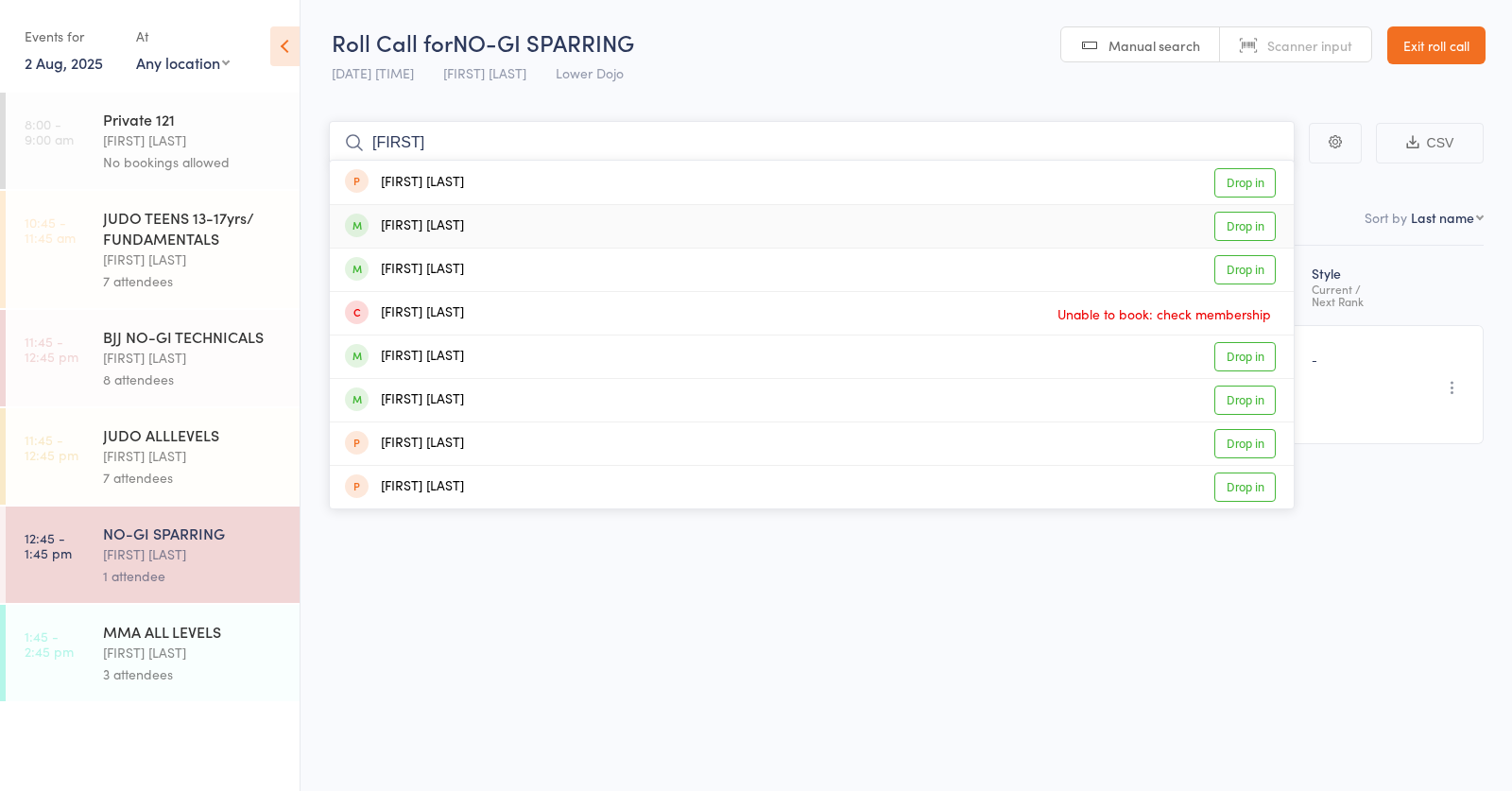 type on "[FIRST]" 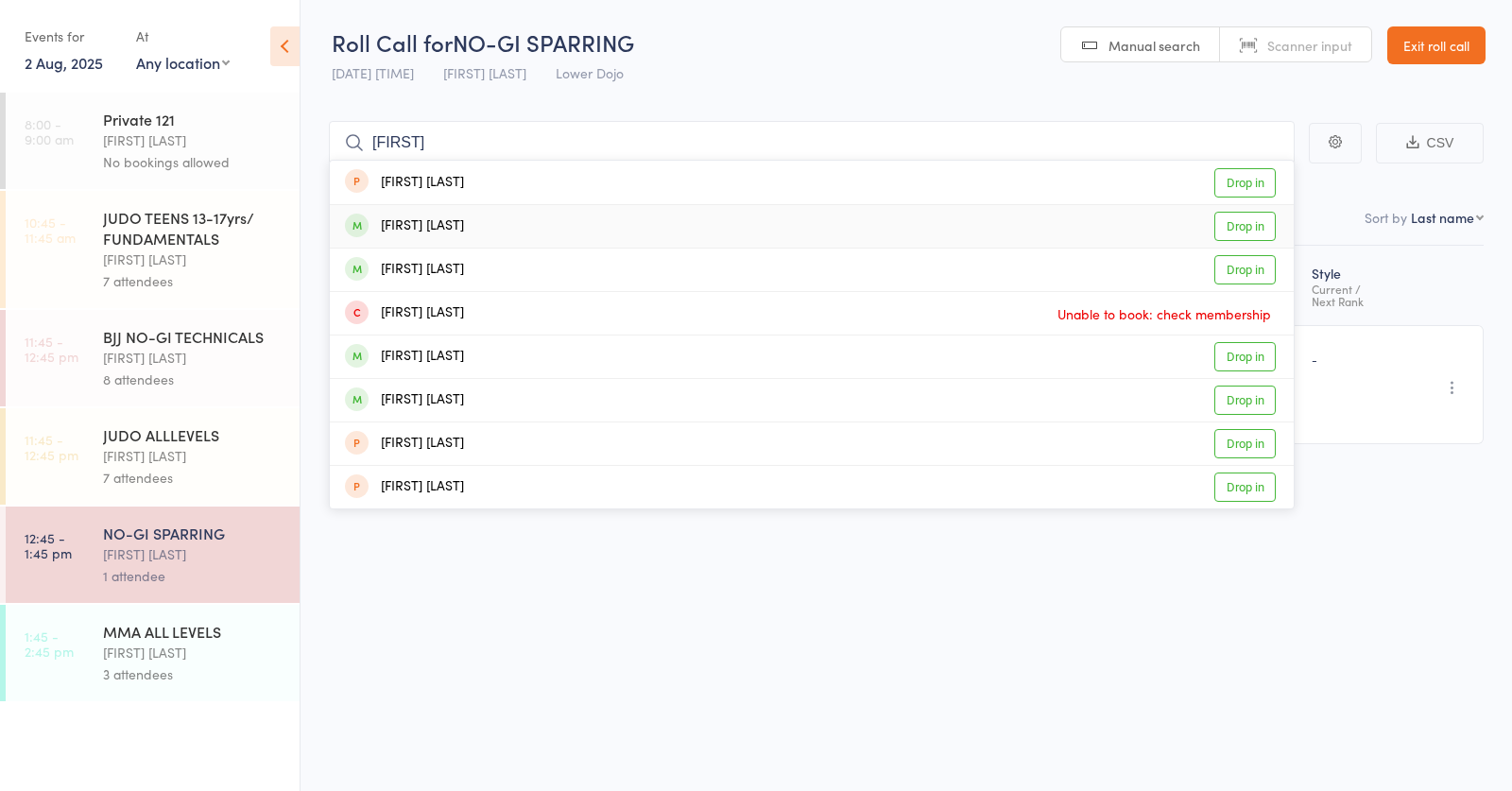 click on "[FIRST] [LAST] Drop in" at bounding box center [812, 226] 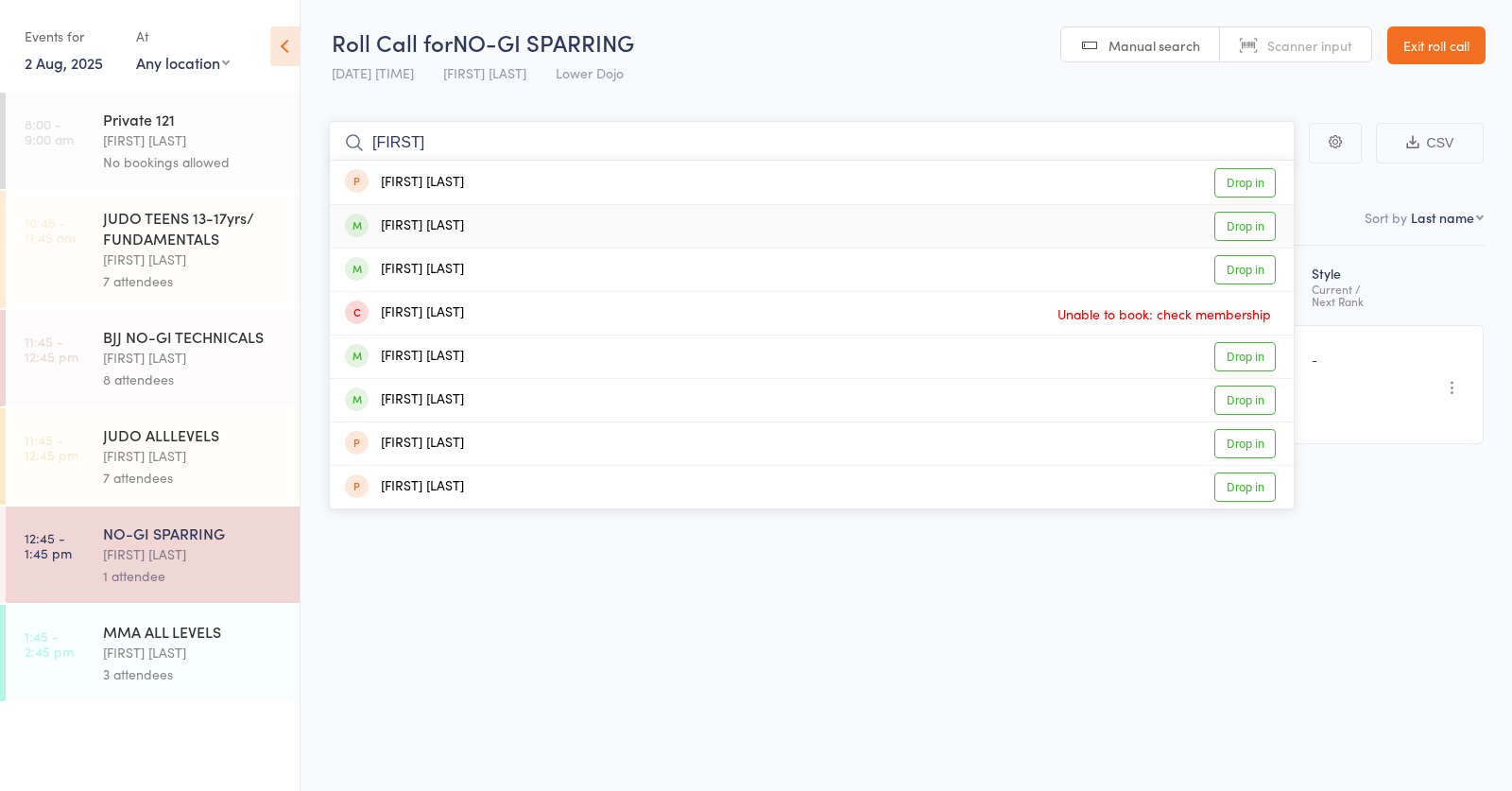 type 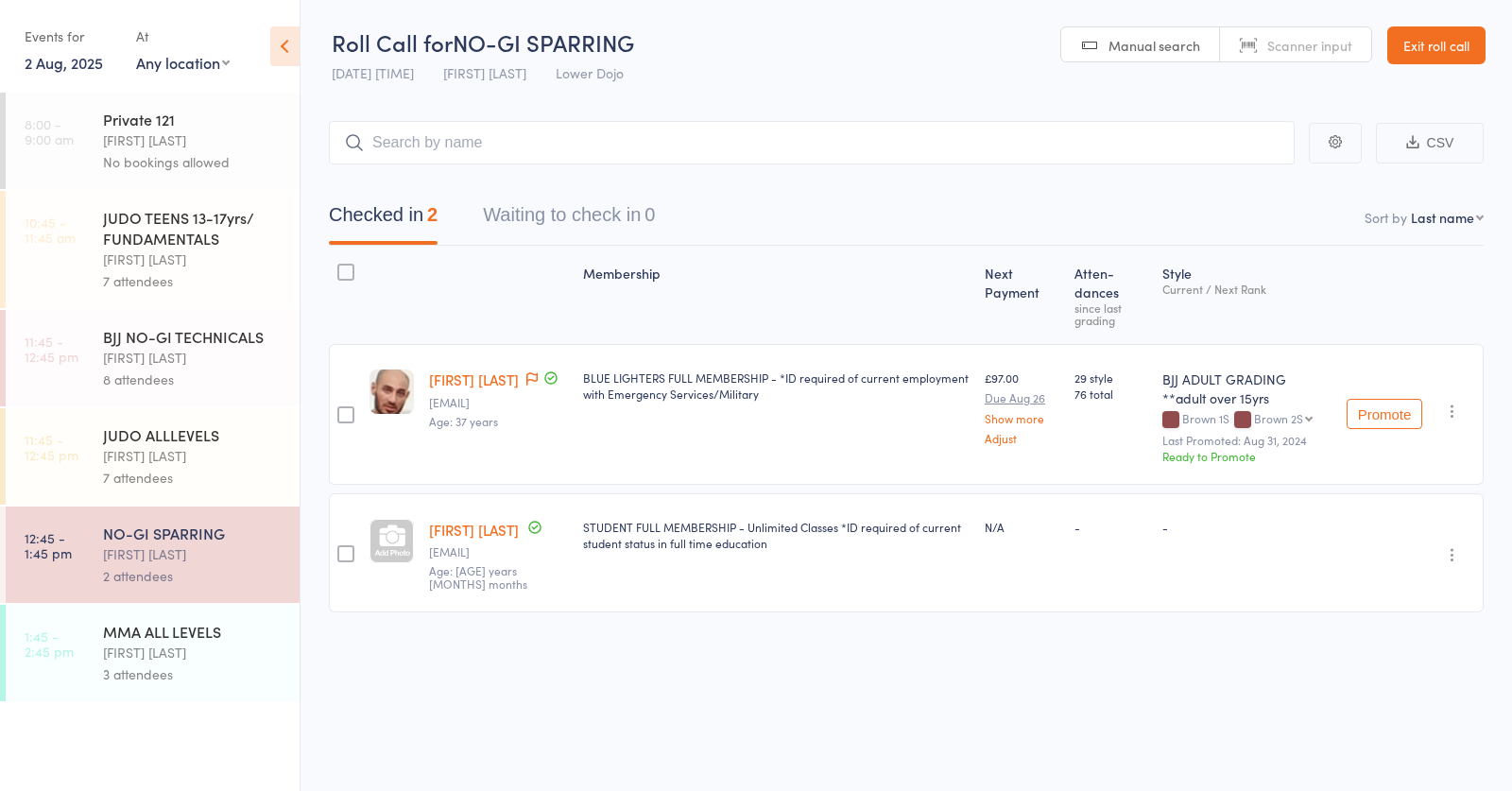 click on "[FIRST] [LAST]" at bounding box center [193, 456] 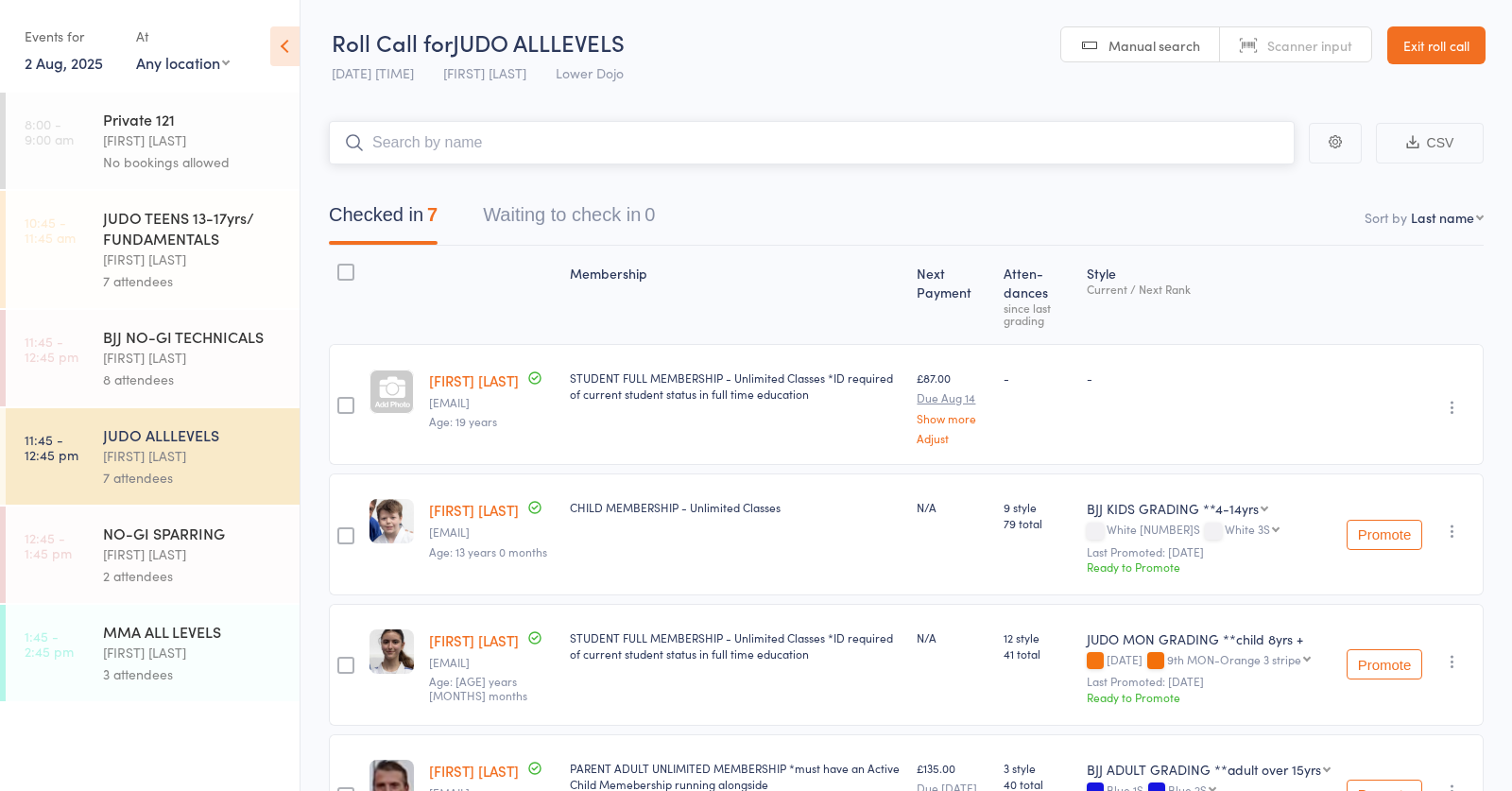 click at bounding box center (812, 143) 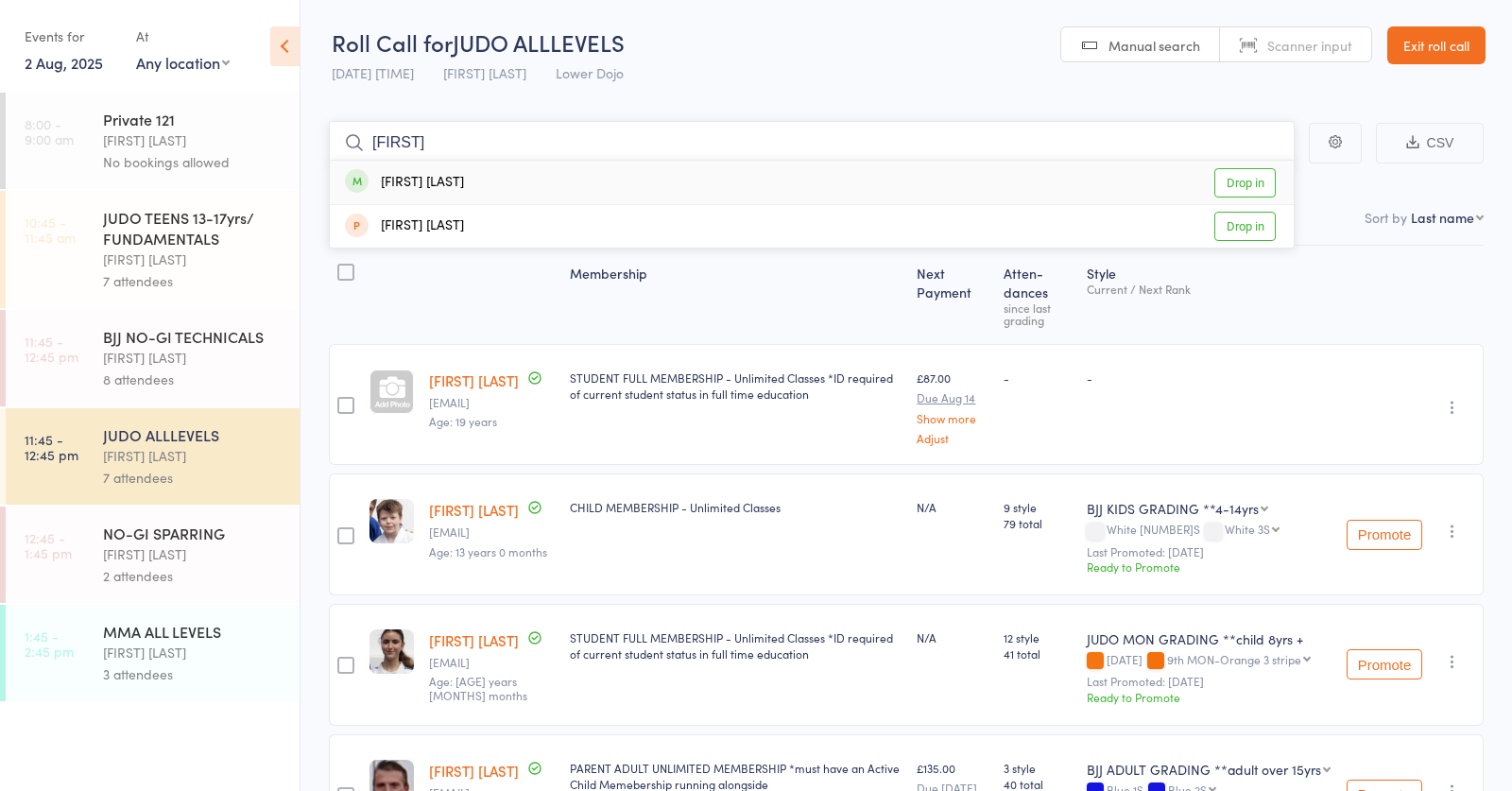 type on "minded" 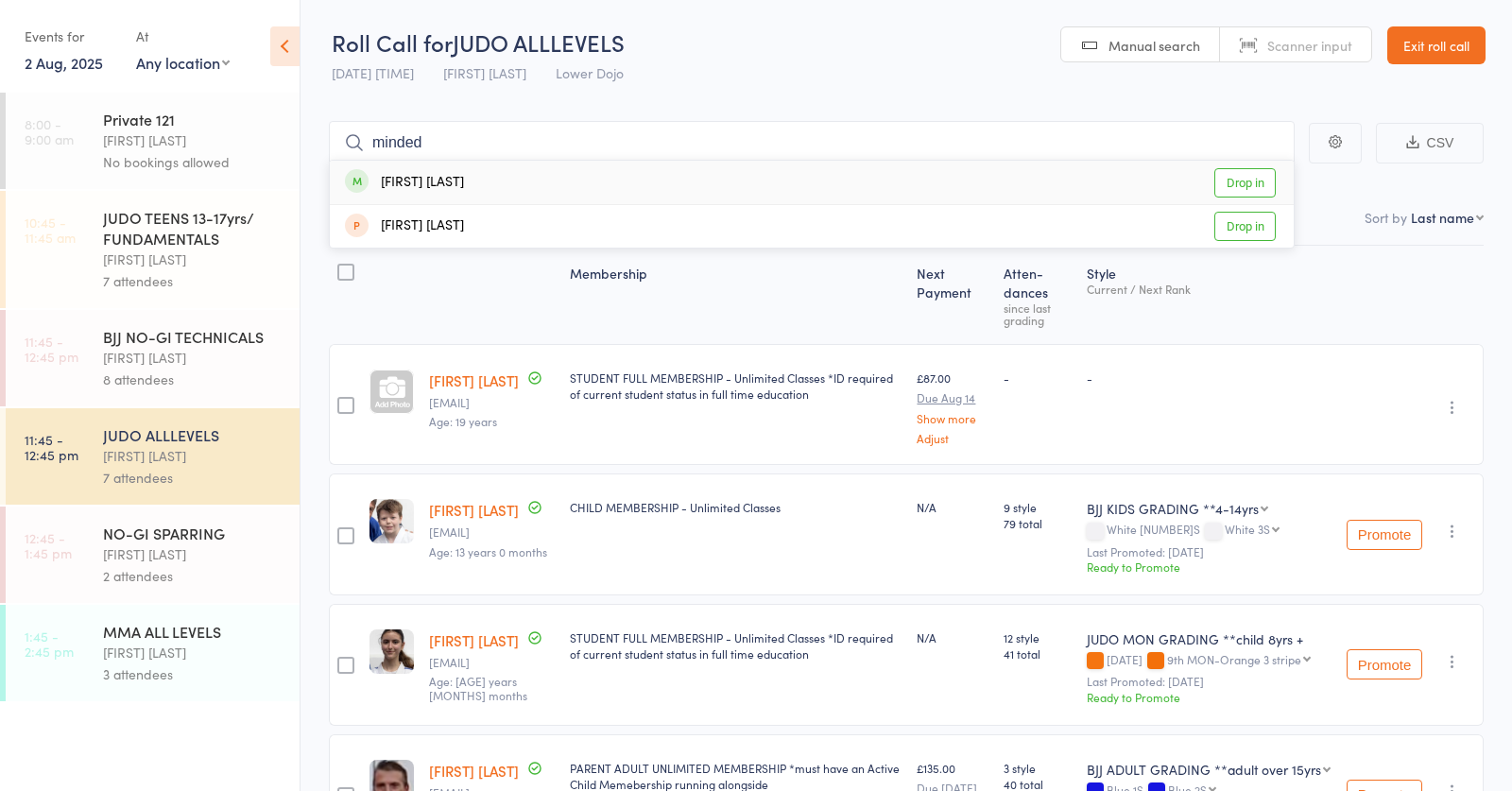 drag, startPoint x: 424, startPoint y: 135, endPoint x: 490, endPoint y: 181, distance: 80.44874 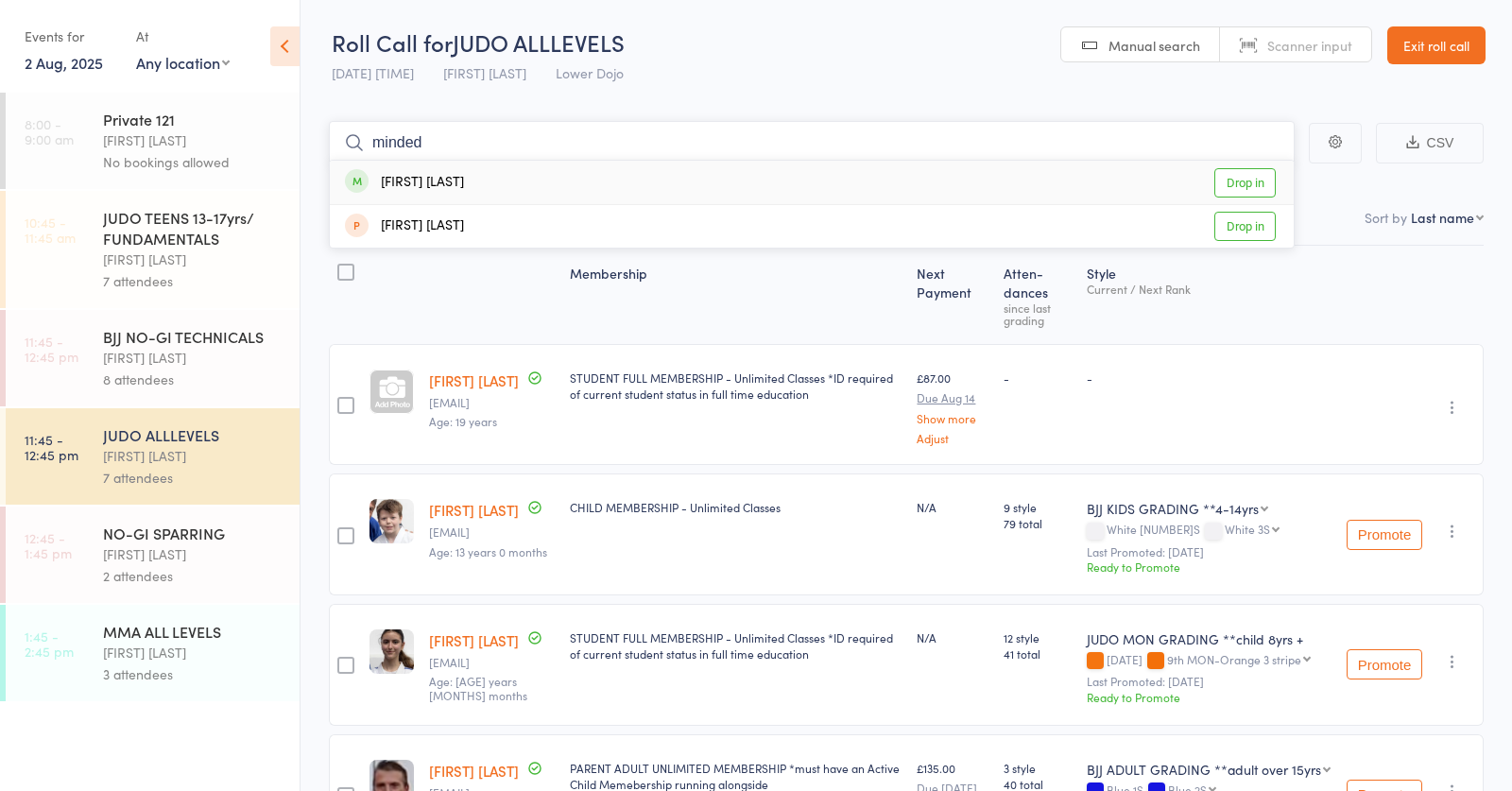type 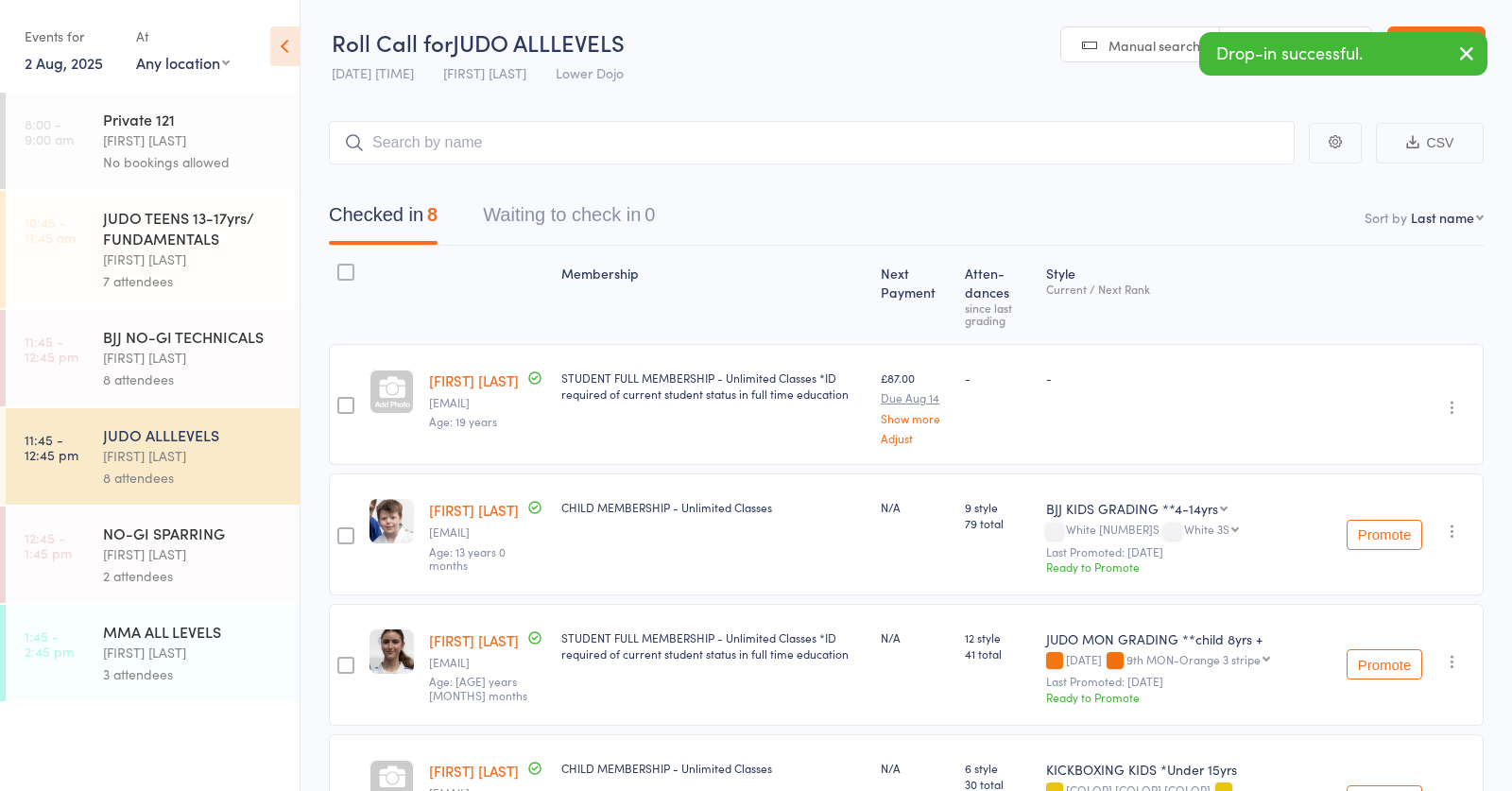 click on "[FIRST] [LAST]" at bounding box center [193, 259] 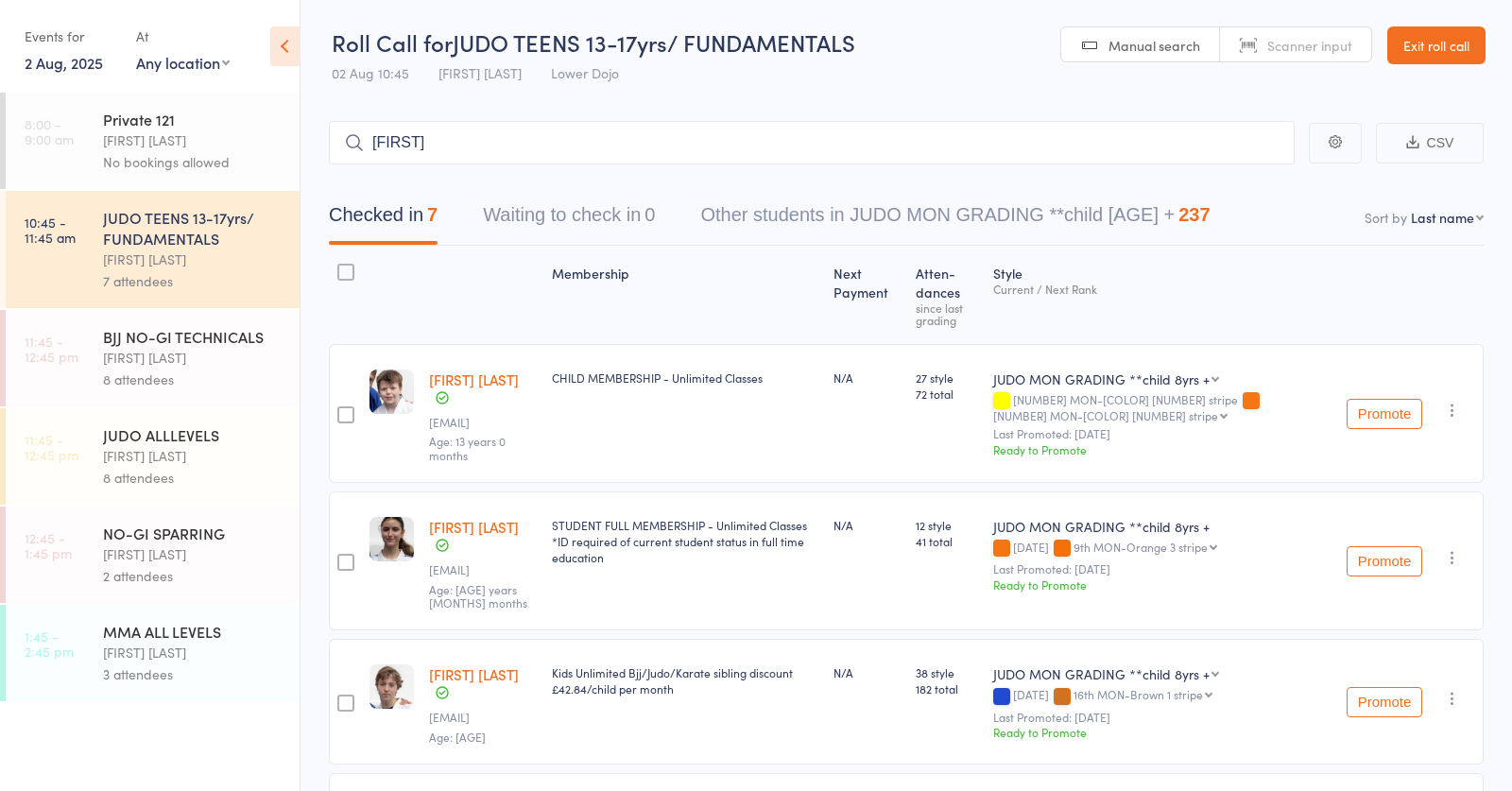 type on "[FIRST]" 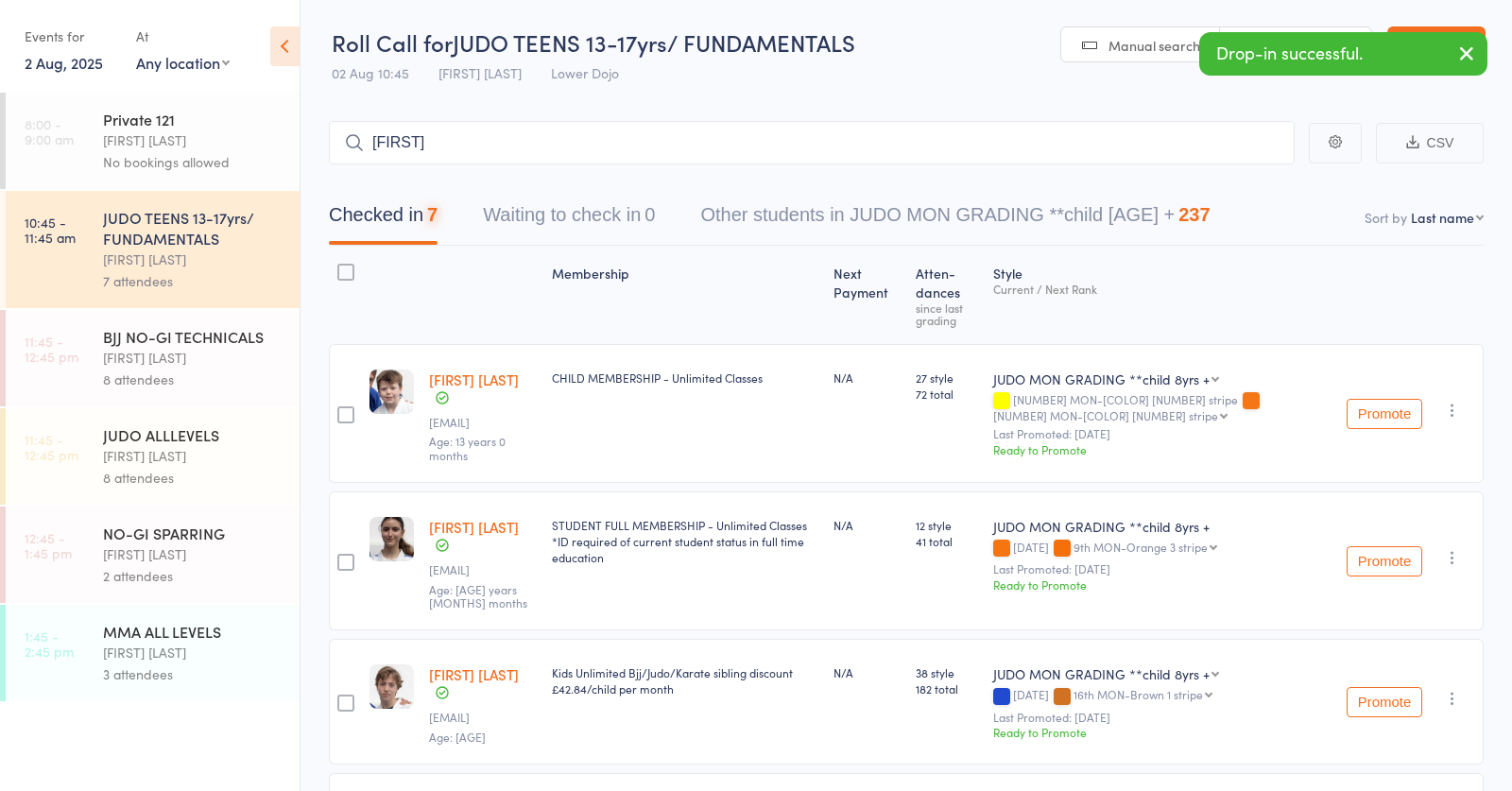 type on "[FIRST]" 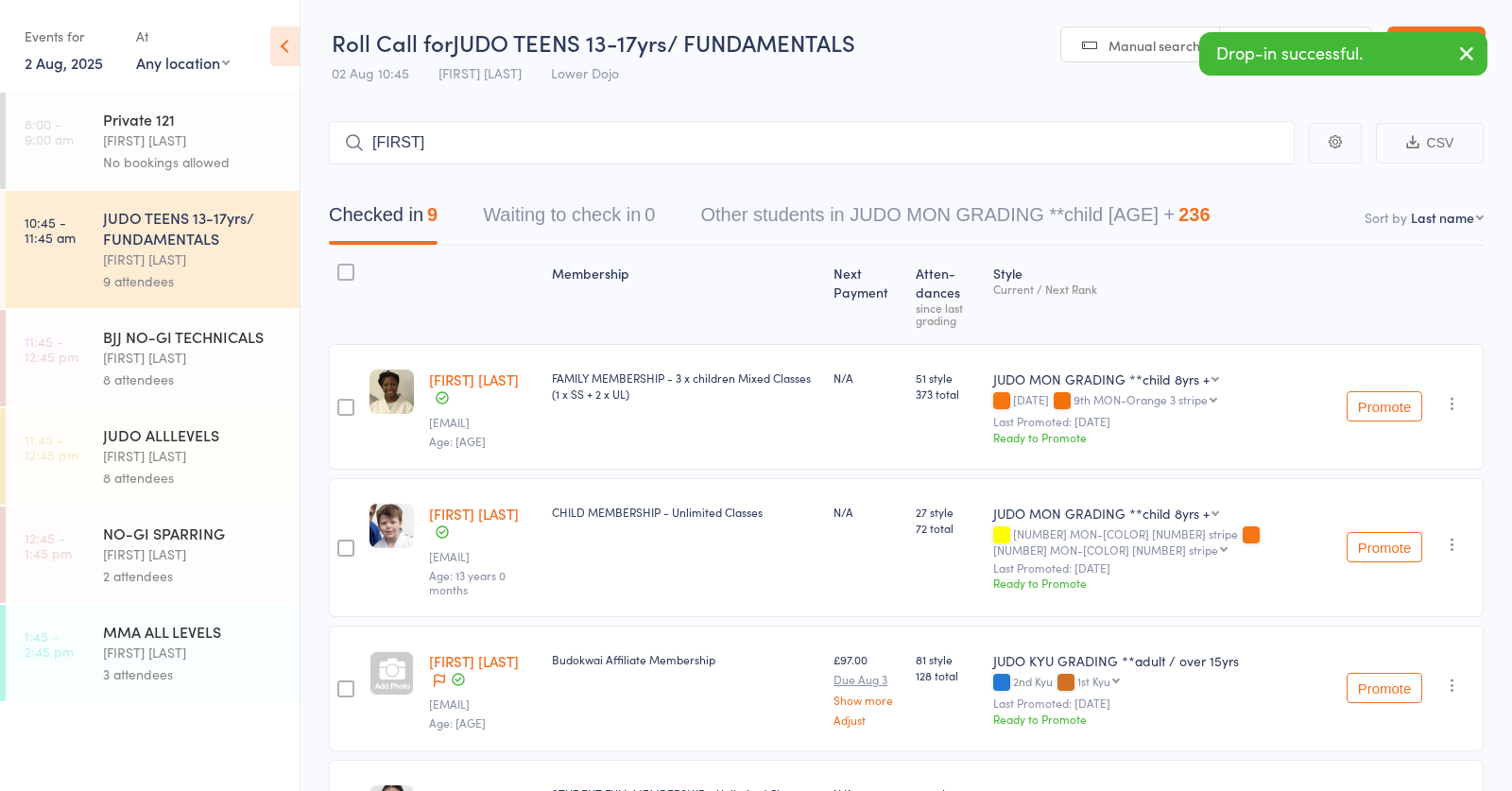 type on "[FIRST]" 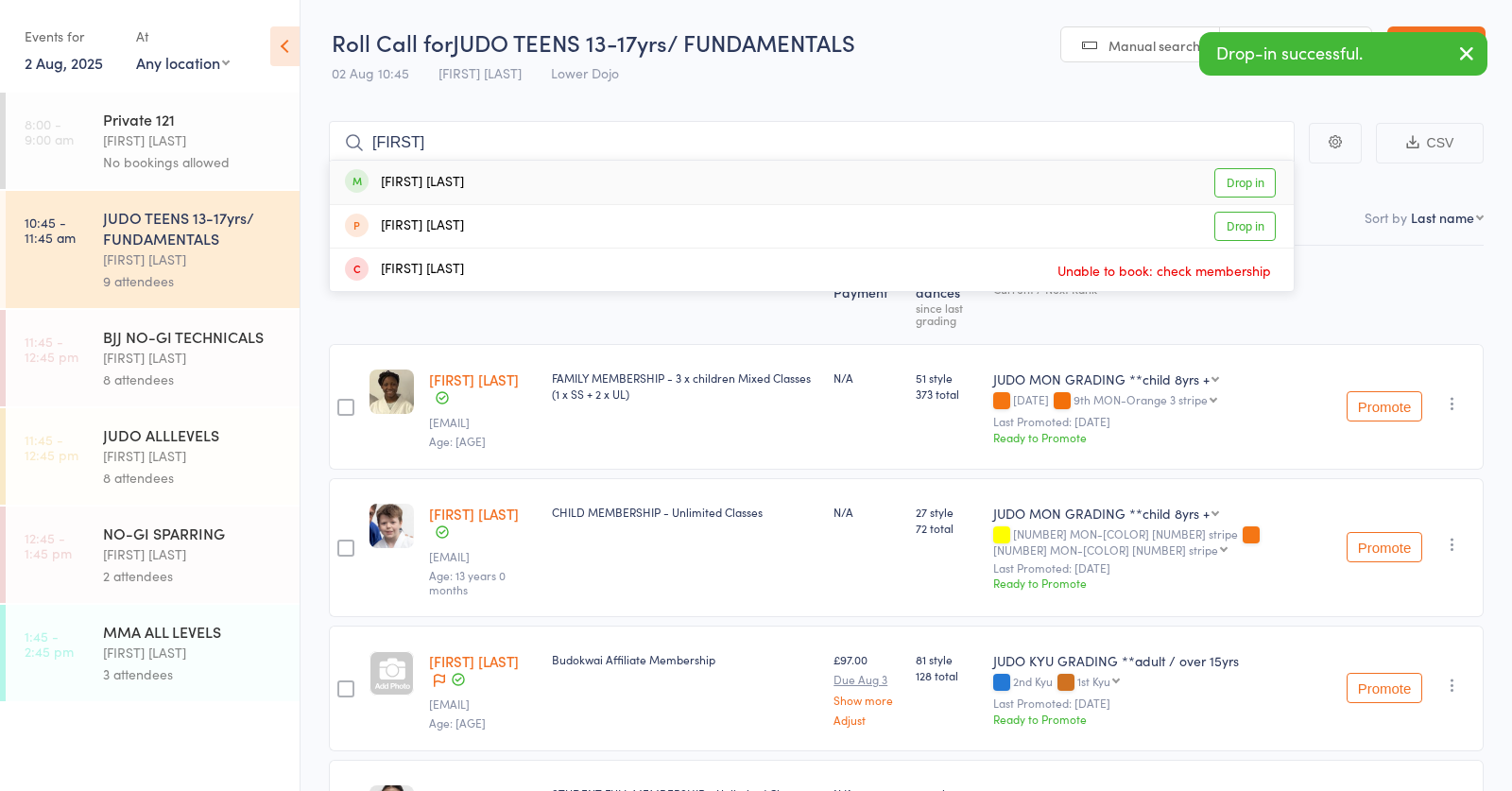 type 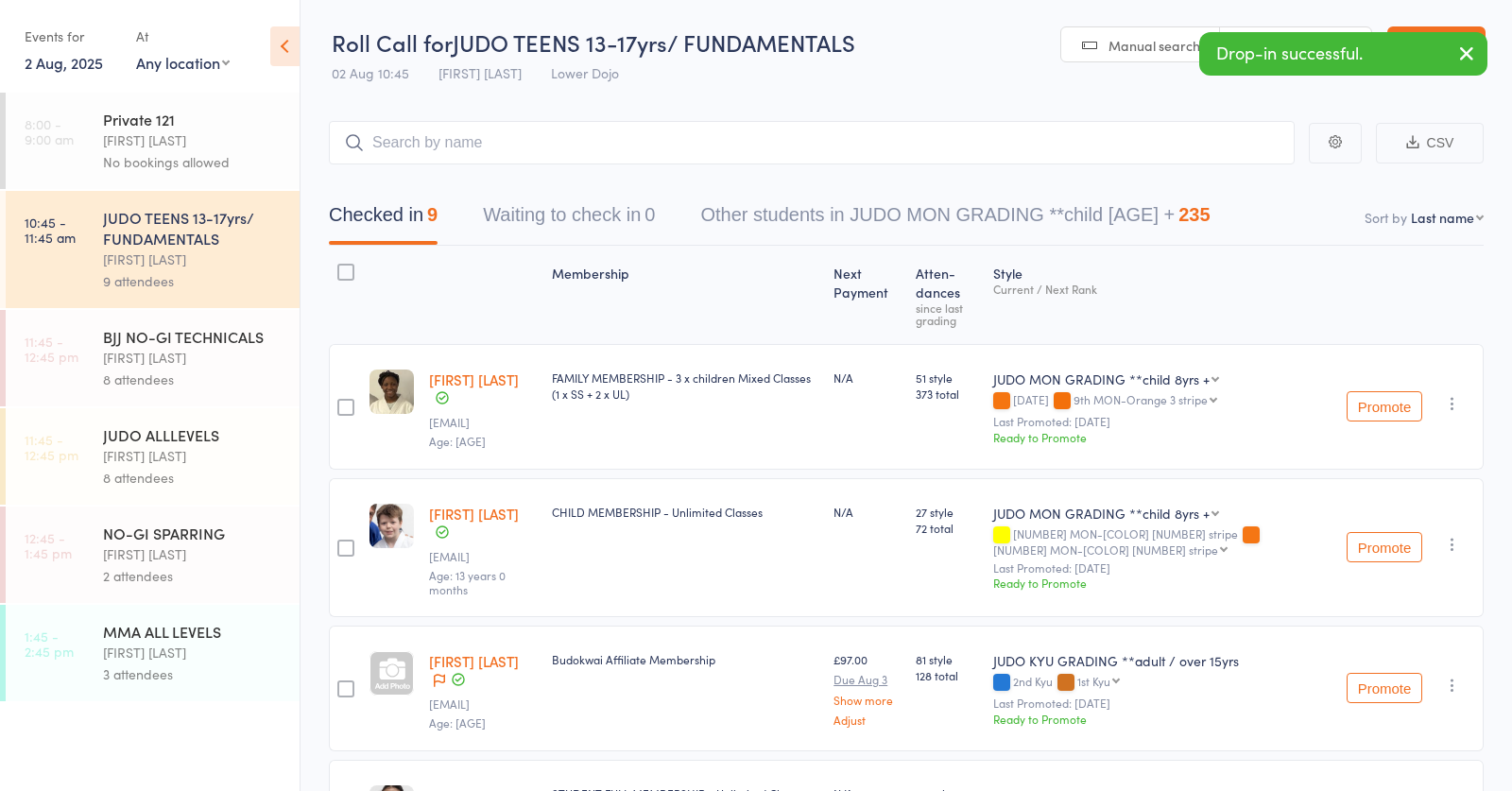 click on "[FIRST] [LAST]" at bounding box center (193, 456) 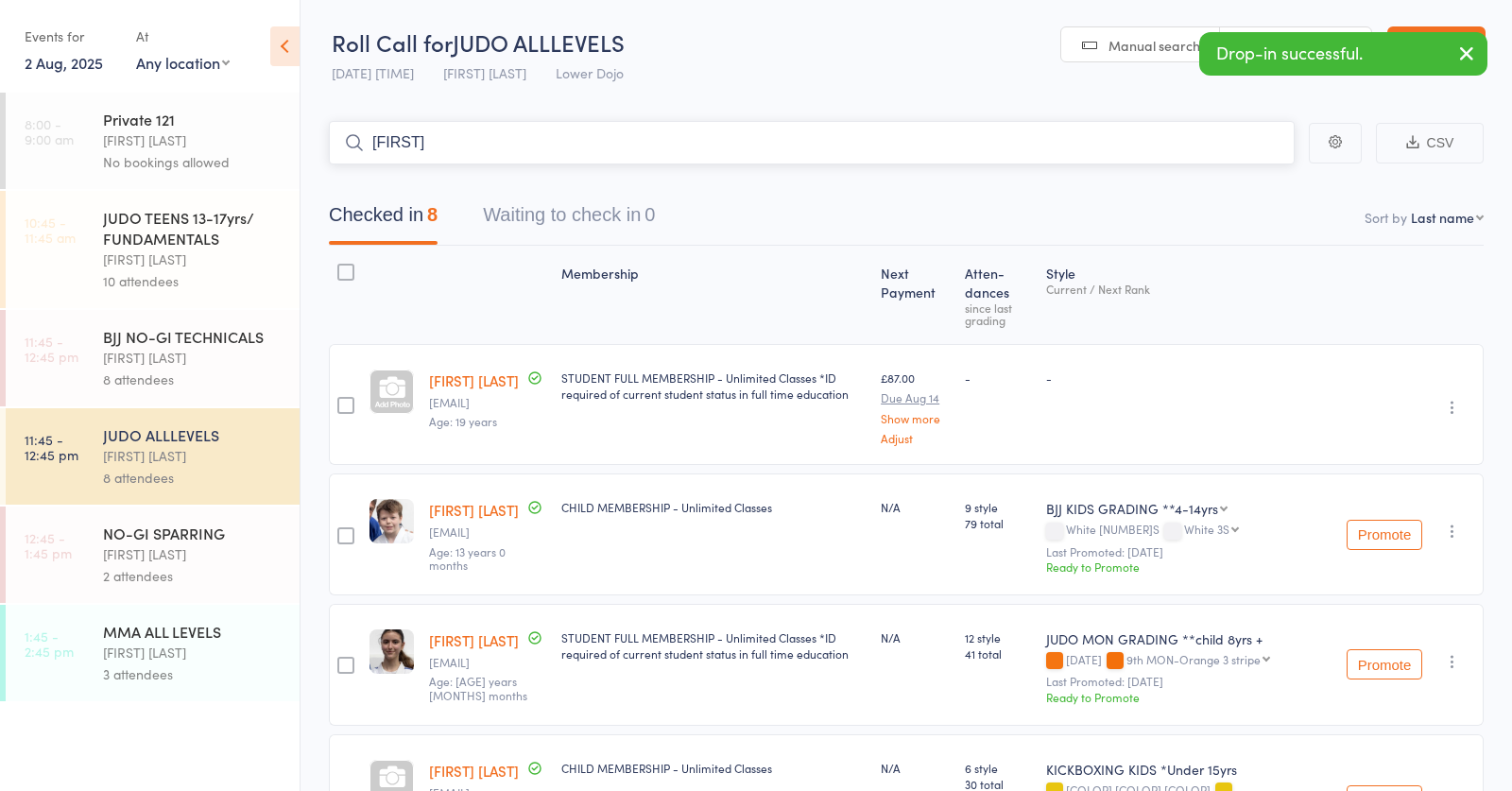 type on "[FIRST]" 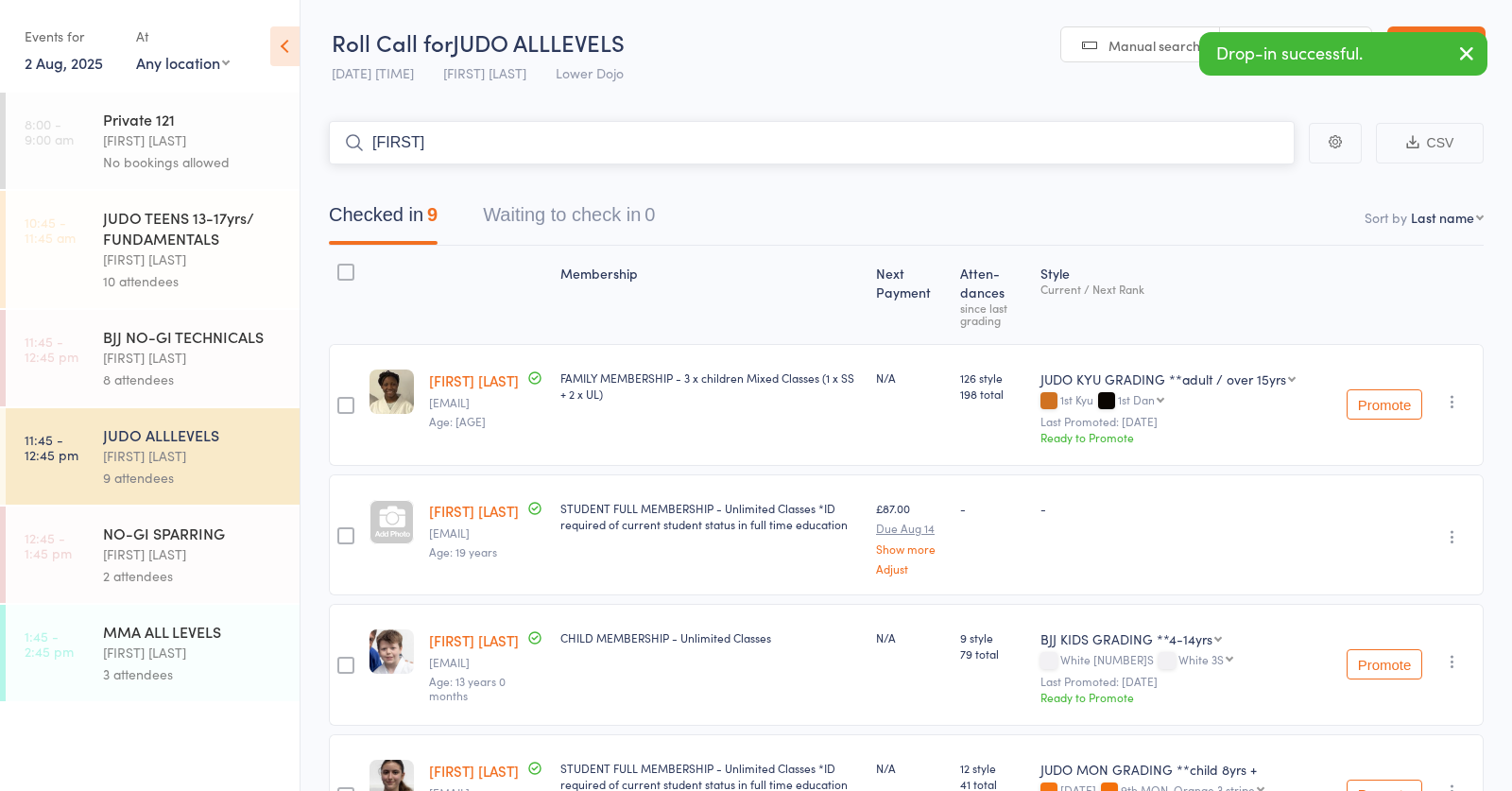 type on "[FIRST]" 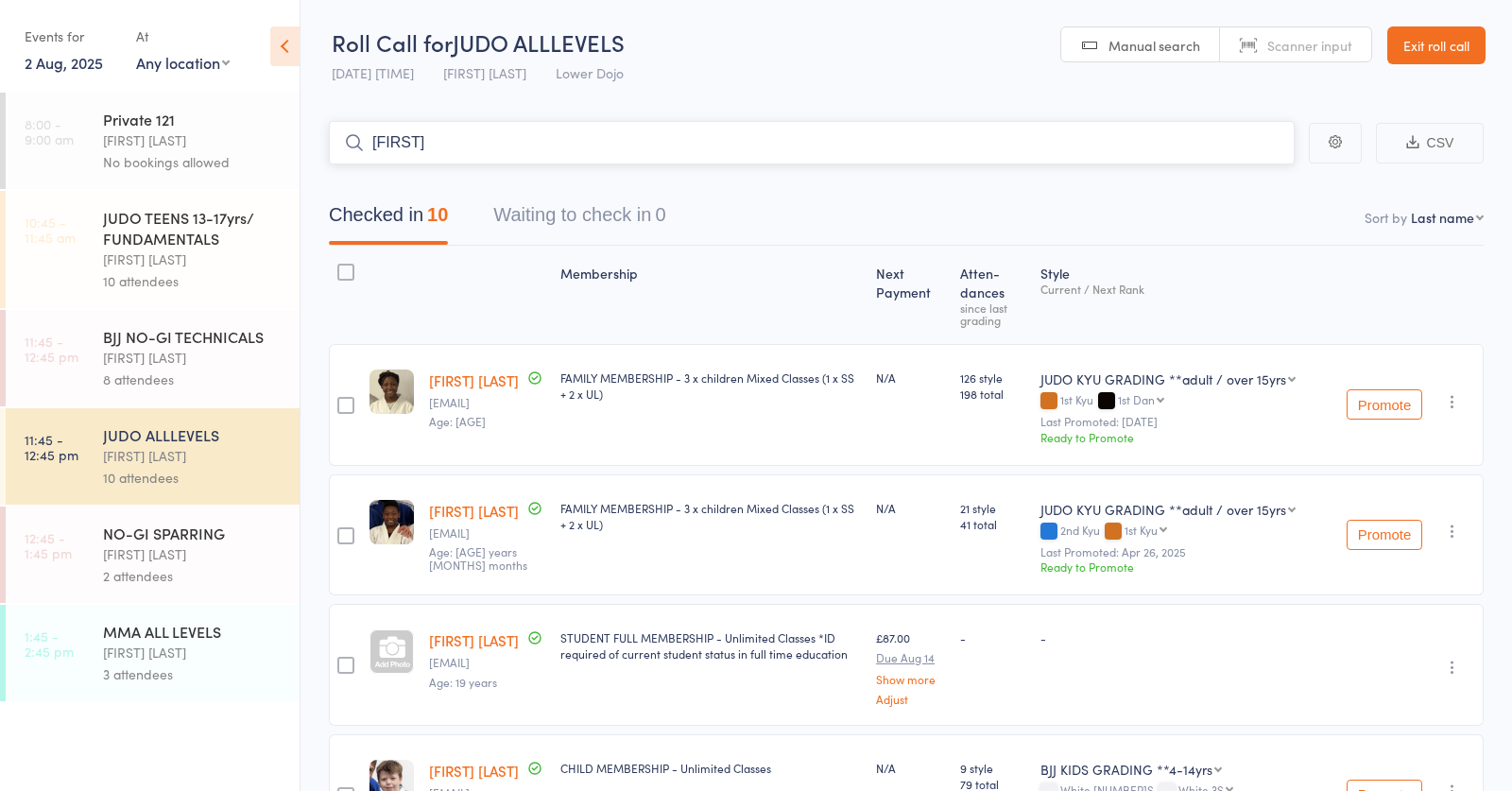 type on "[FIRST]" 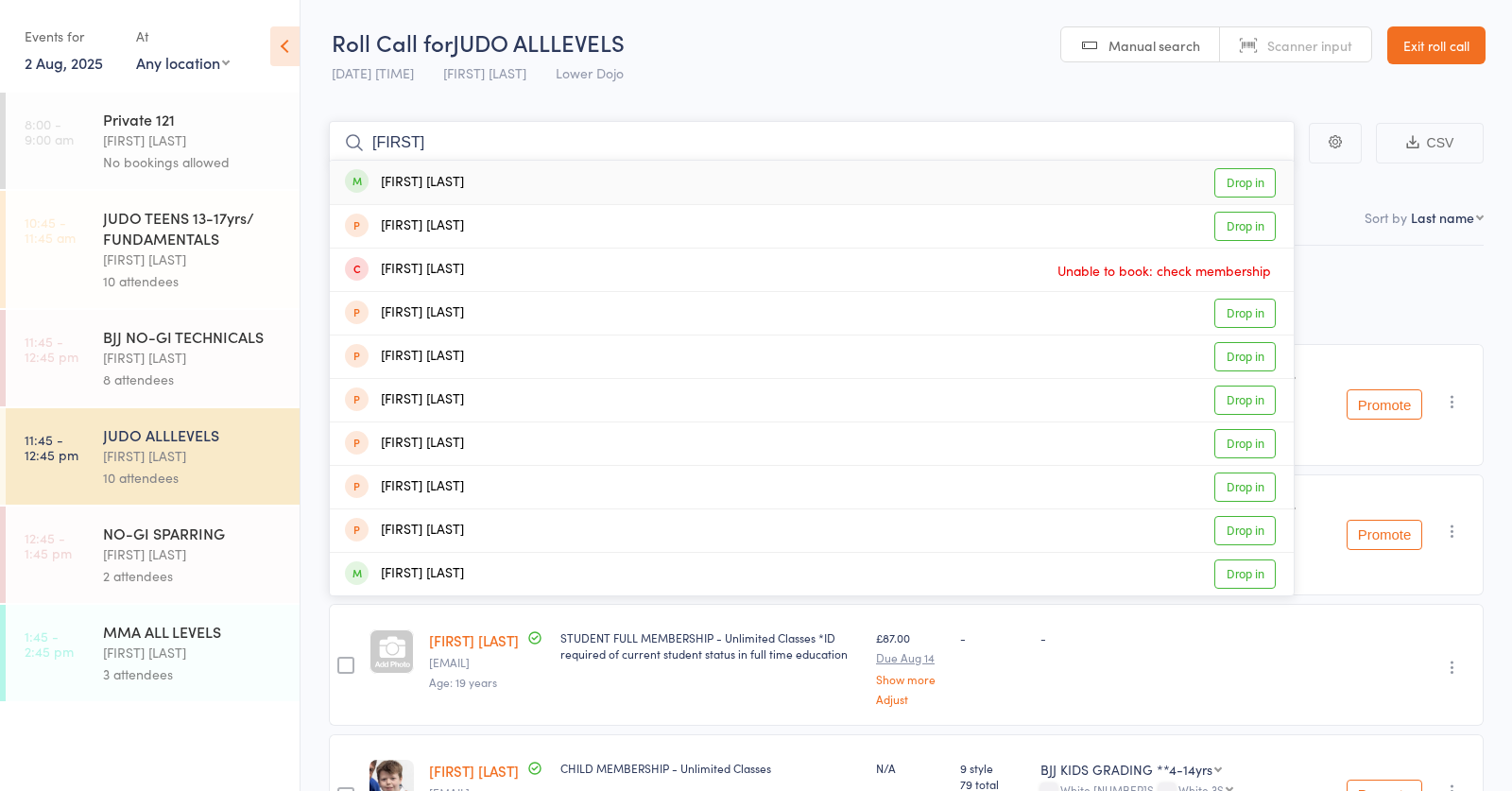 type 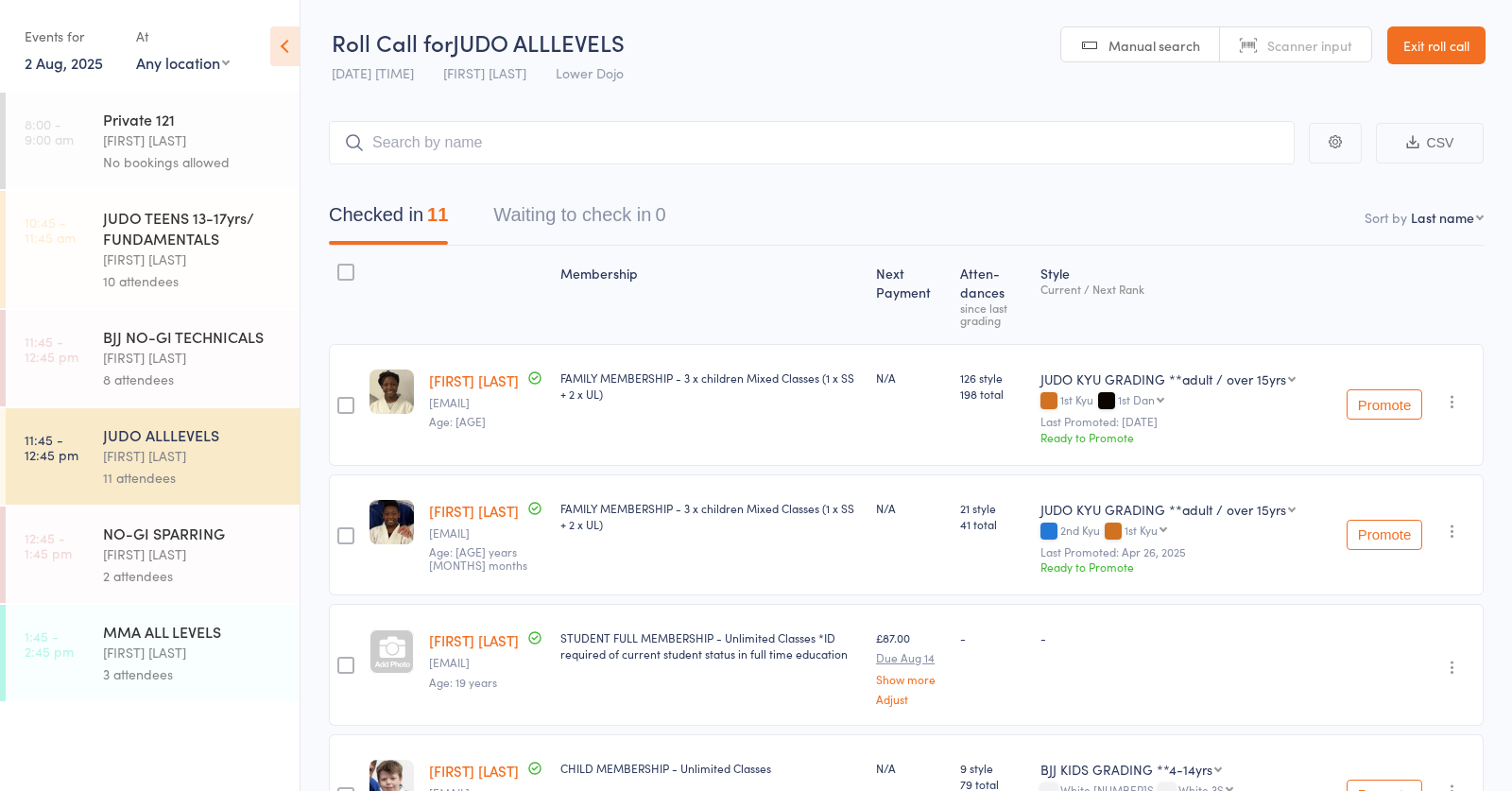 click on "[FIRST] [LAST]" at bounding box center [193, 554] 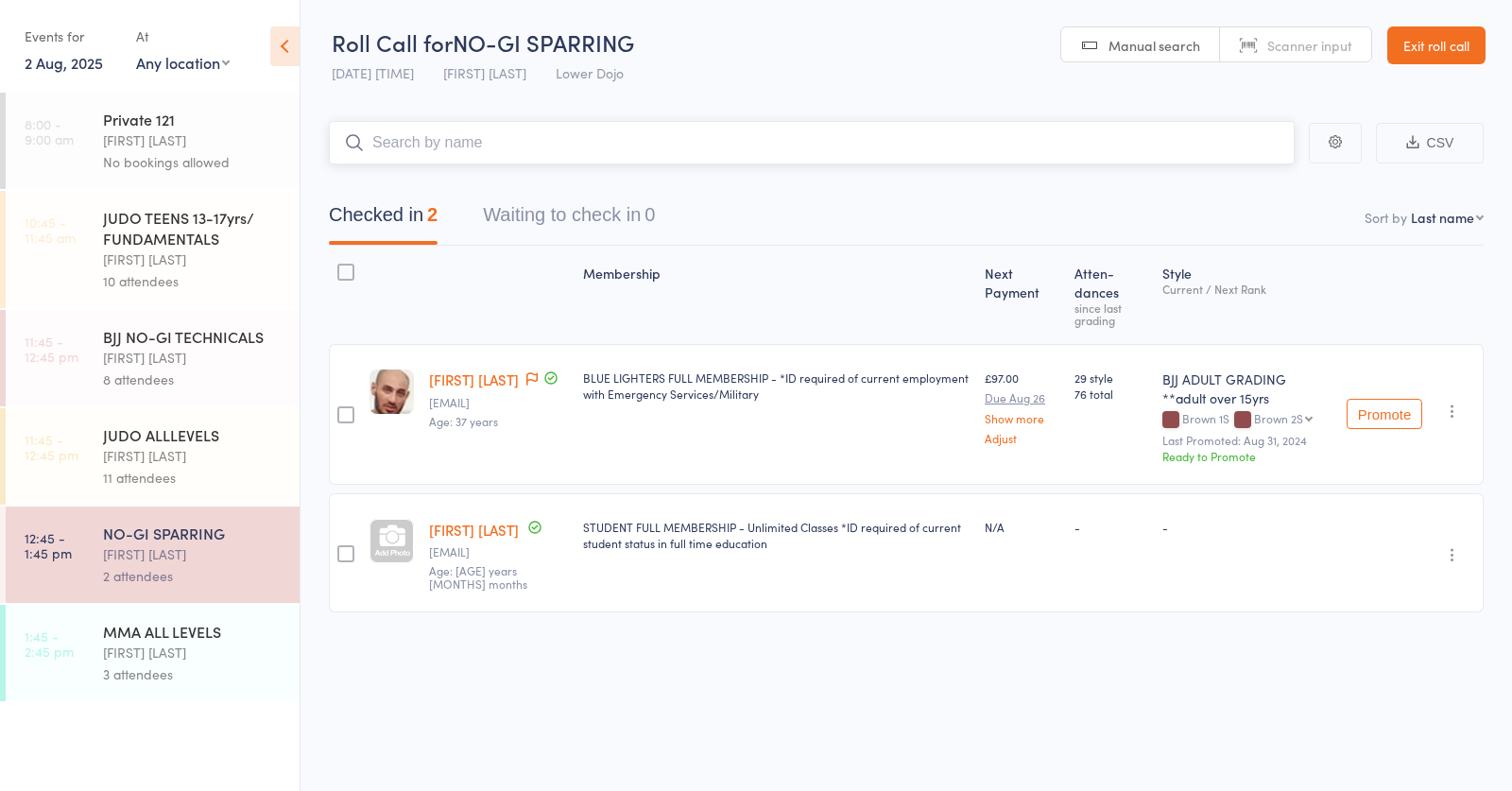 click at bounding box center (812, 143) 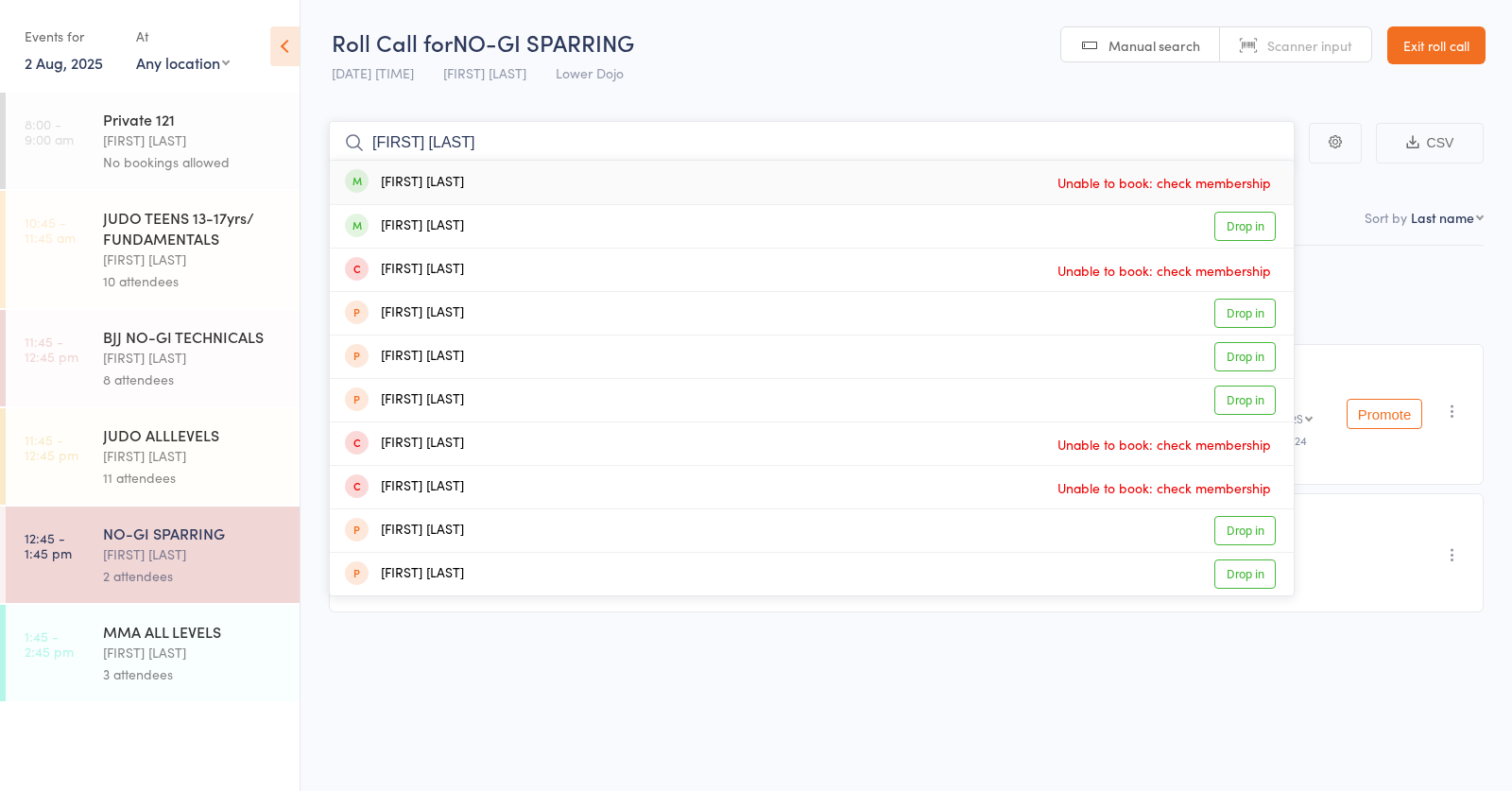 type on "[FIRST] [LAST]" 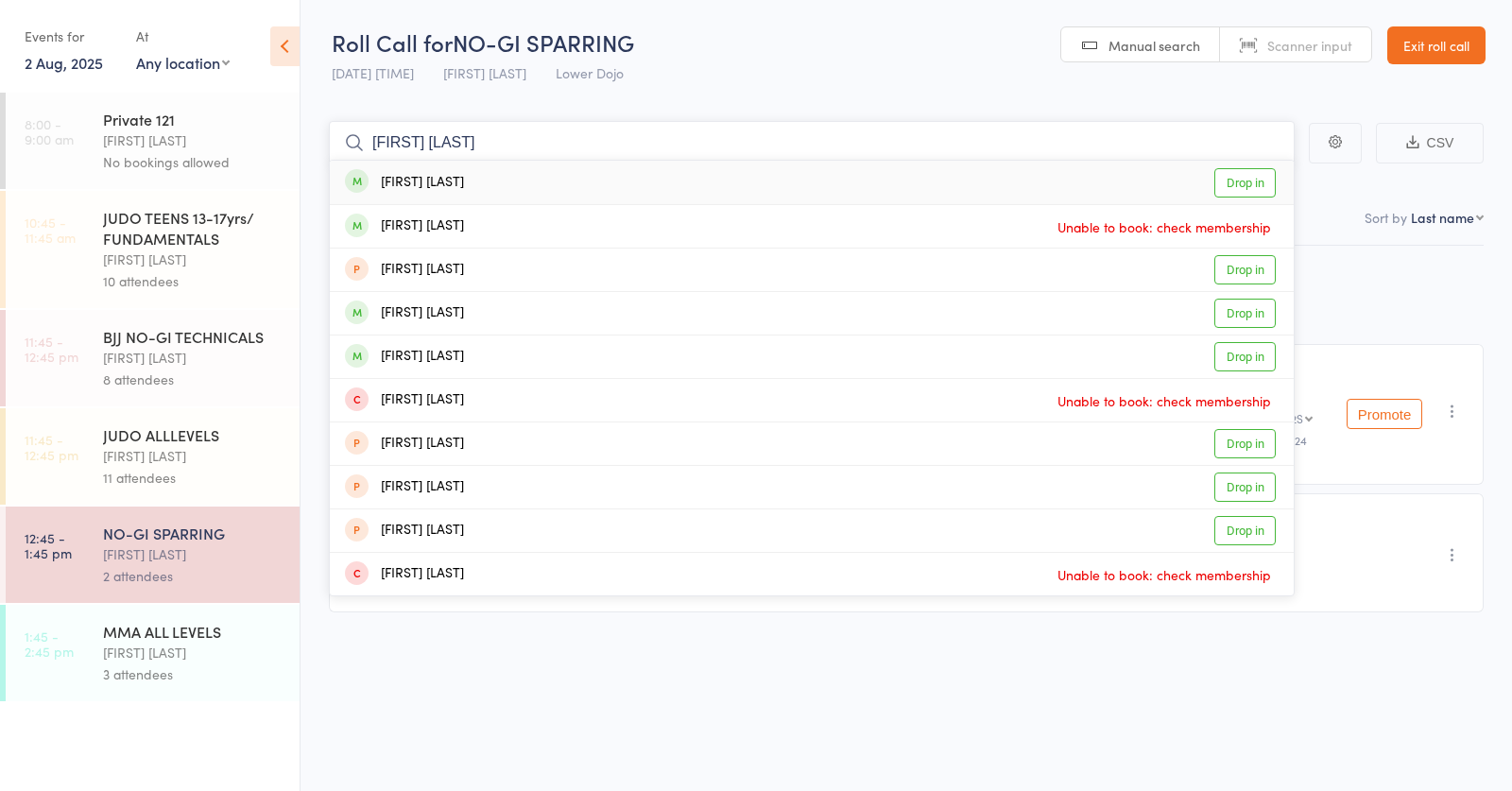 type 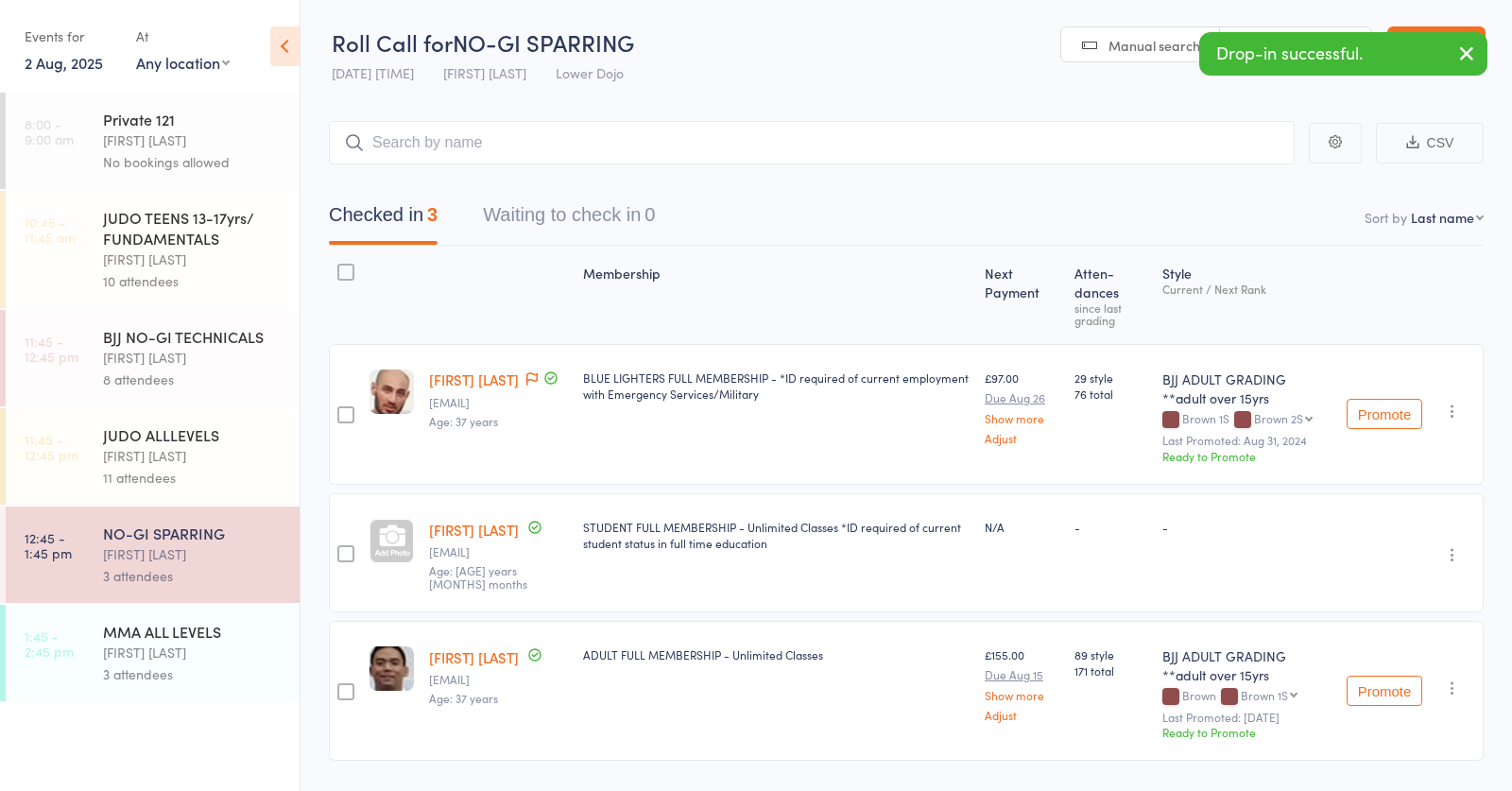 click on "[FIRST] [LAST]" at bounding box center [193, 456] 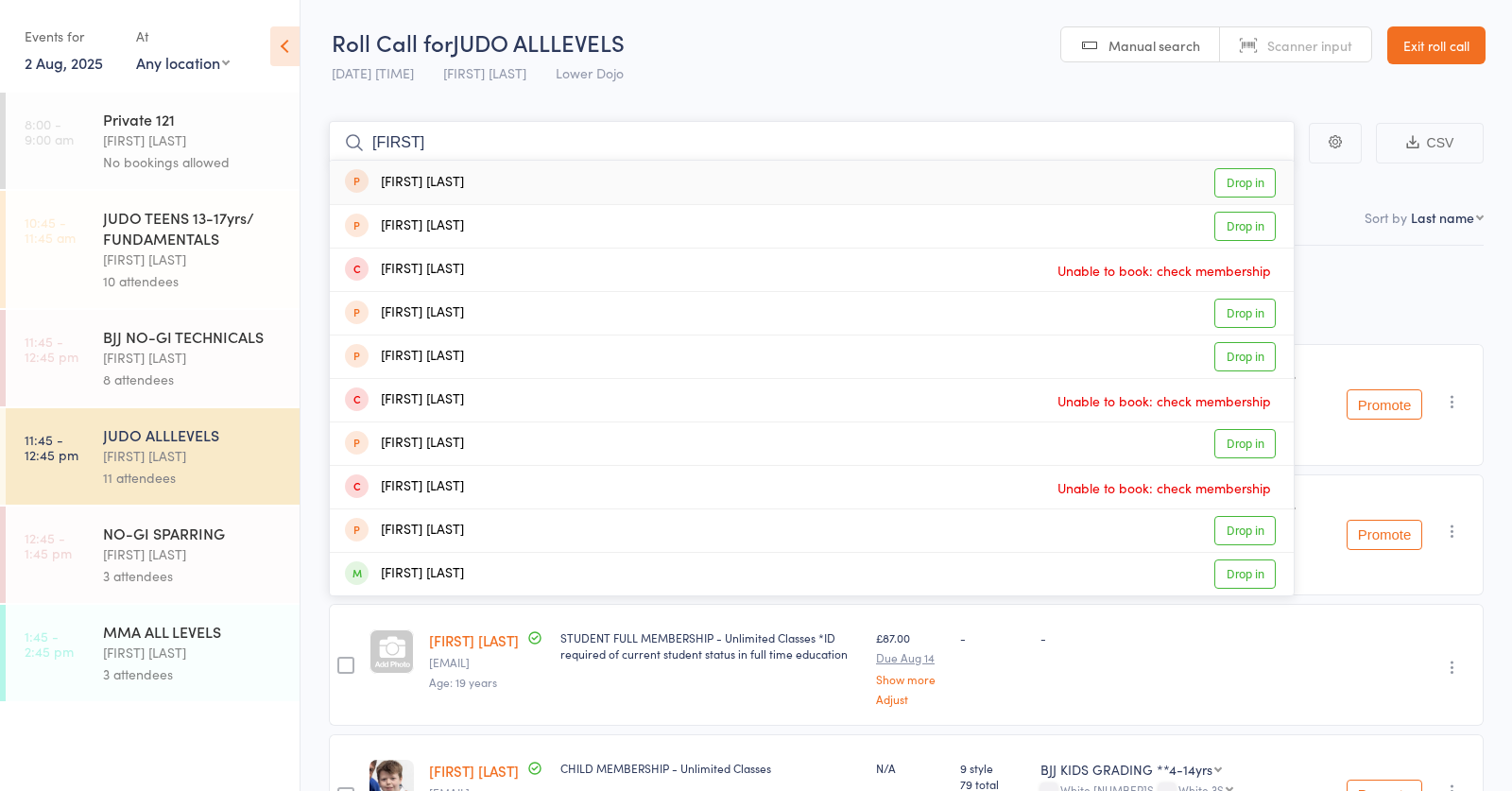 type on "[FIRST]" 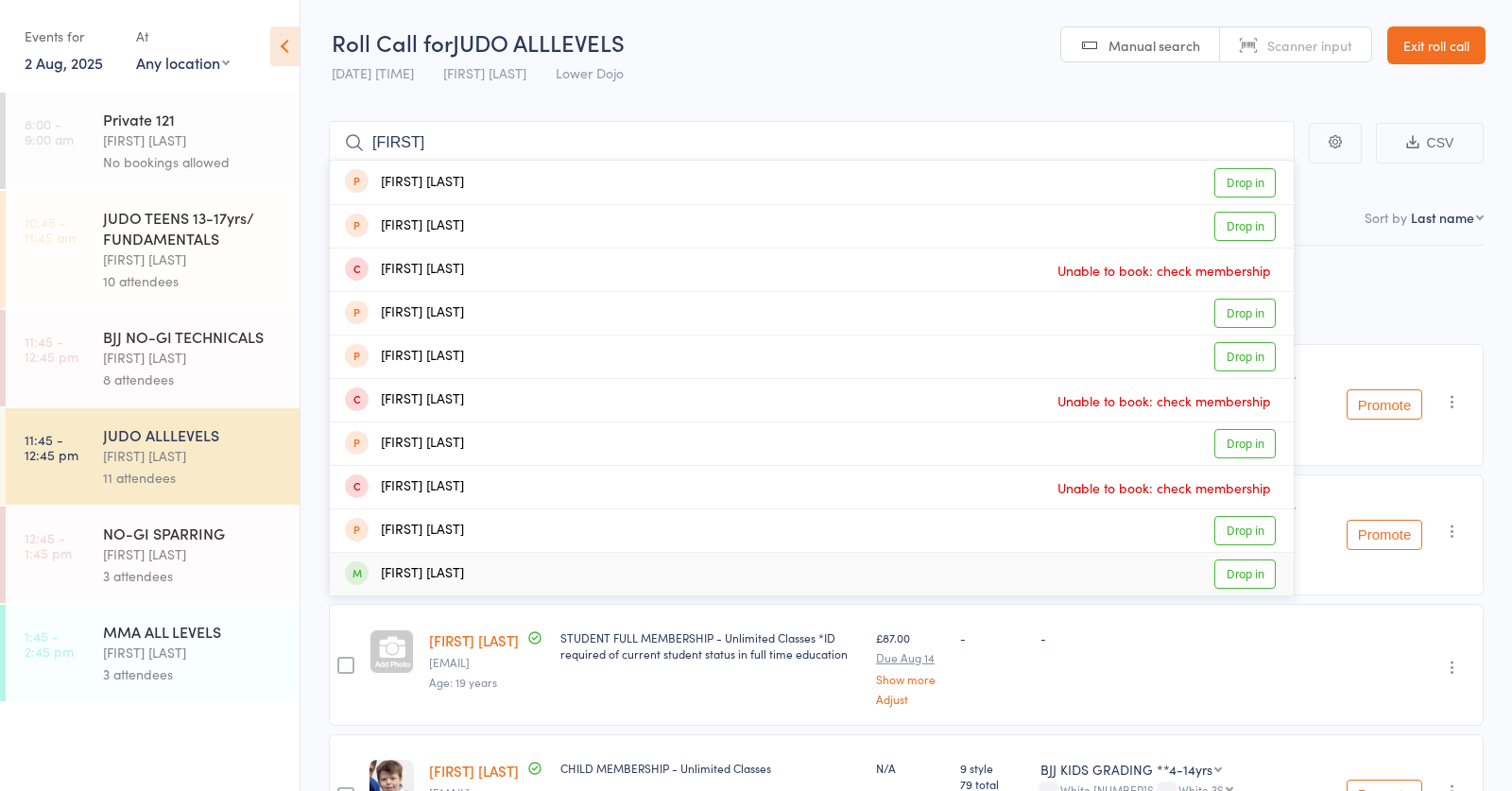 drag, startPoint x: 402, startPoint y: 185, endPoint x: 525, endPoint y: 562, distance: 396.55769 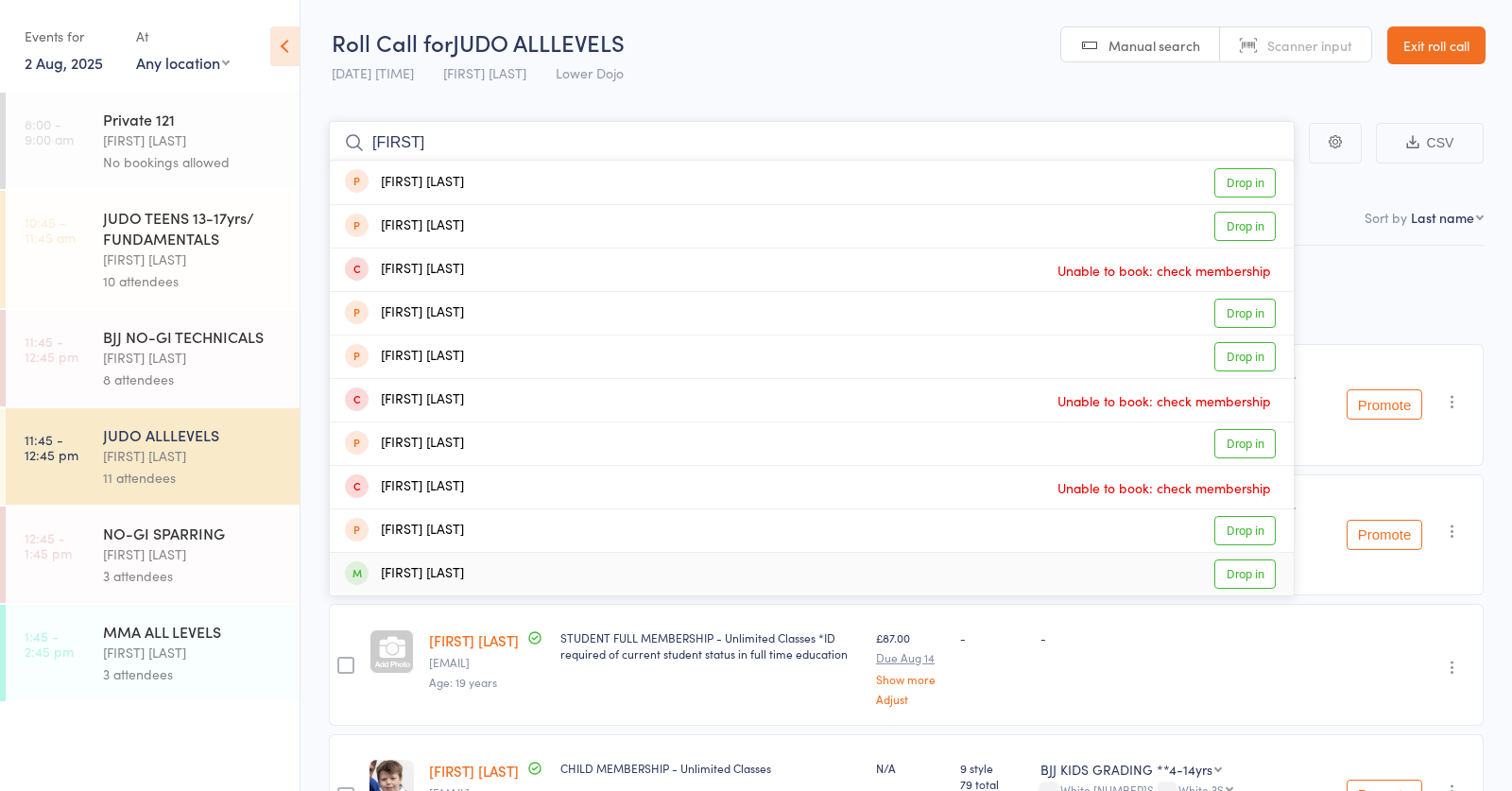 type 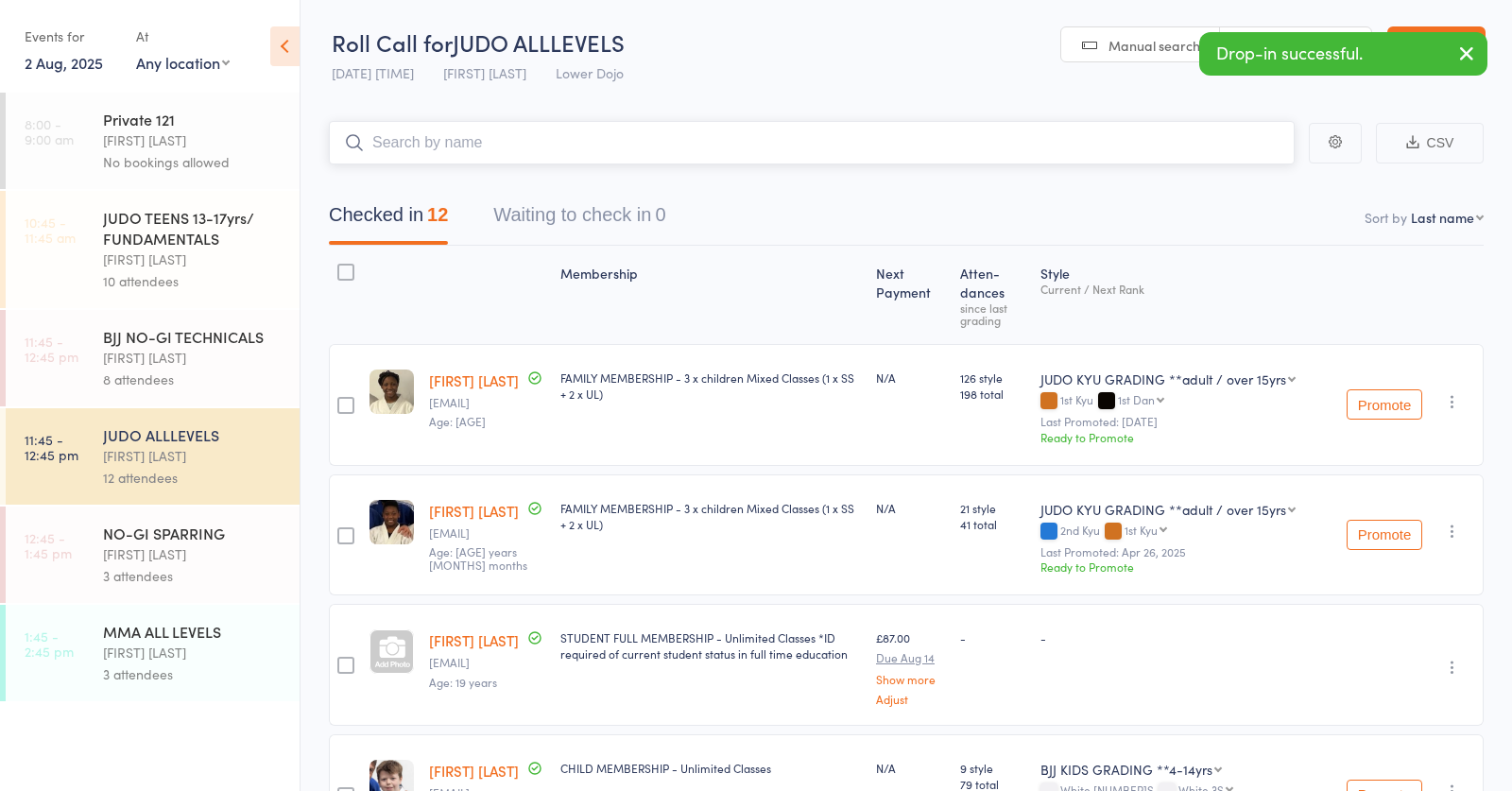 scroll, scrollTop: 8, scrollLeft: 0, axis: vertical 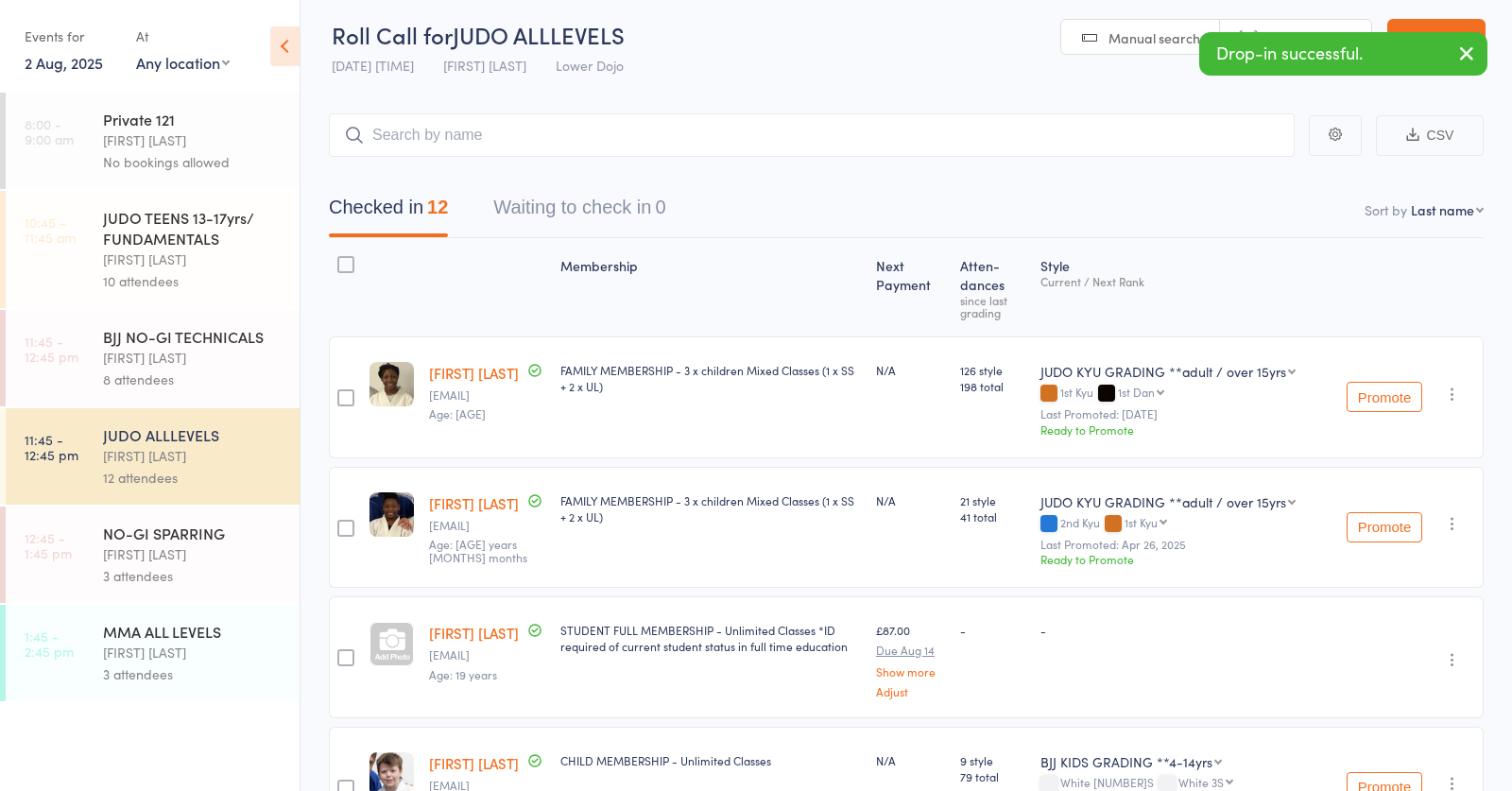 click on "[FIRST] [LAST]" at bounding box center [193, 554] 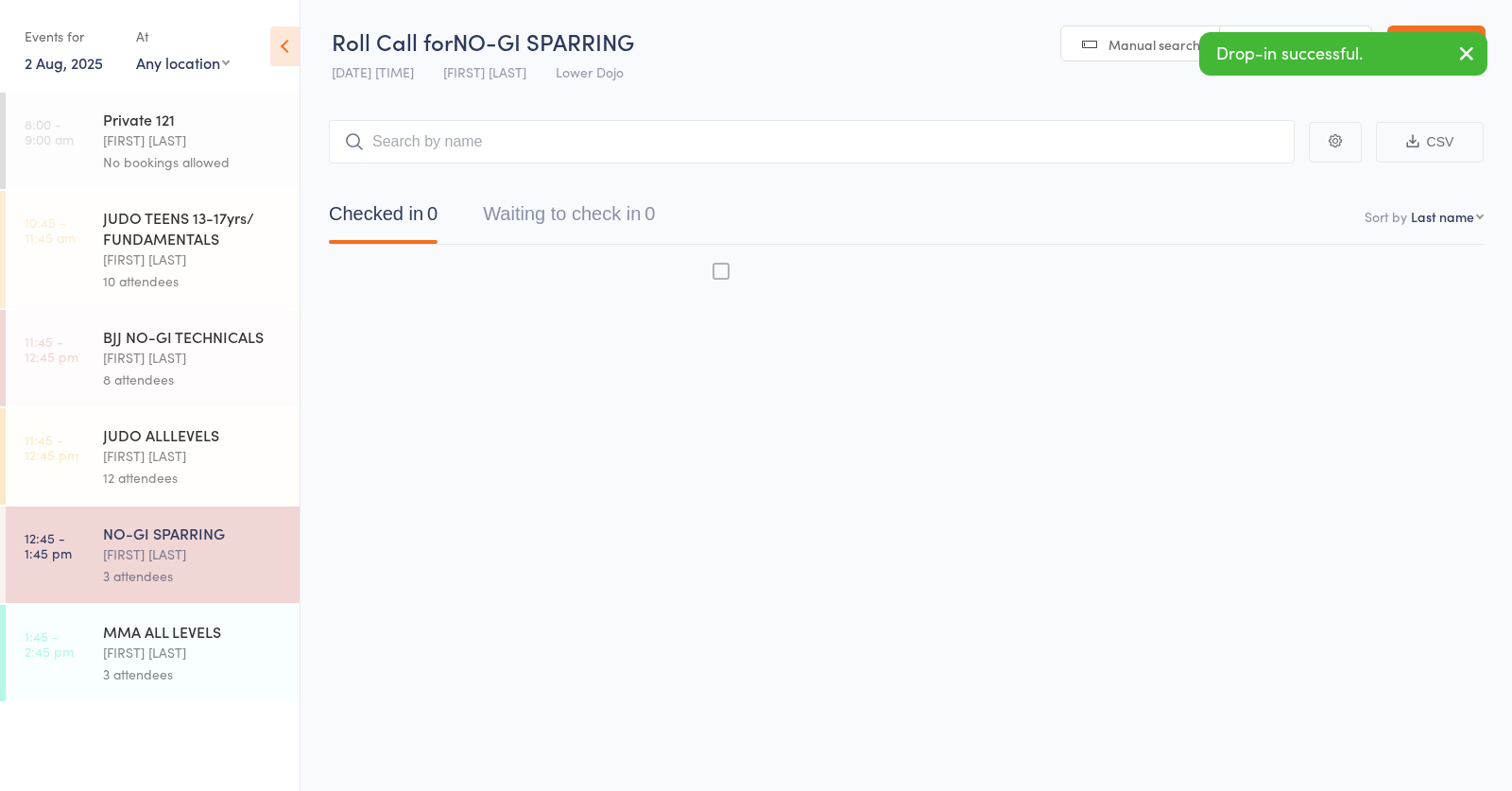 scroll, scrollTop: 1, scrollLeft: 0, axis: vertical 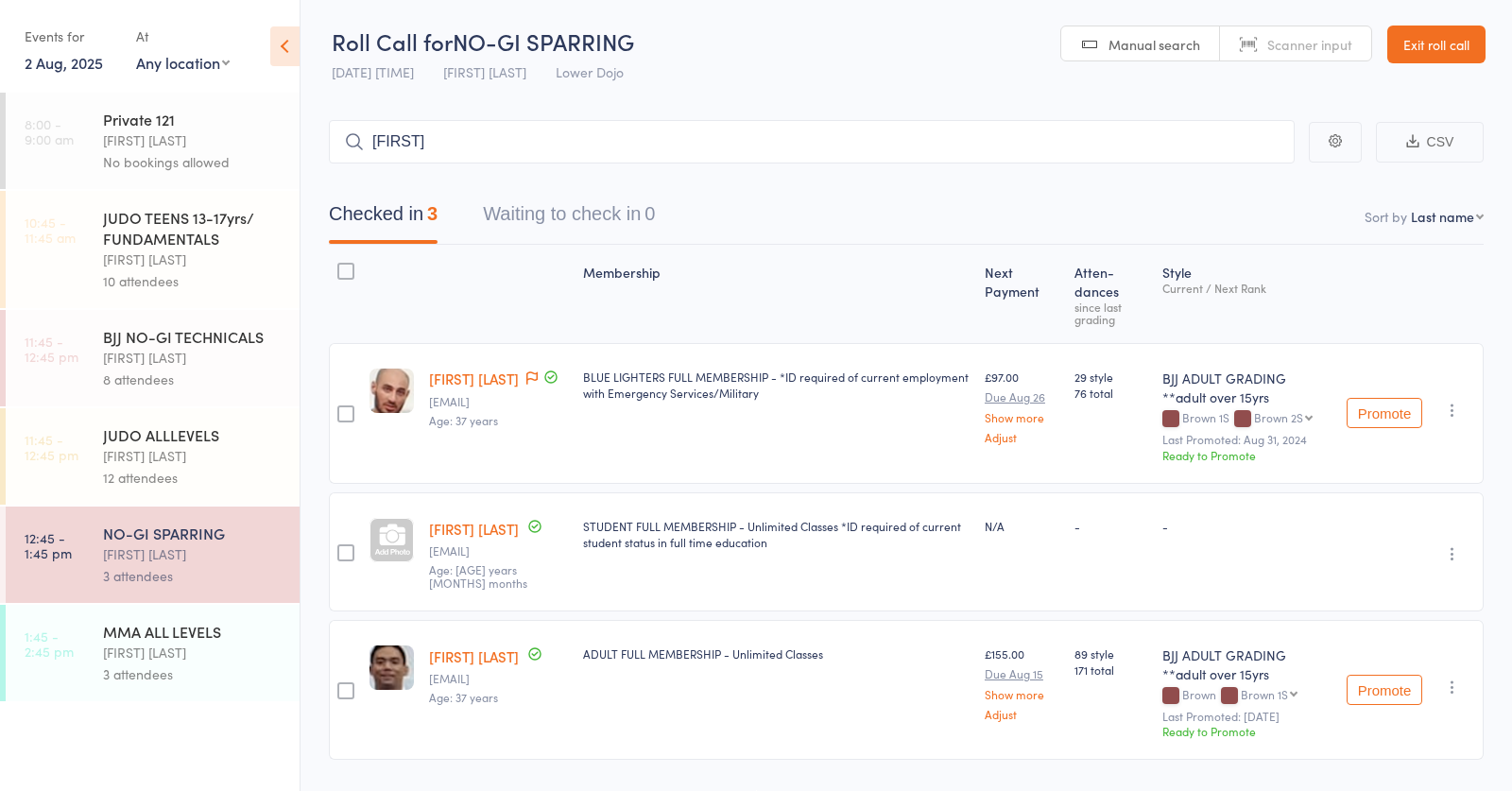 type on "[FIRST]" 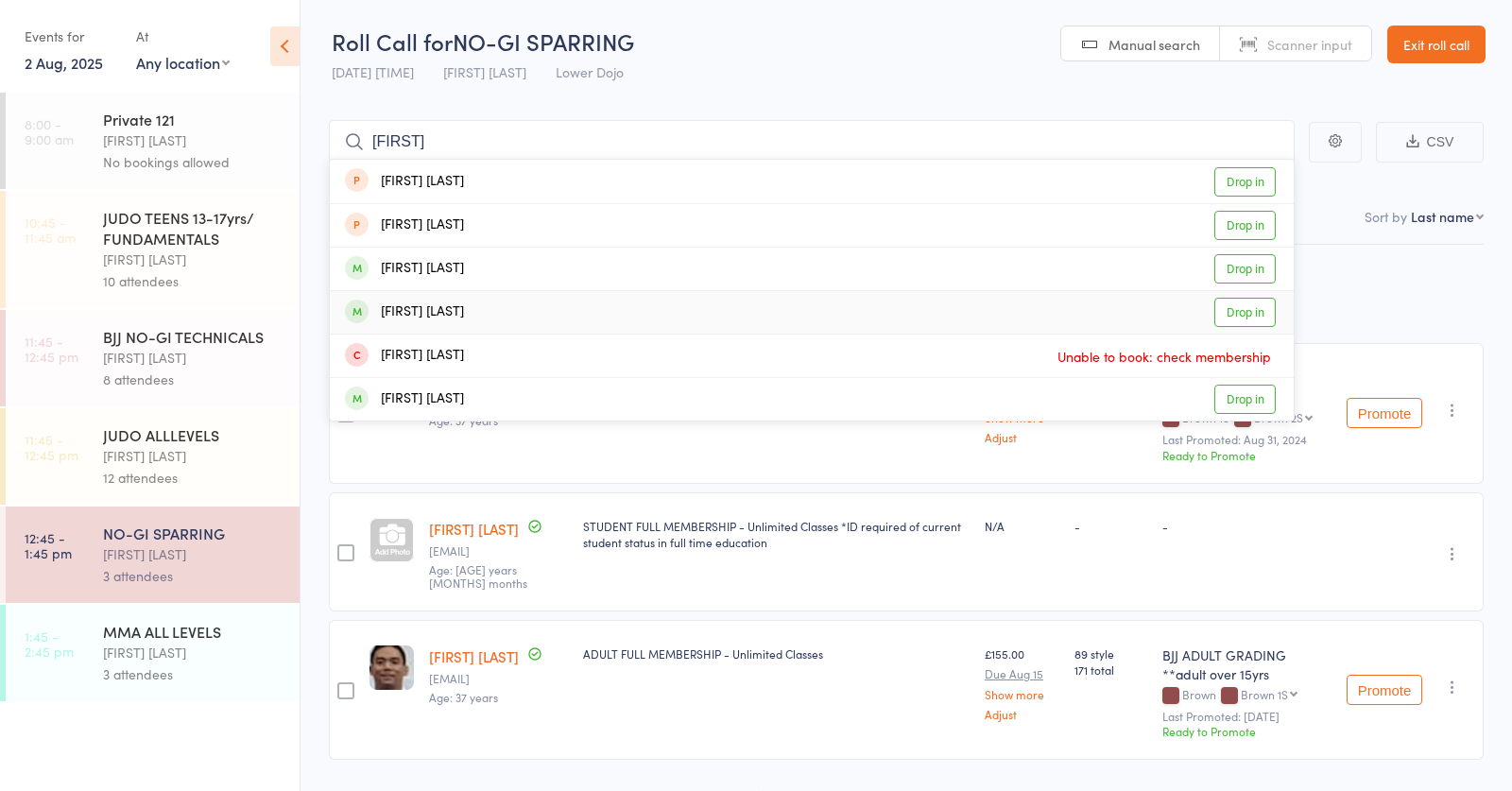 type 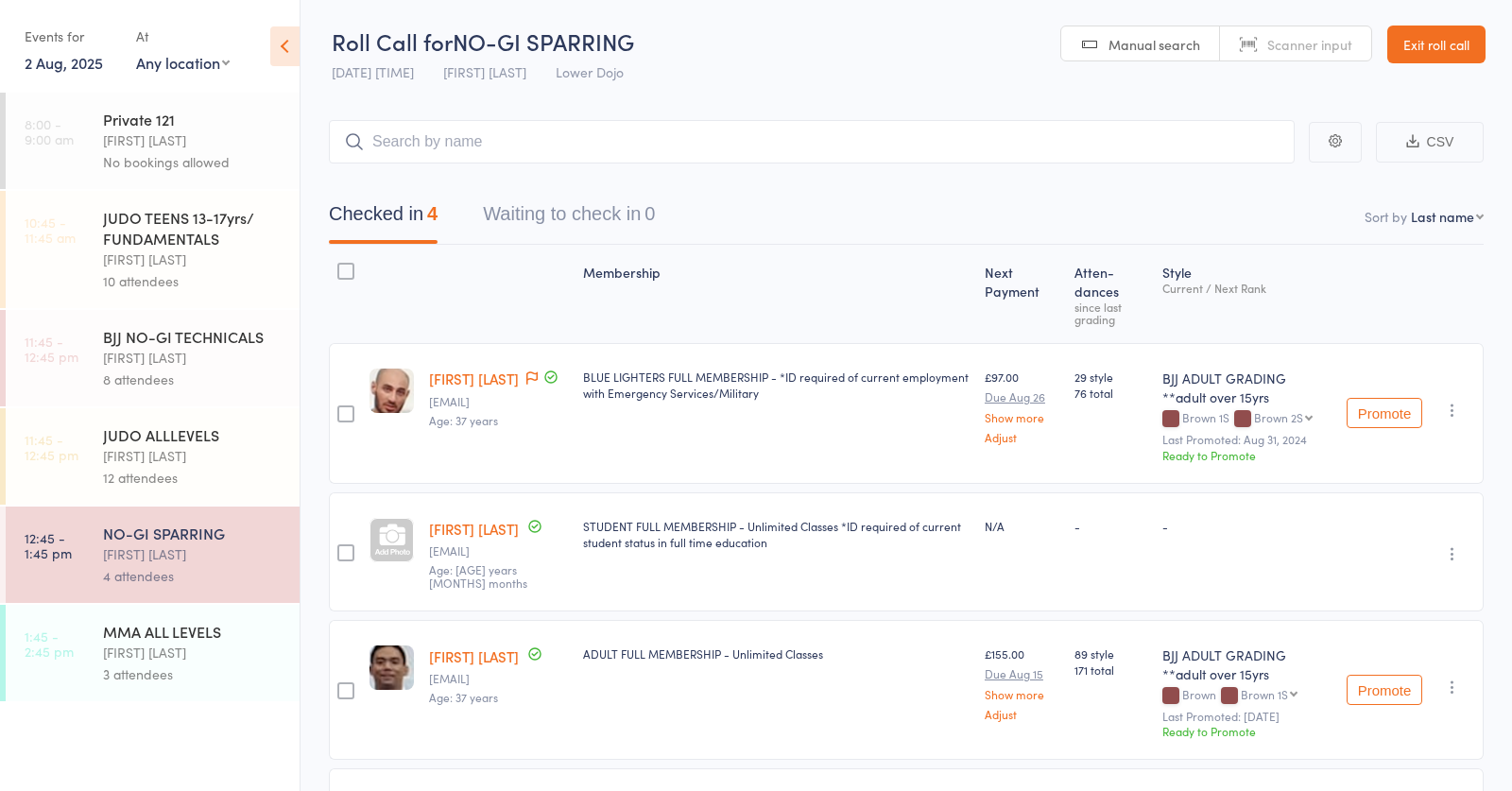 click on "BJJ NO-GI TECHNICALS" at bounding box center [193, 336] 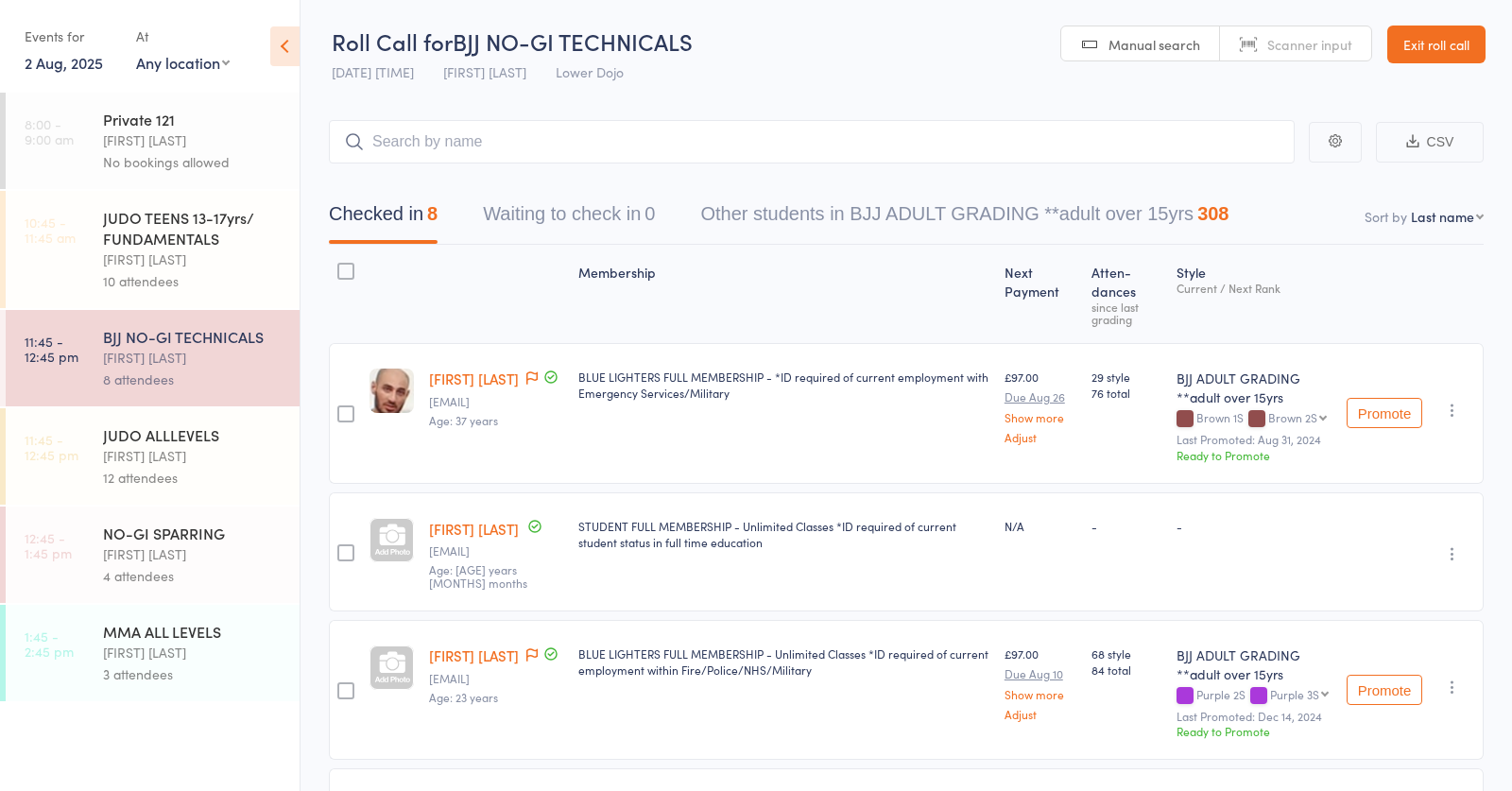 click on "[FIRST] [LAST]" at bounding box center [193, 554] 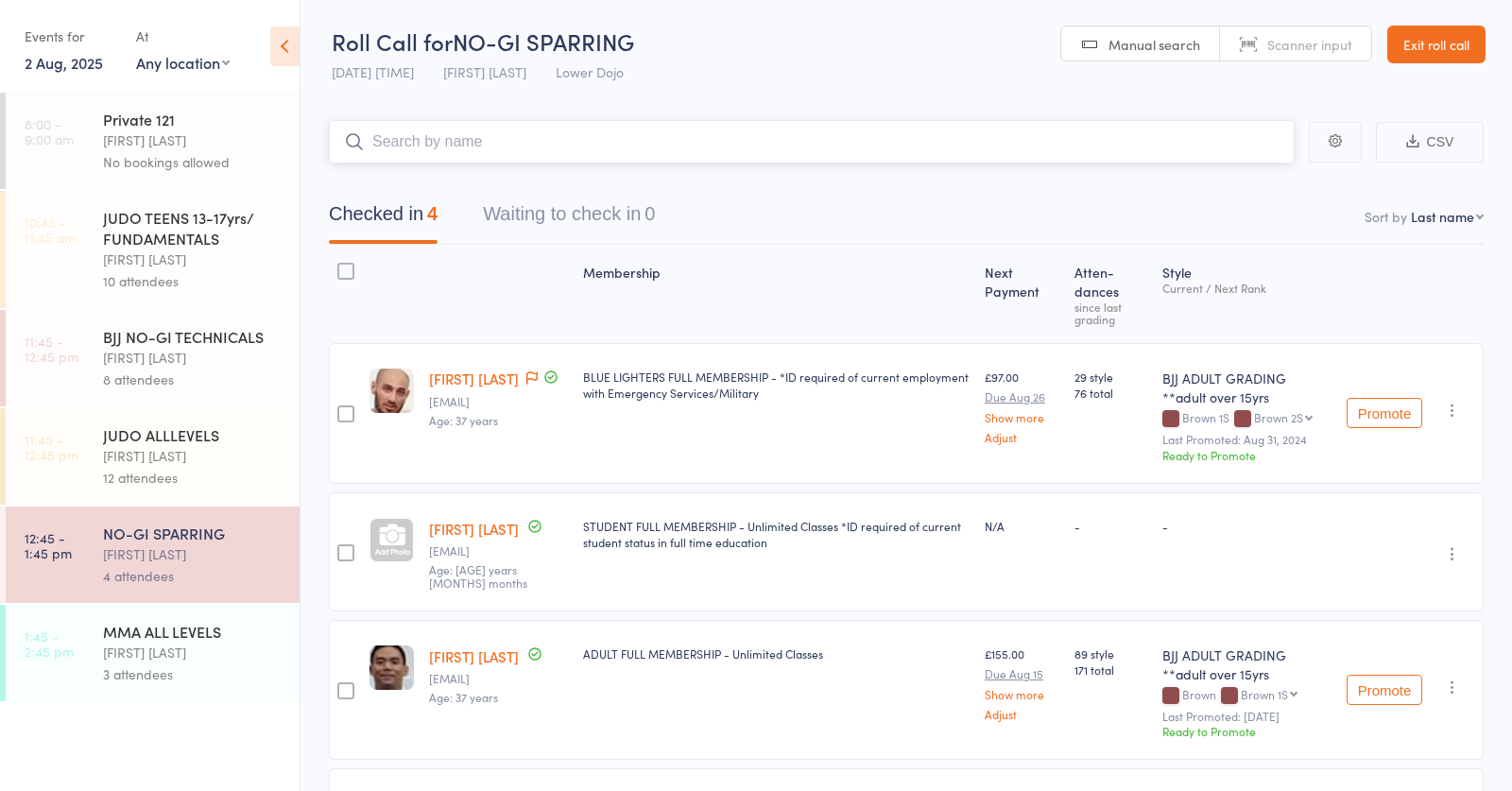 click at bounding box center [812, 142] 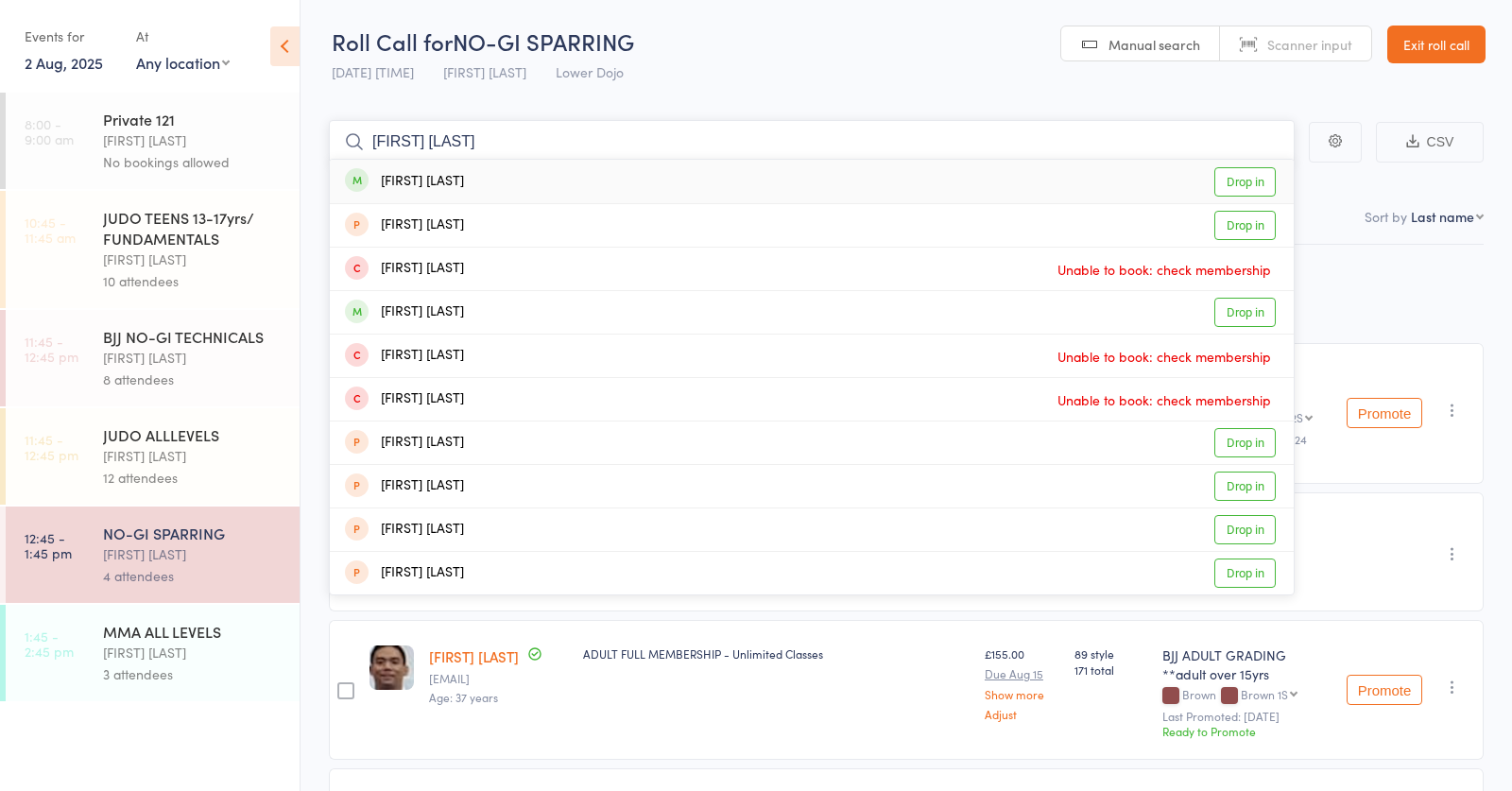 type on "[FIRST] [LAST]" 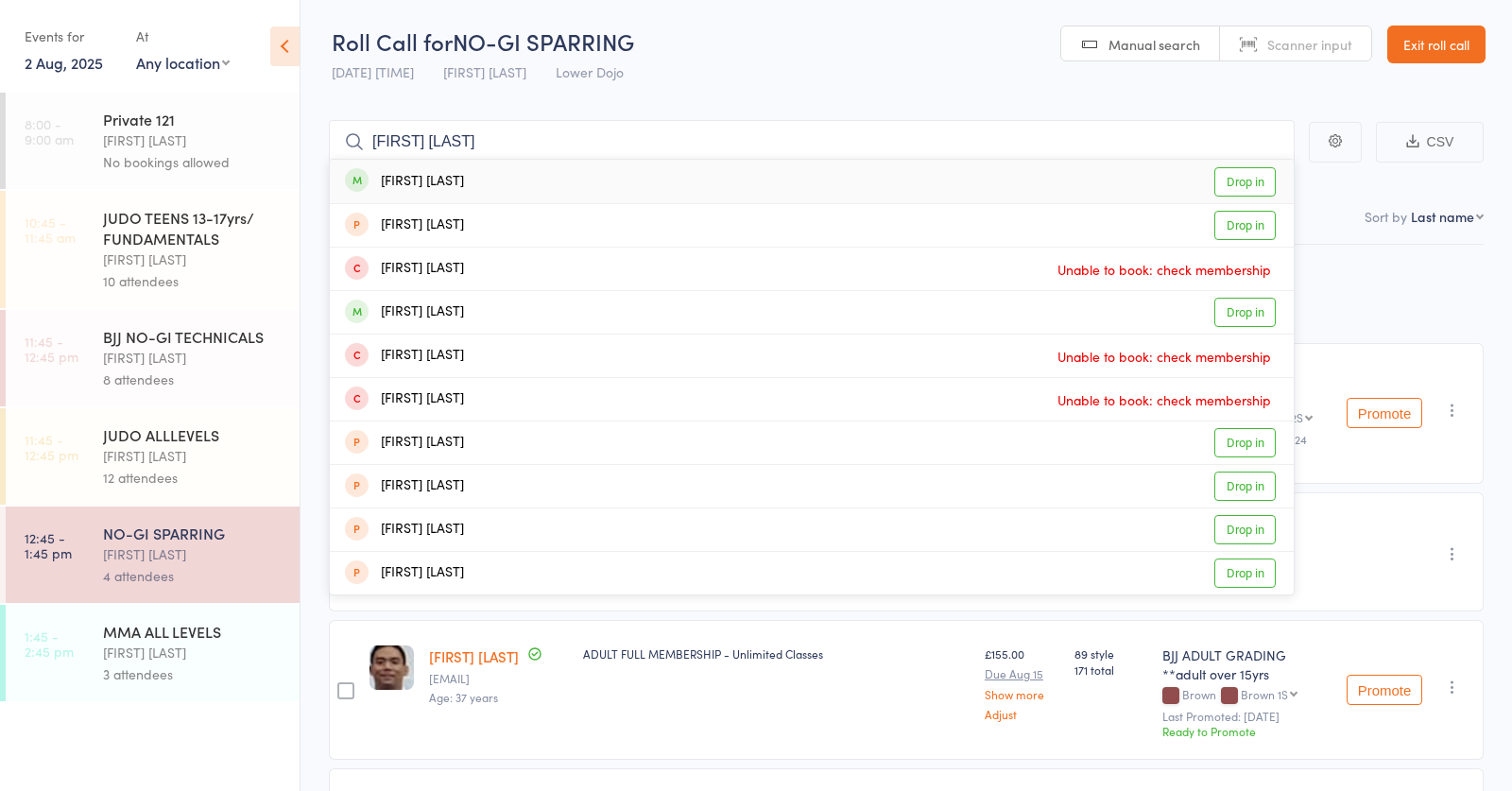 click on "[FIRST] [LAST] Drop in" at bounding box center (812, 181) 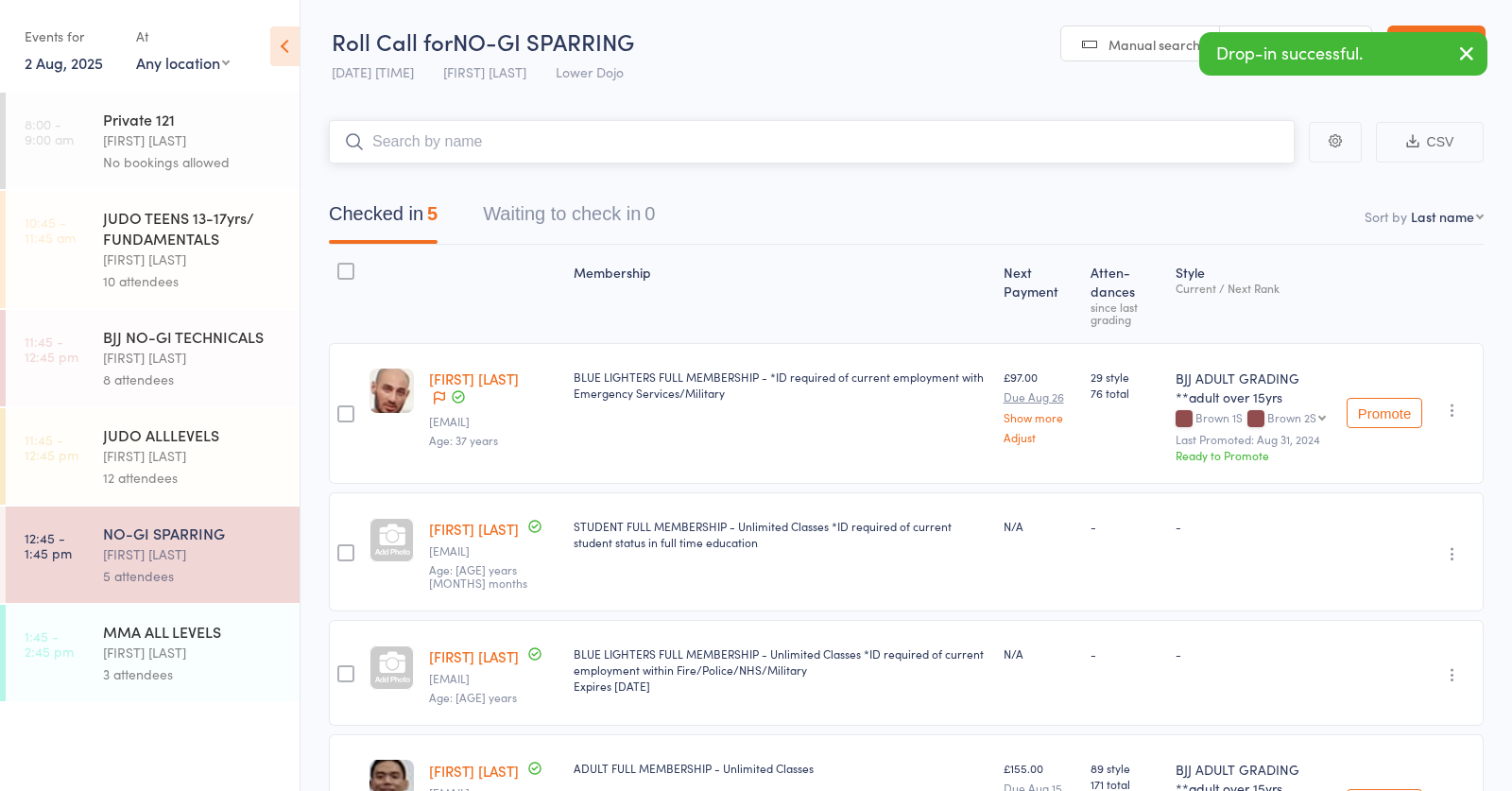 click at bounding box center (812, 142) 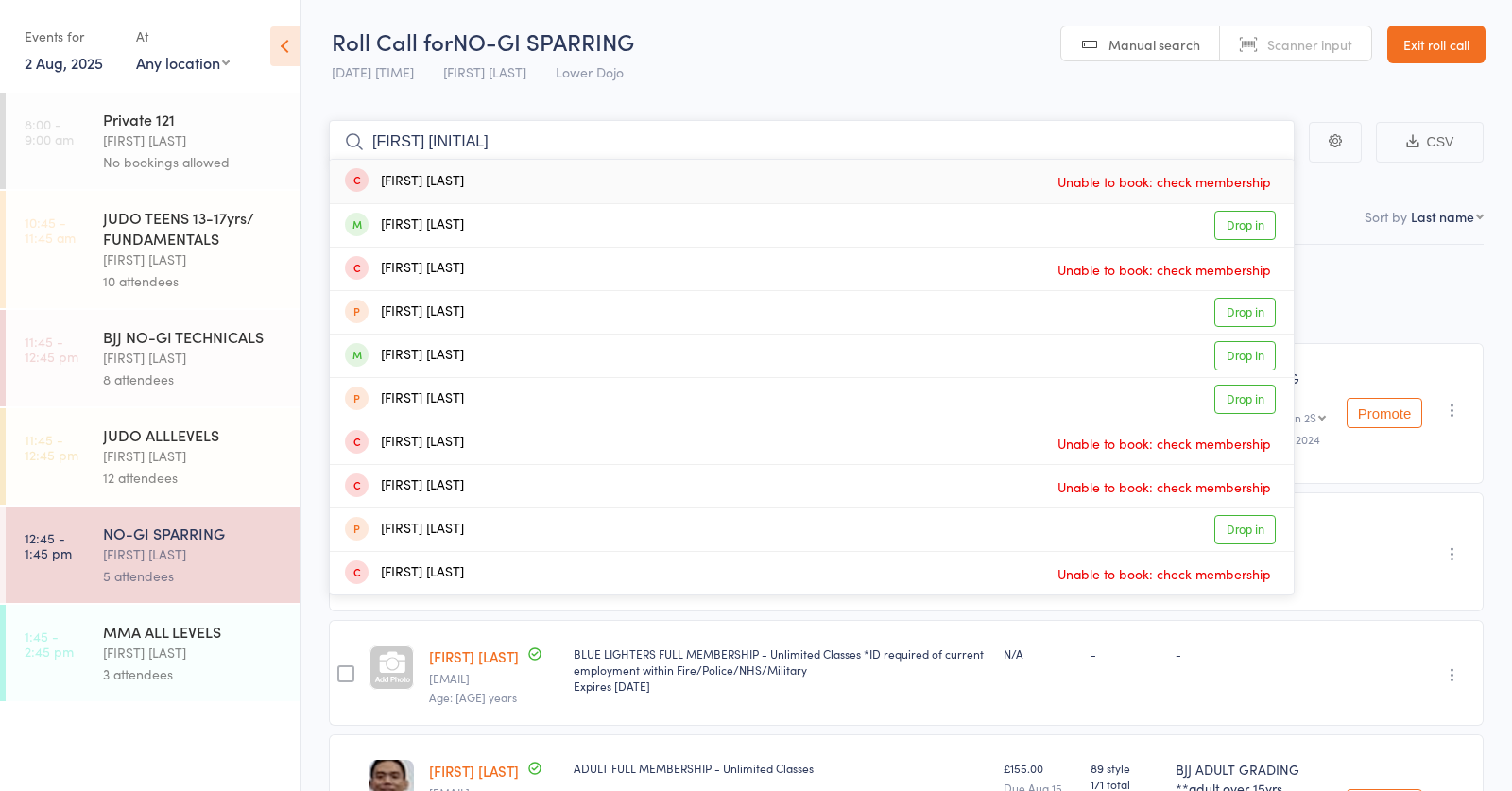 type on "[FIRST] [LAST]" 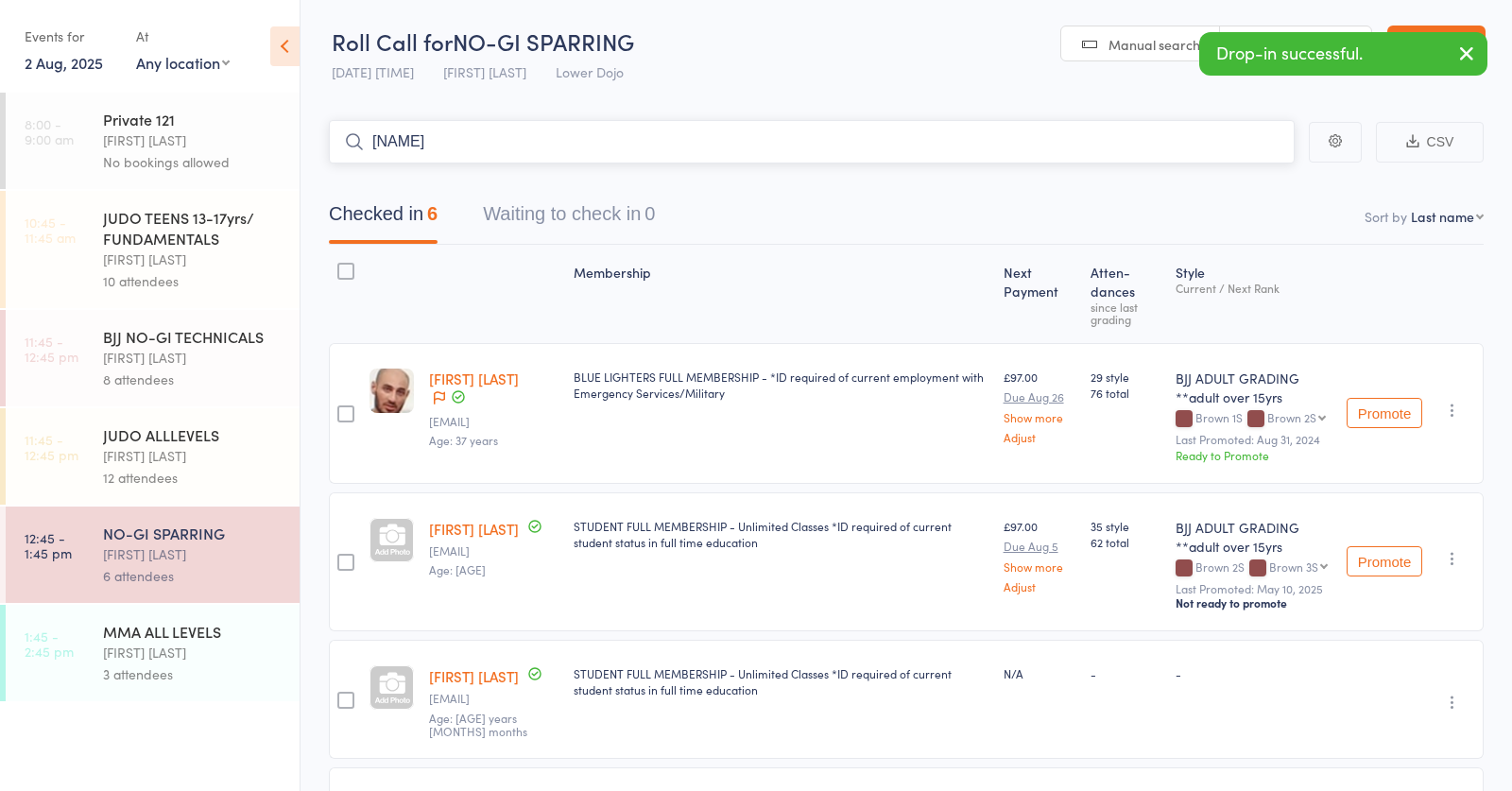 type on "[FIRST]" 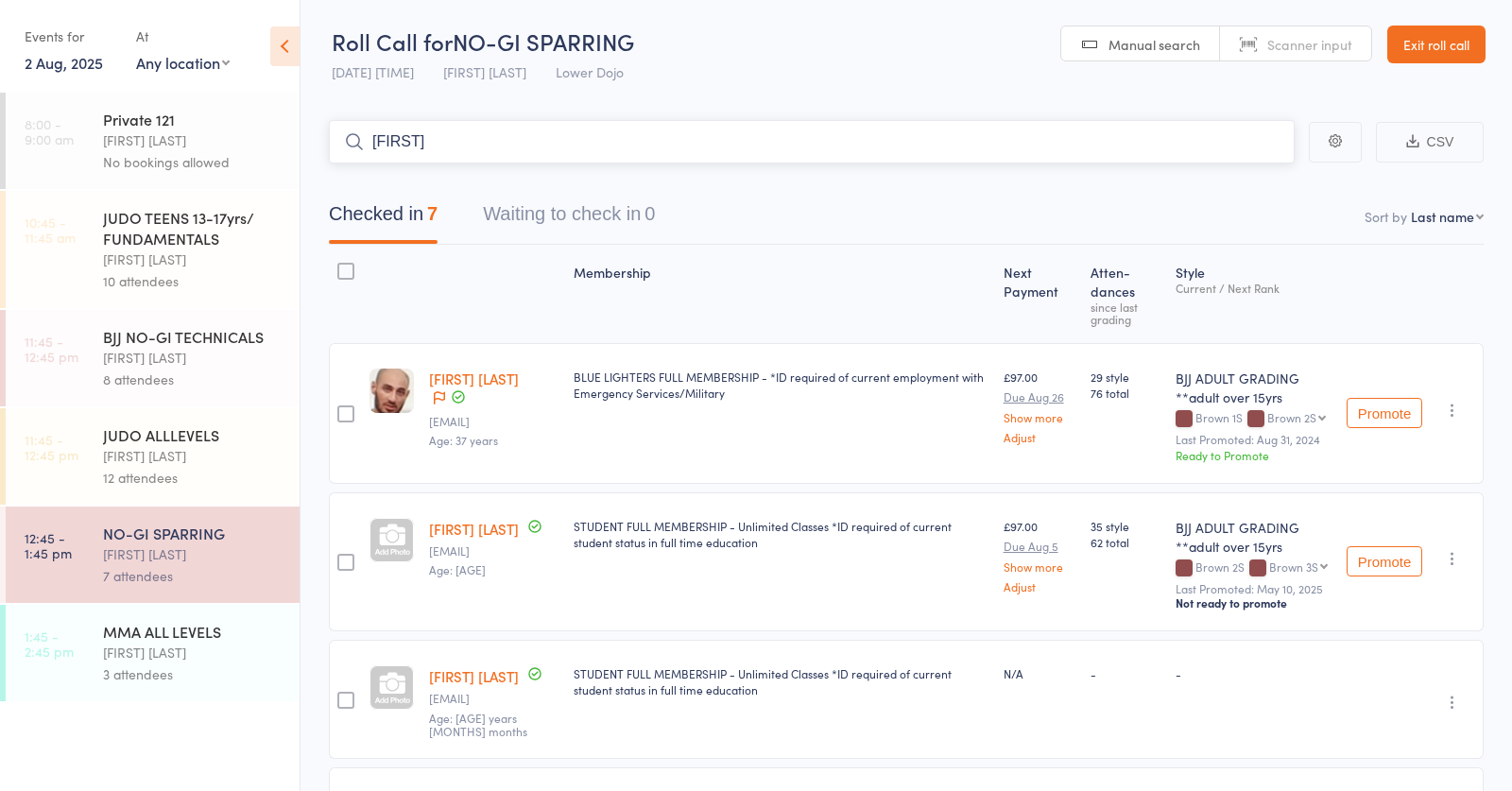 type on "clark" 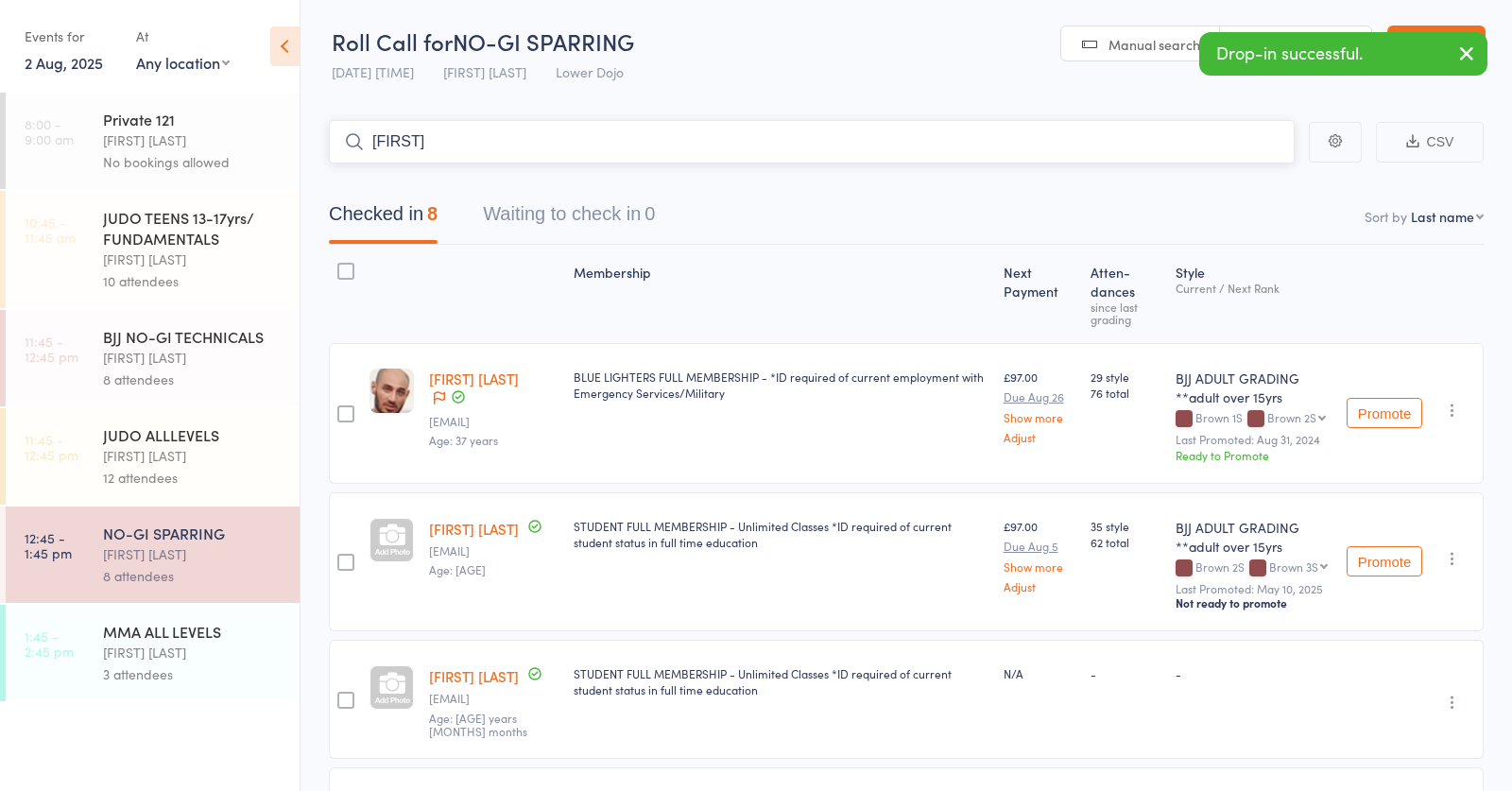 type on "clark" 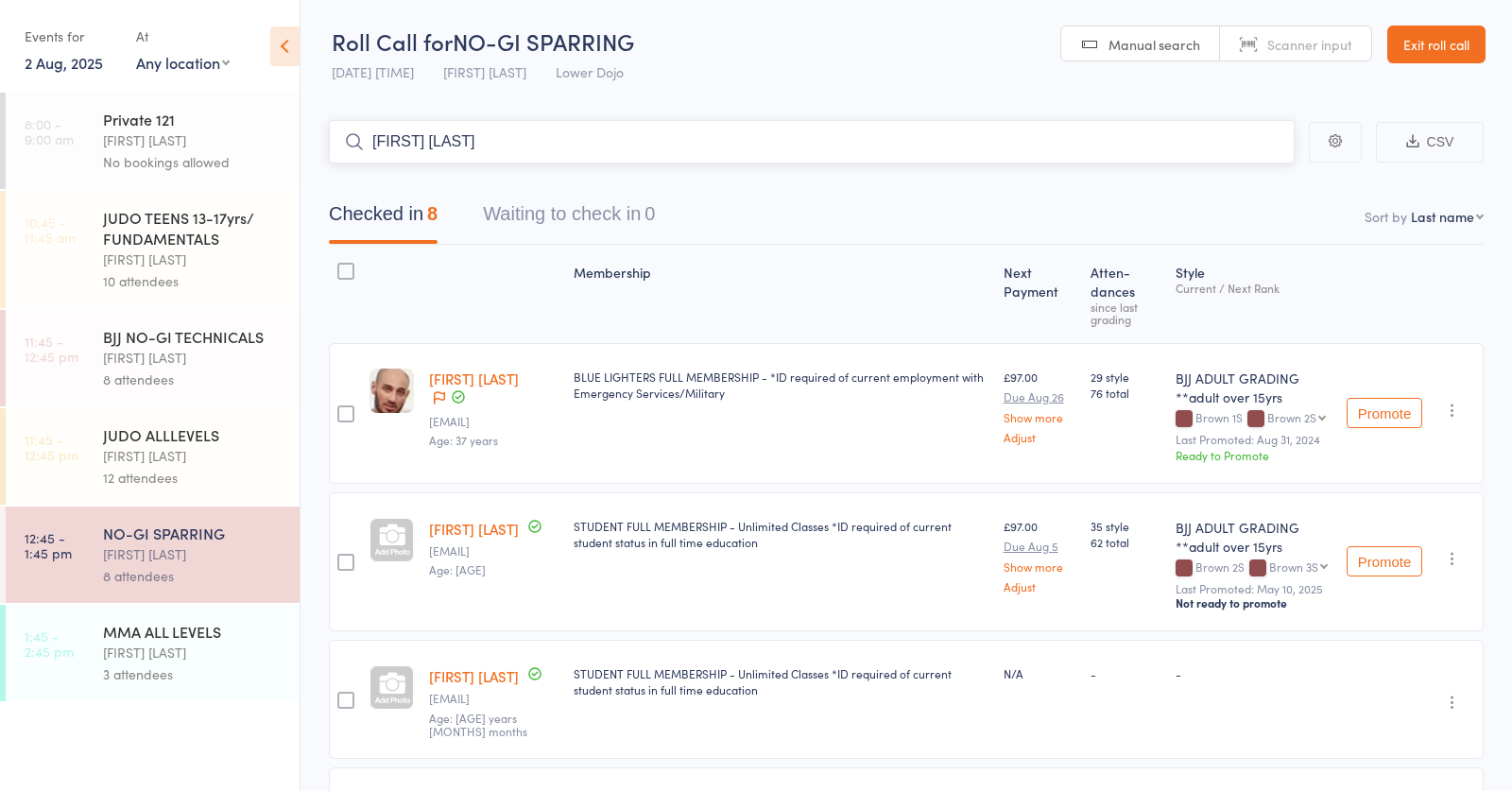 type on "[FIRST] [LAST]" 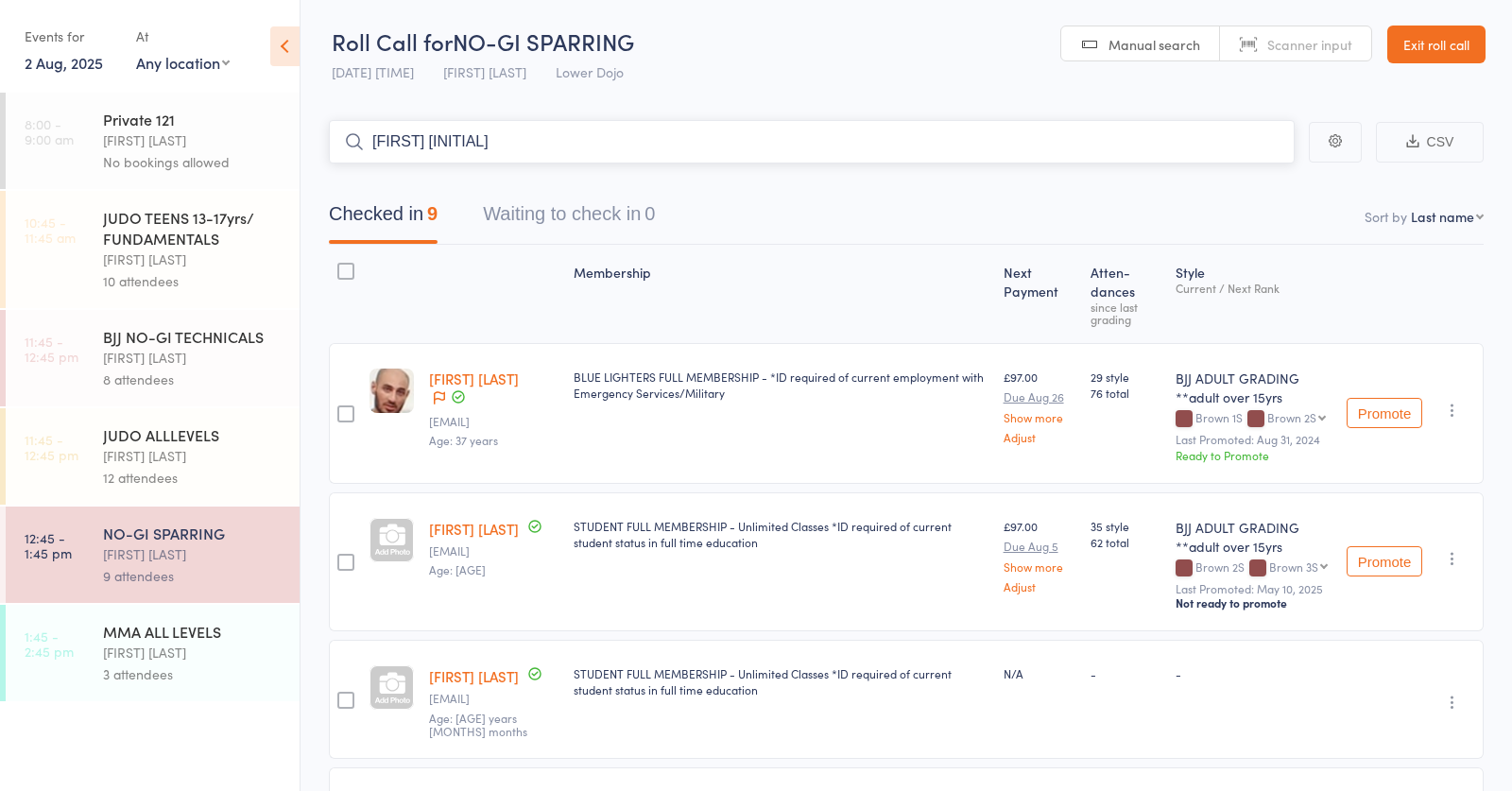 type on "[FIRST] [INITIAL]" 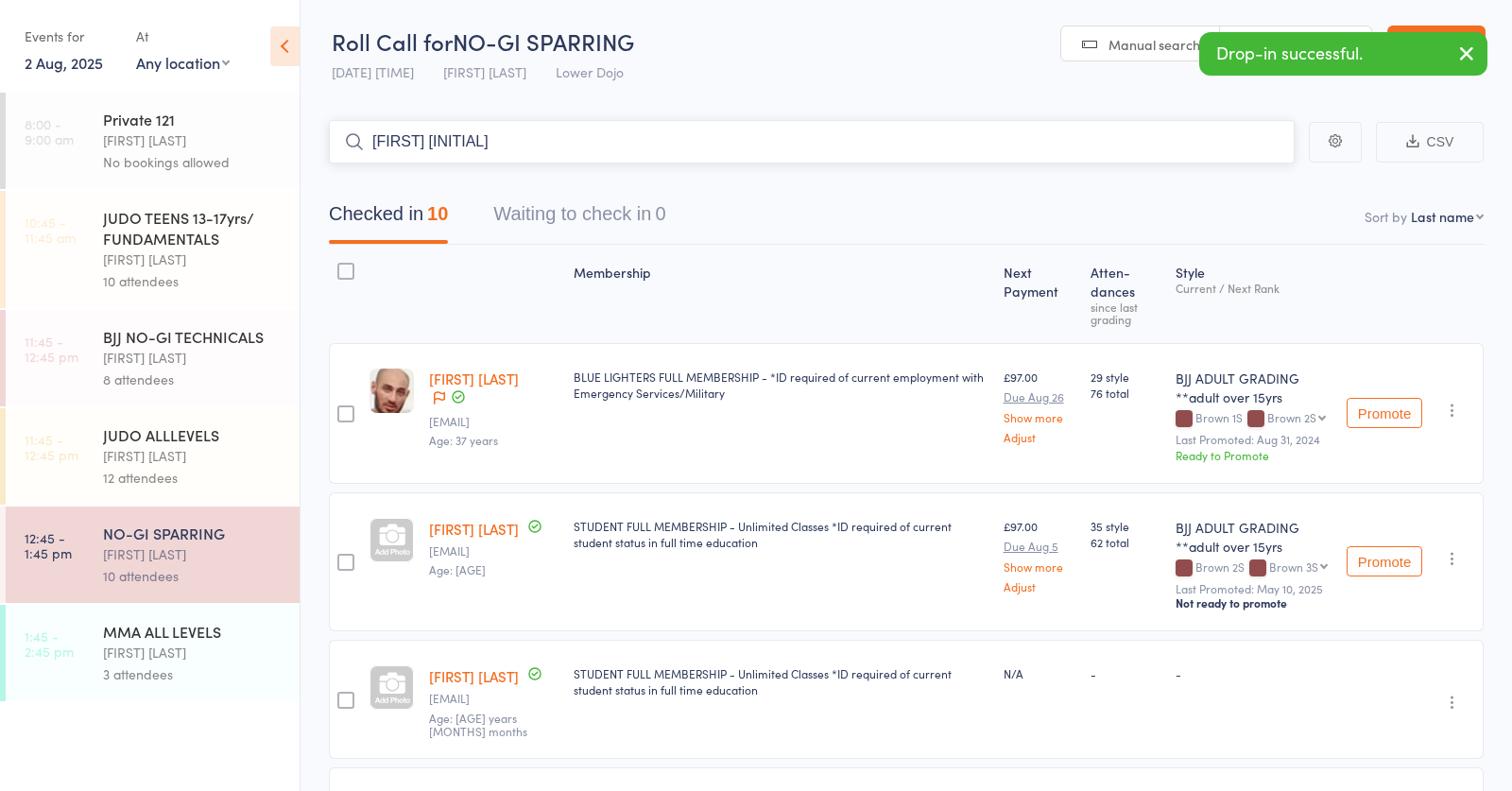 type on "[FIRST] [INITIAL]" 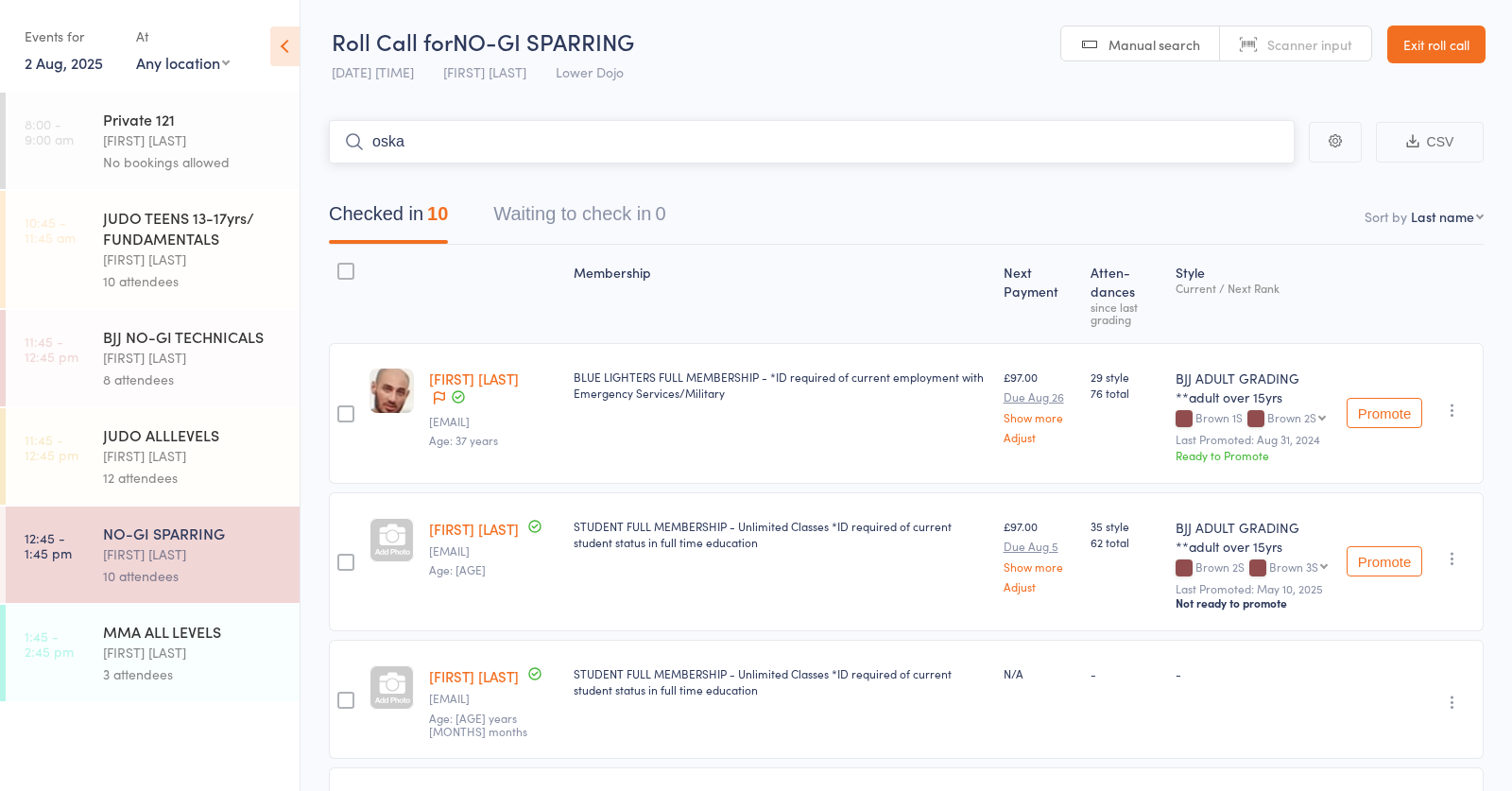 type on "[FIRST]" 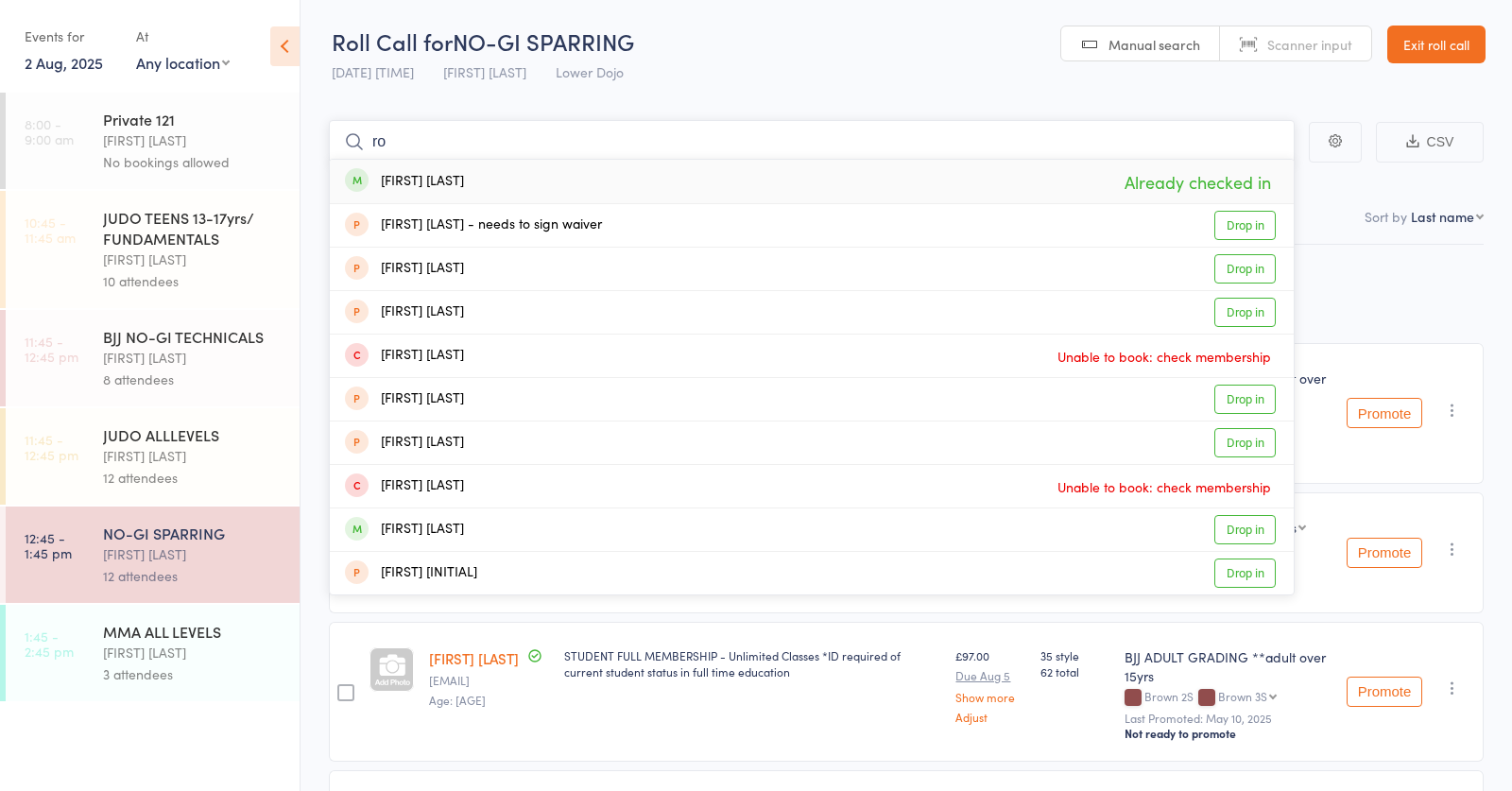 type on "r" 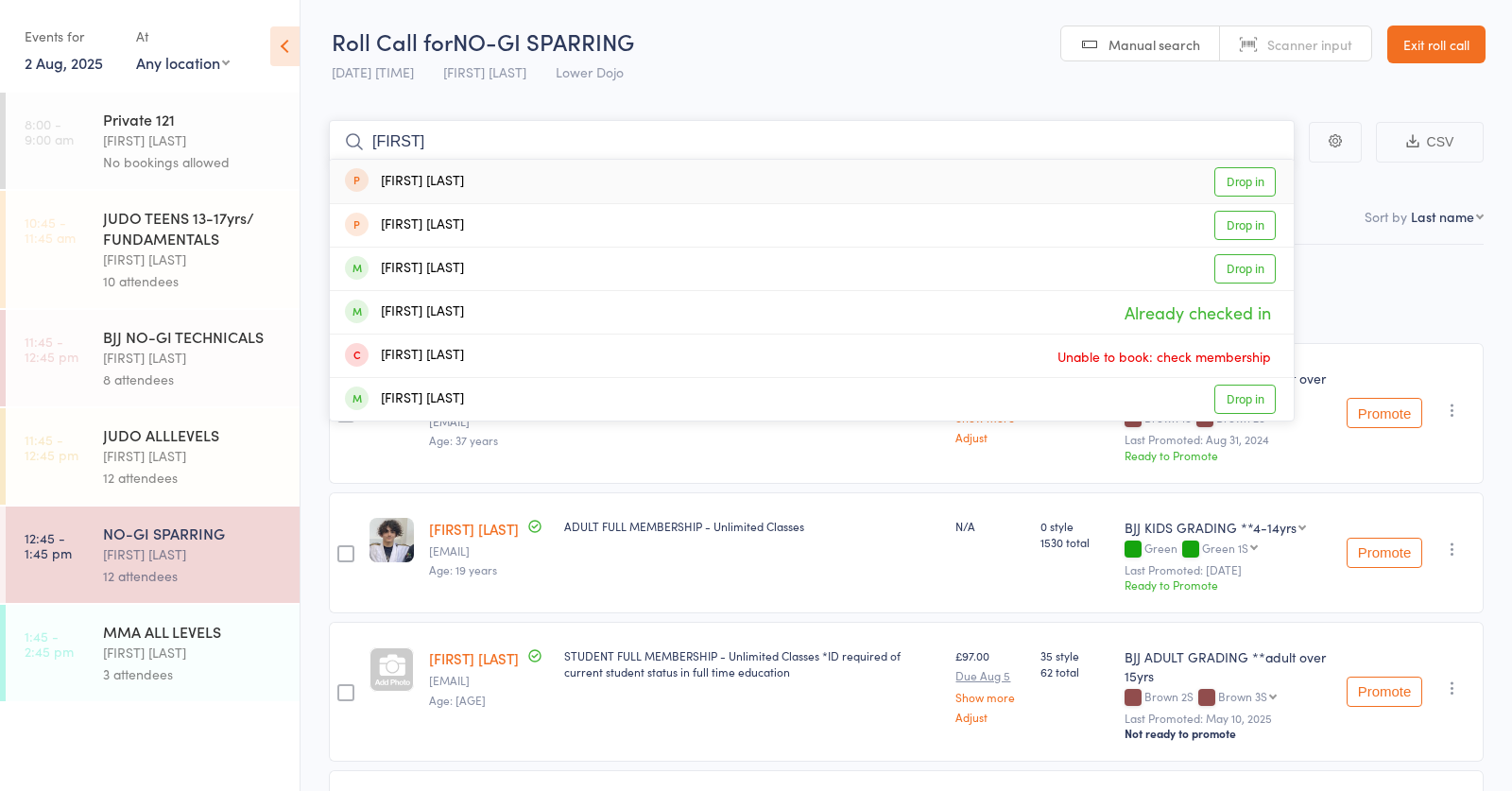 type on "s" 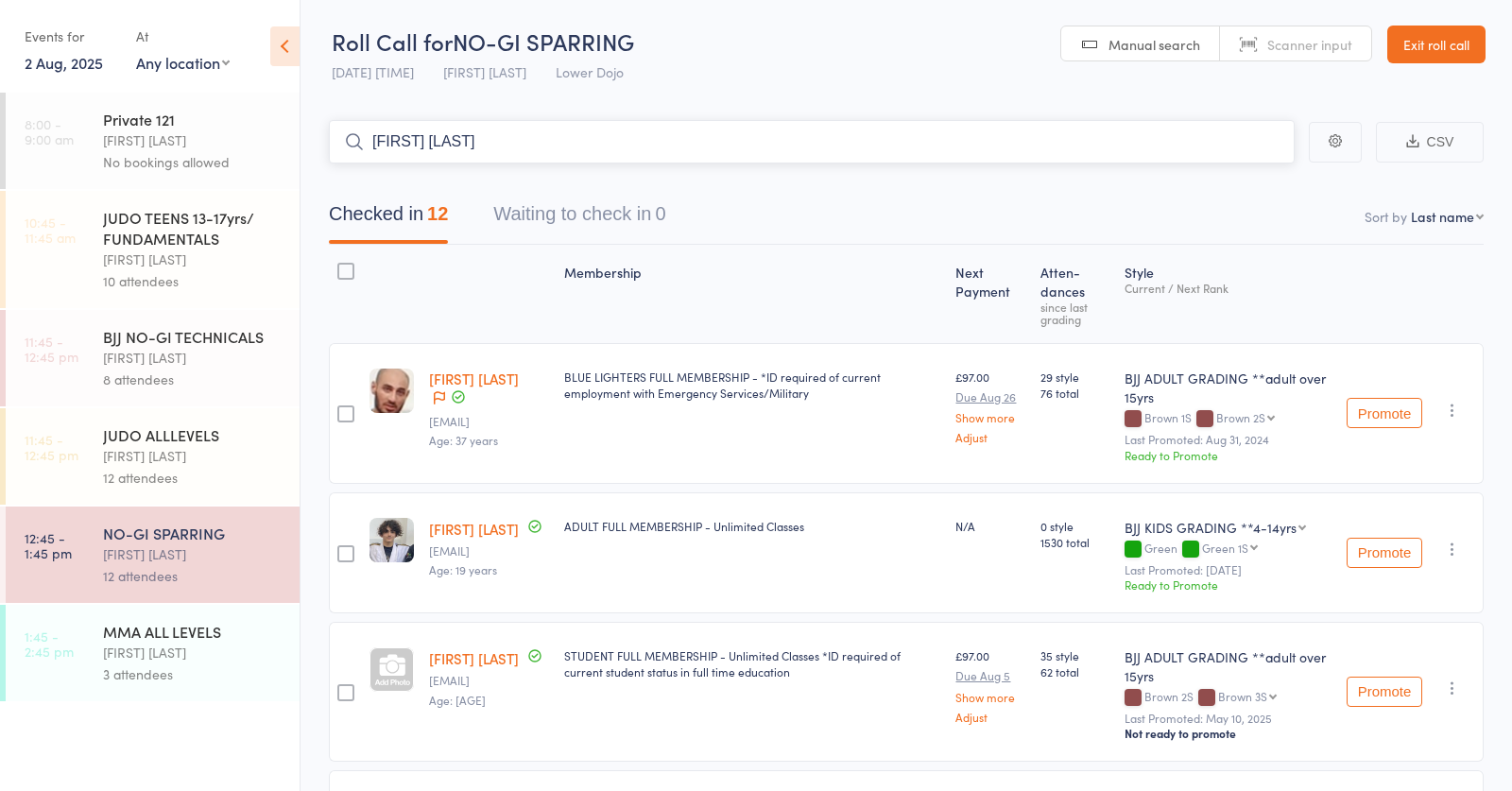type on "[FIRST] [LAST]" 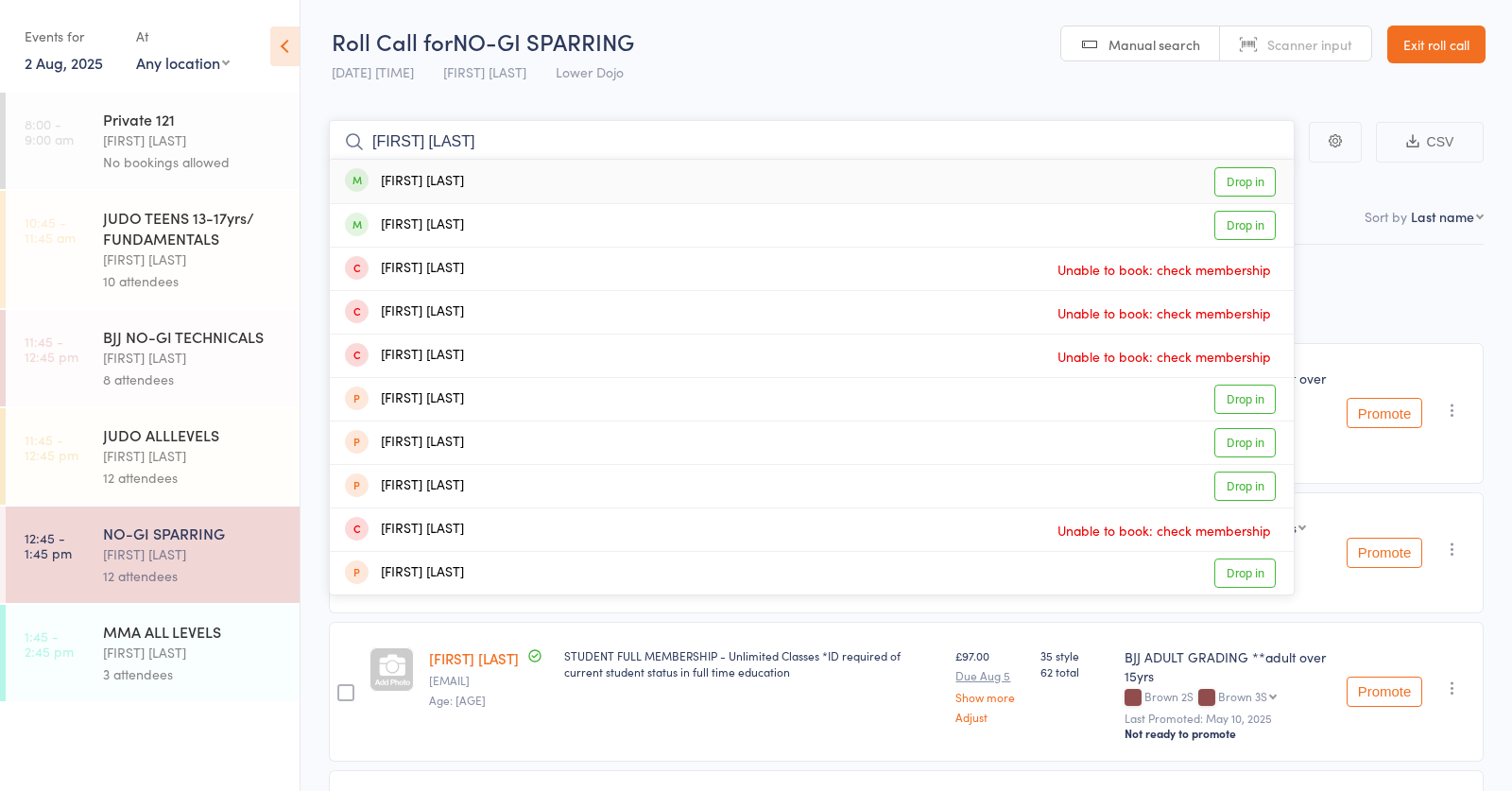 type 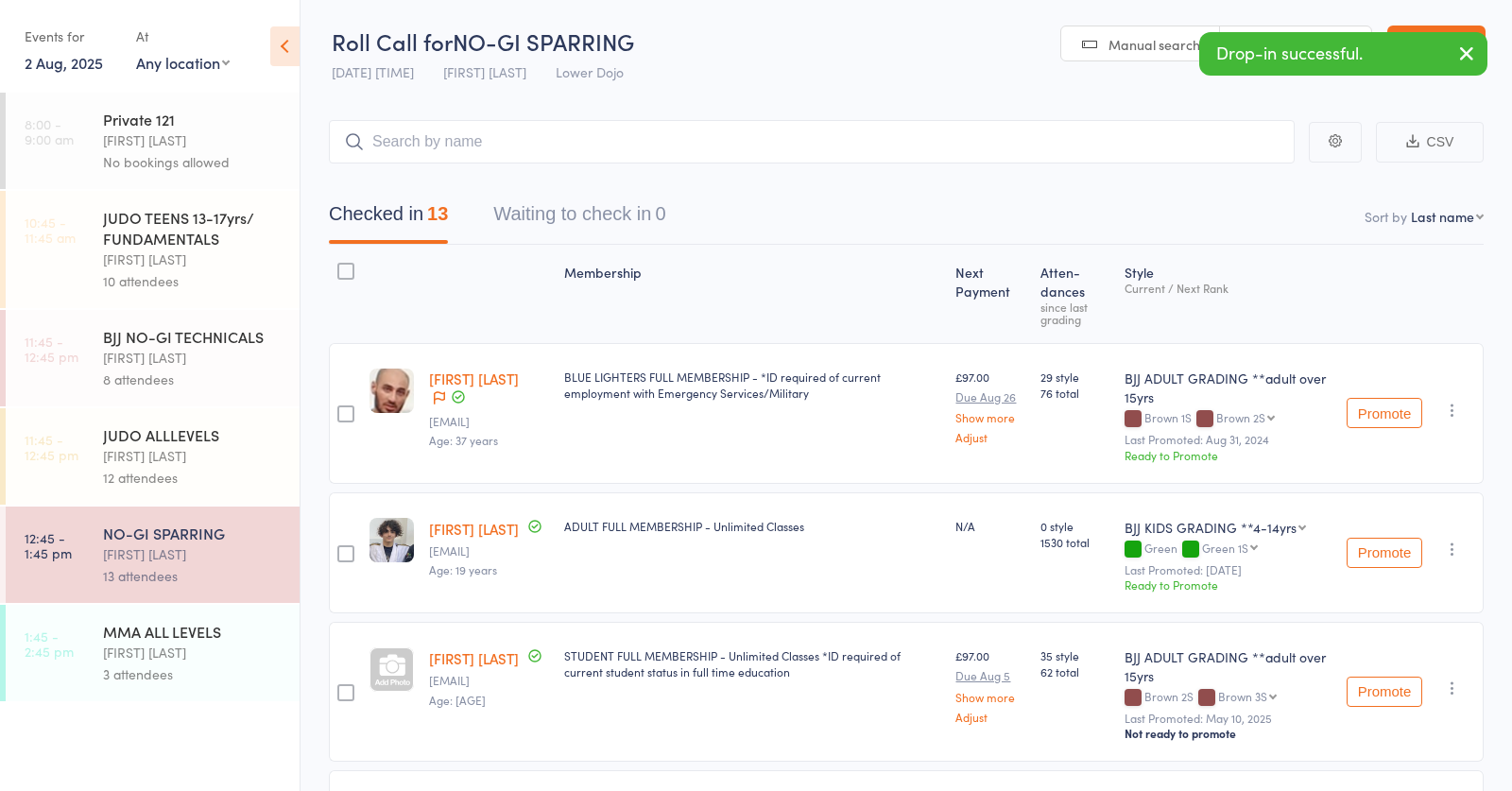 click on "BJJ NO-GI TECHNICALS" at bounding box center (193, 336) 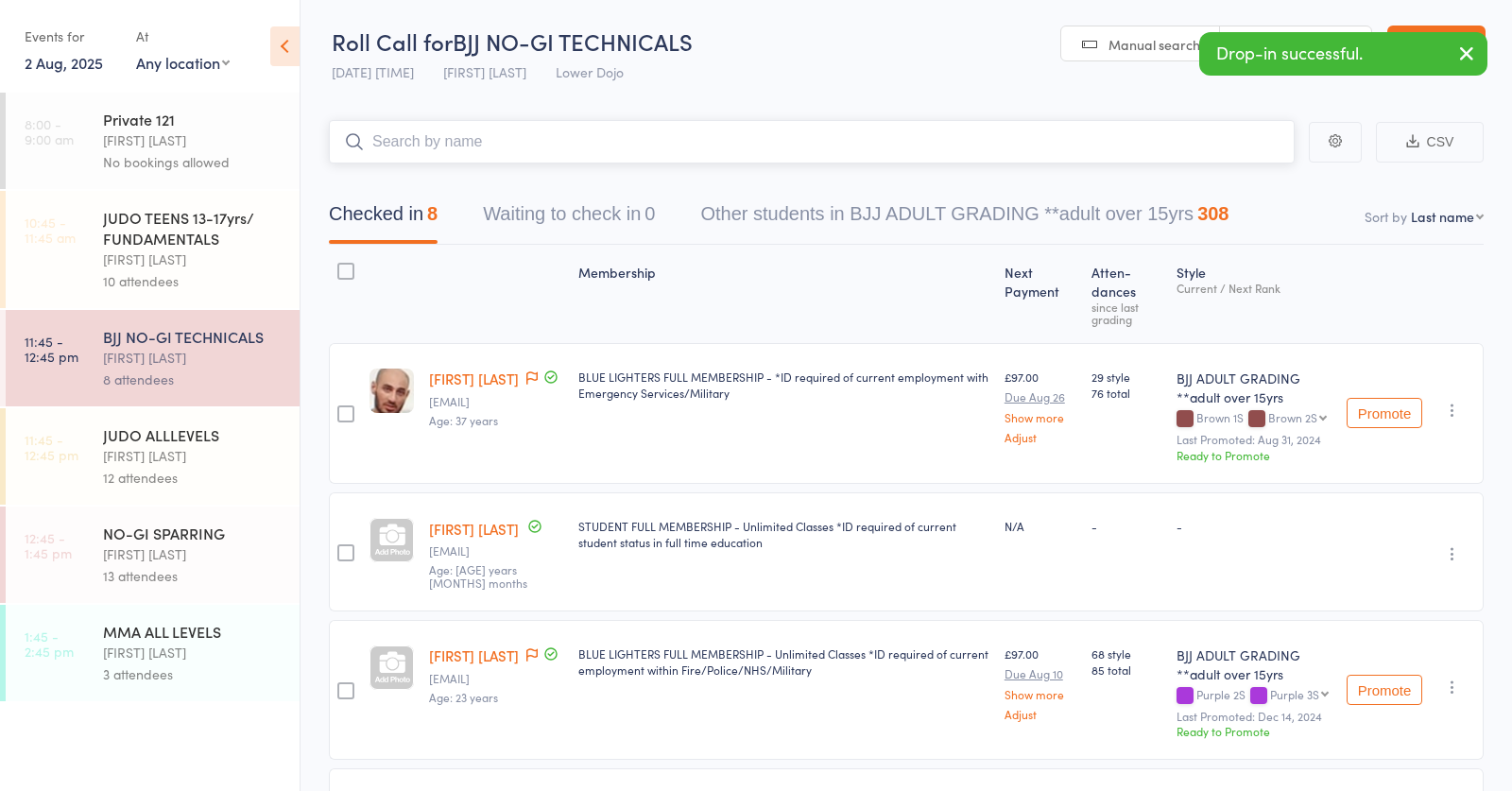 click at bounding box center [812, 142] 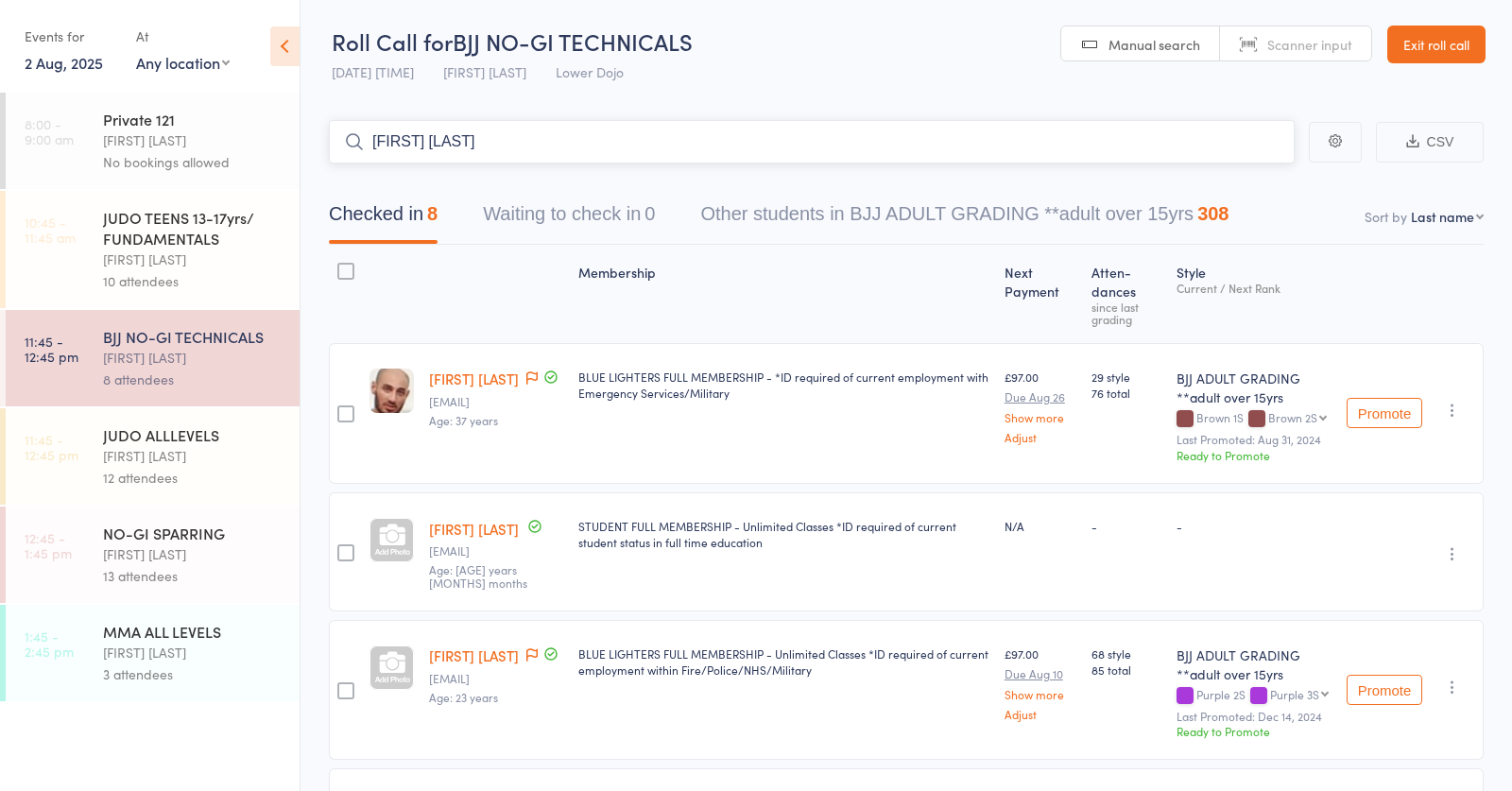 type on "[FIRST] [LAST]" 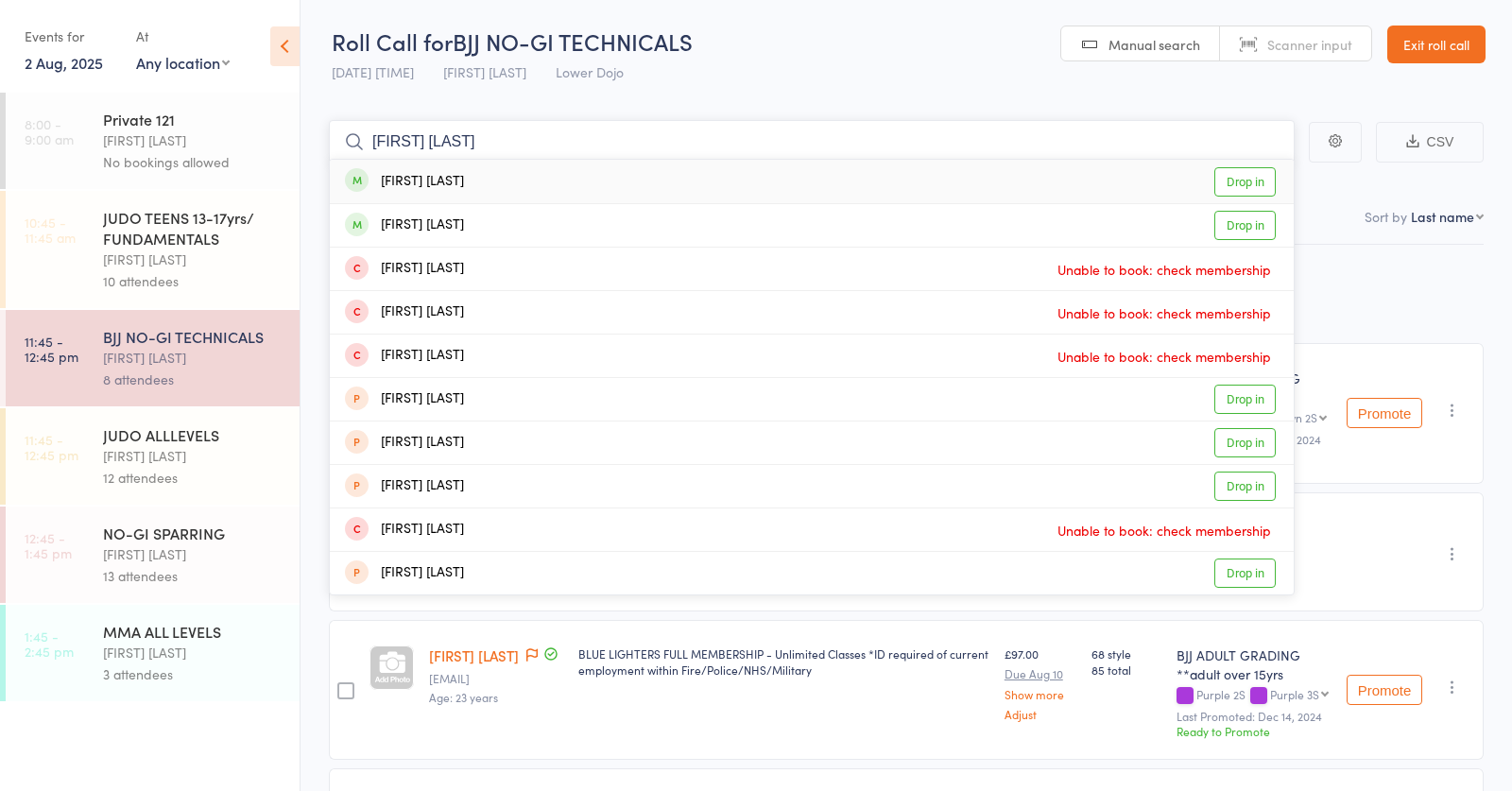 type 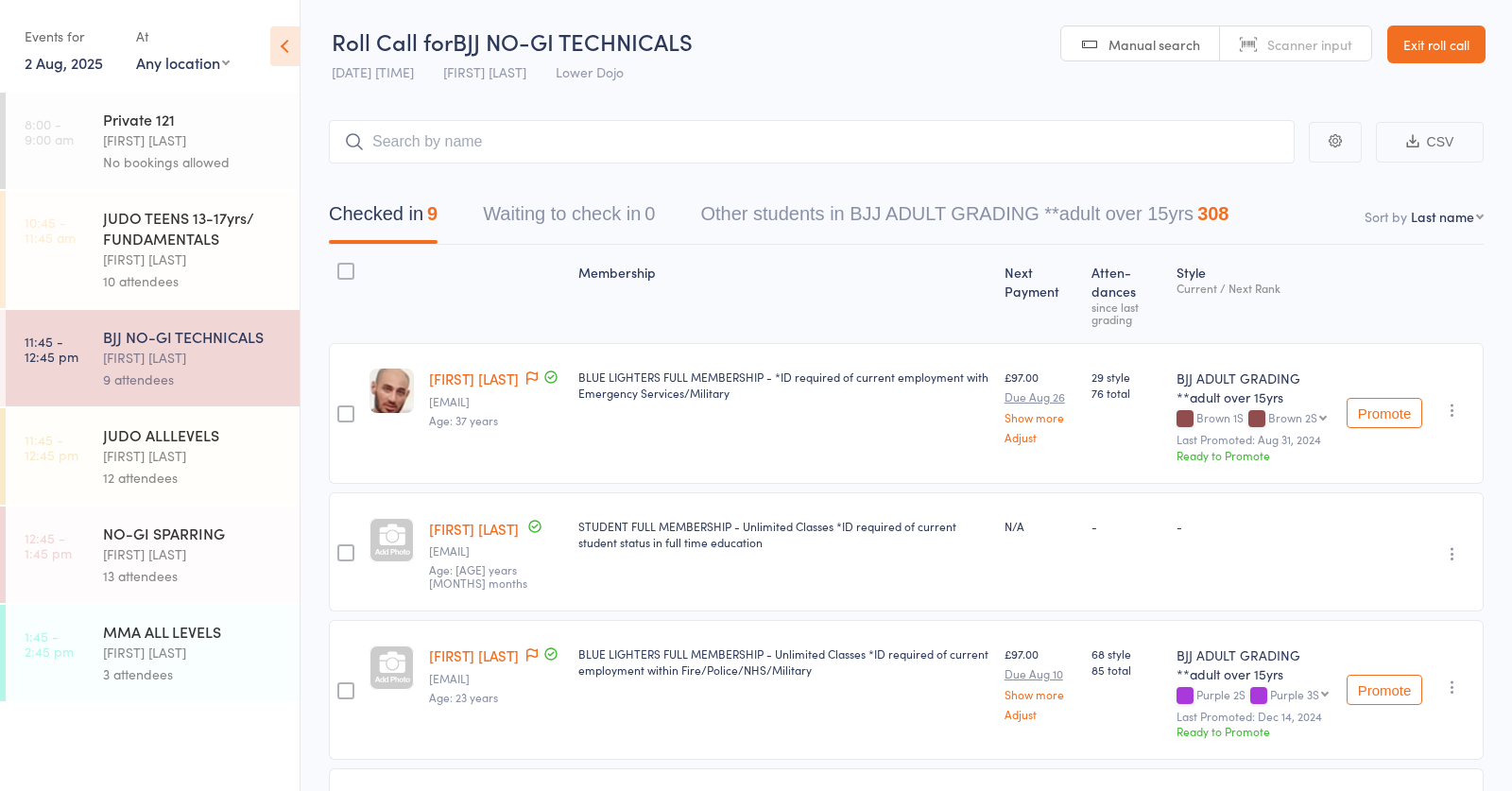 click on "[TIME] - [TIME] [ACTIVITY] [NAME] [NUMBER] attendees" at bounding box center [152, 653] 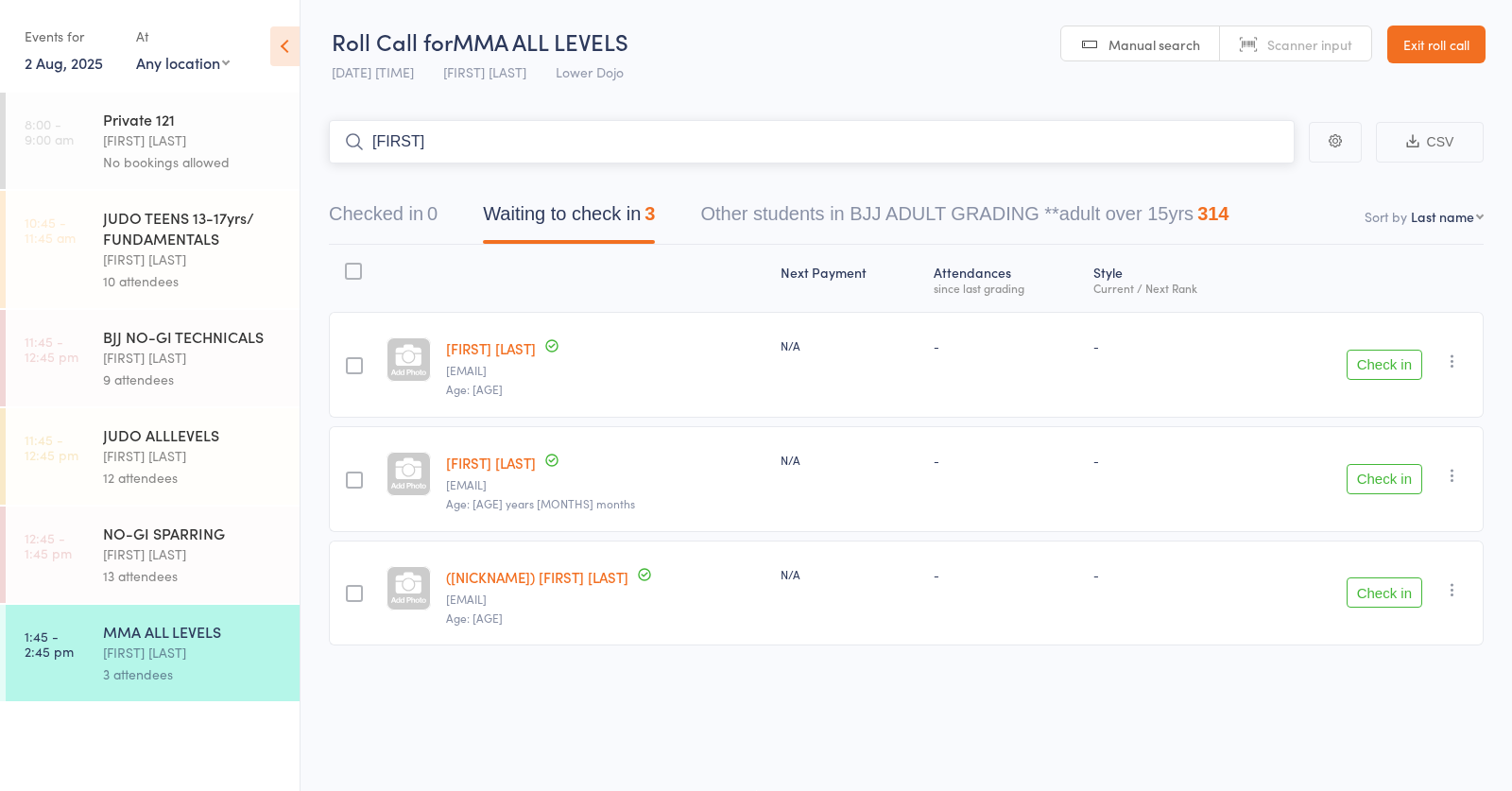 type on "[FIRST]" 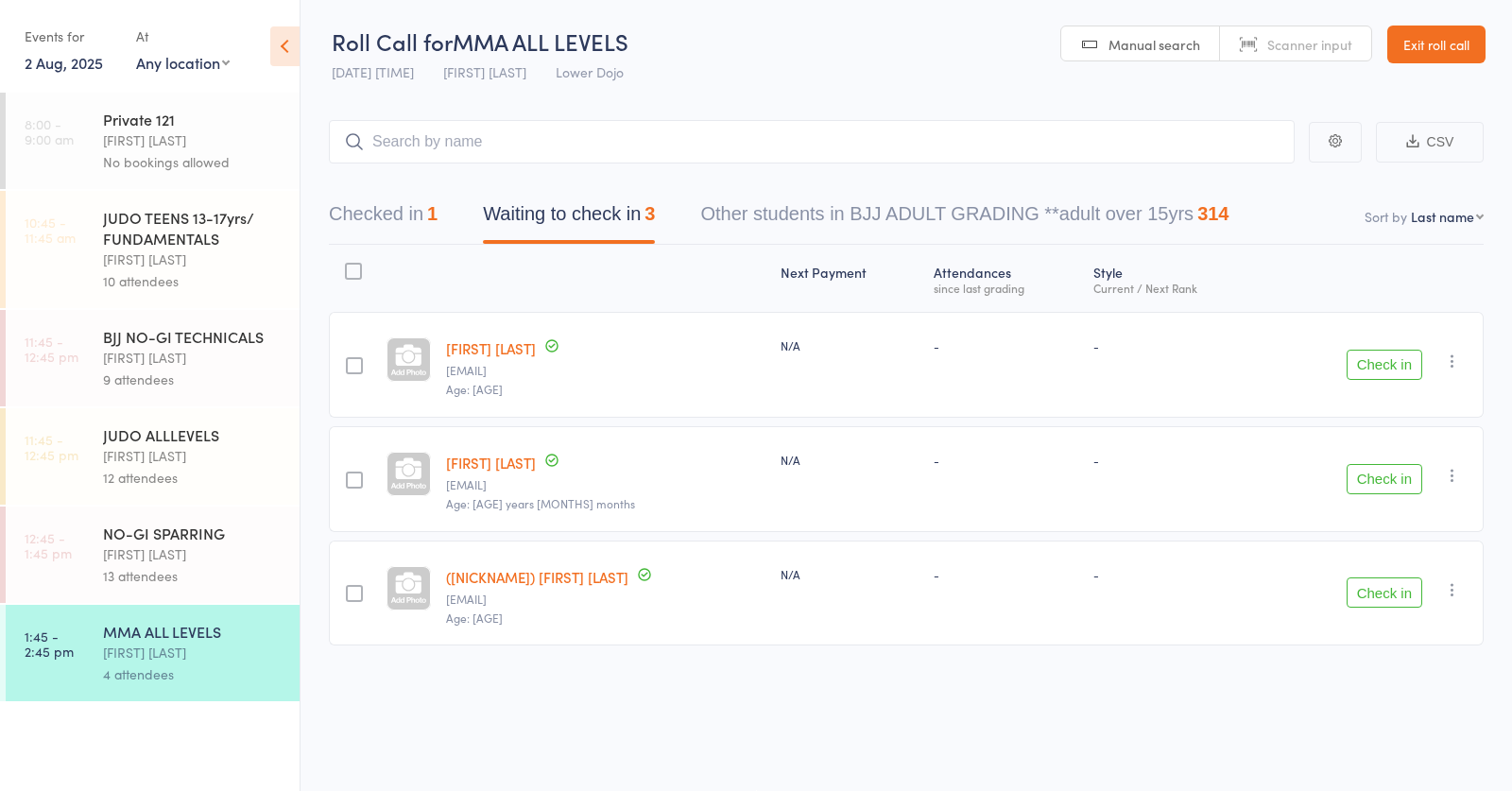 click on "Check in" at bounding box center [1384, 365] 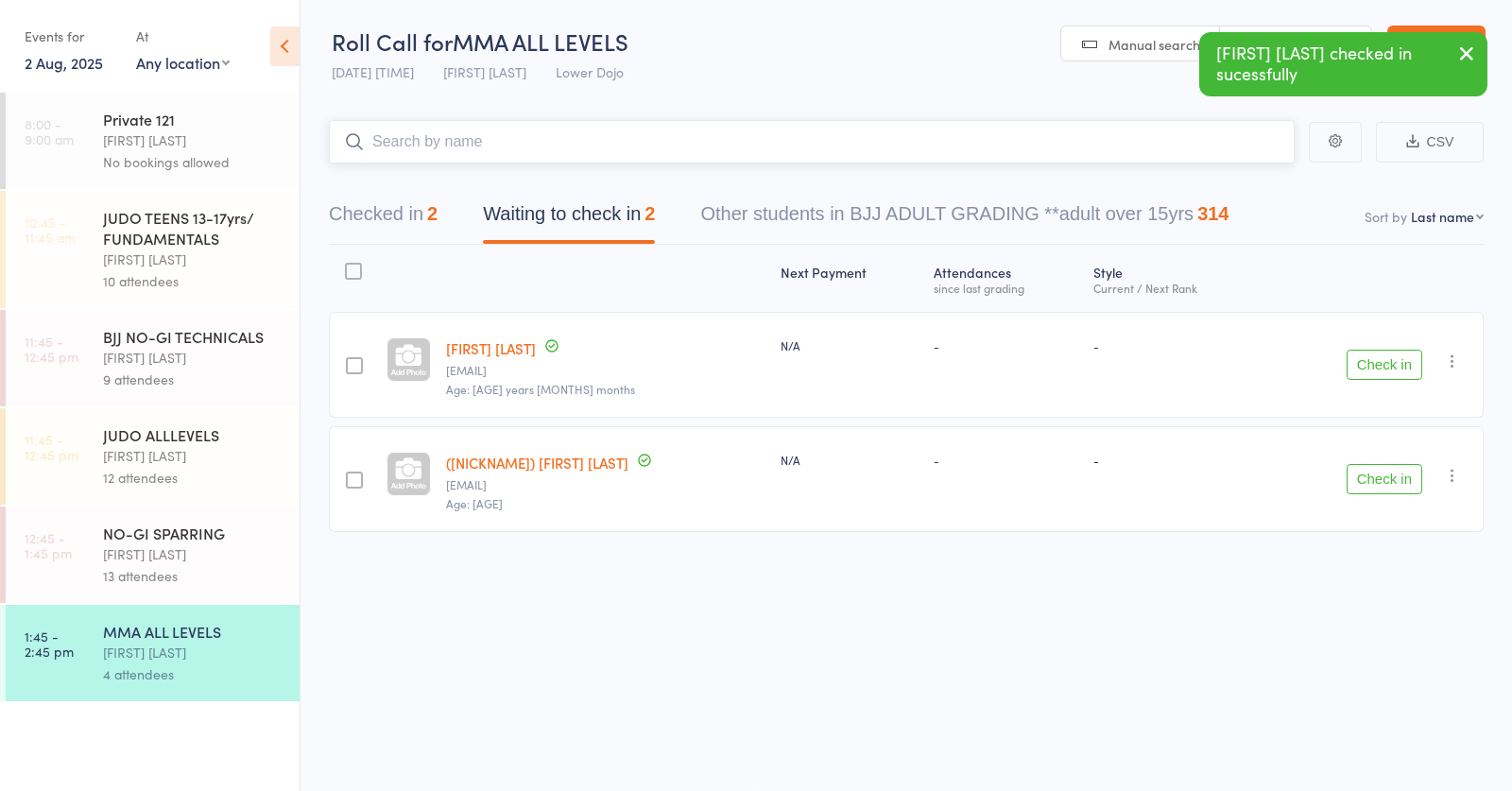 click at bounding box center (812, 142) 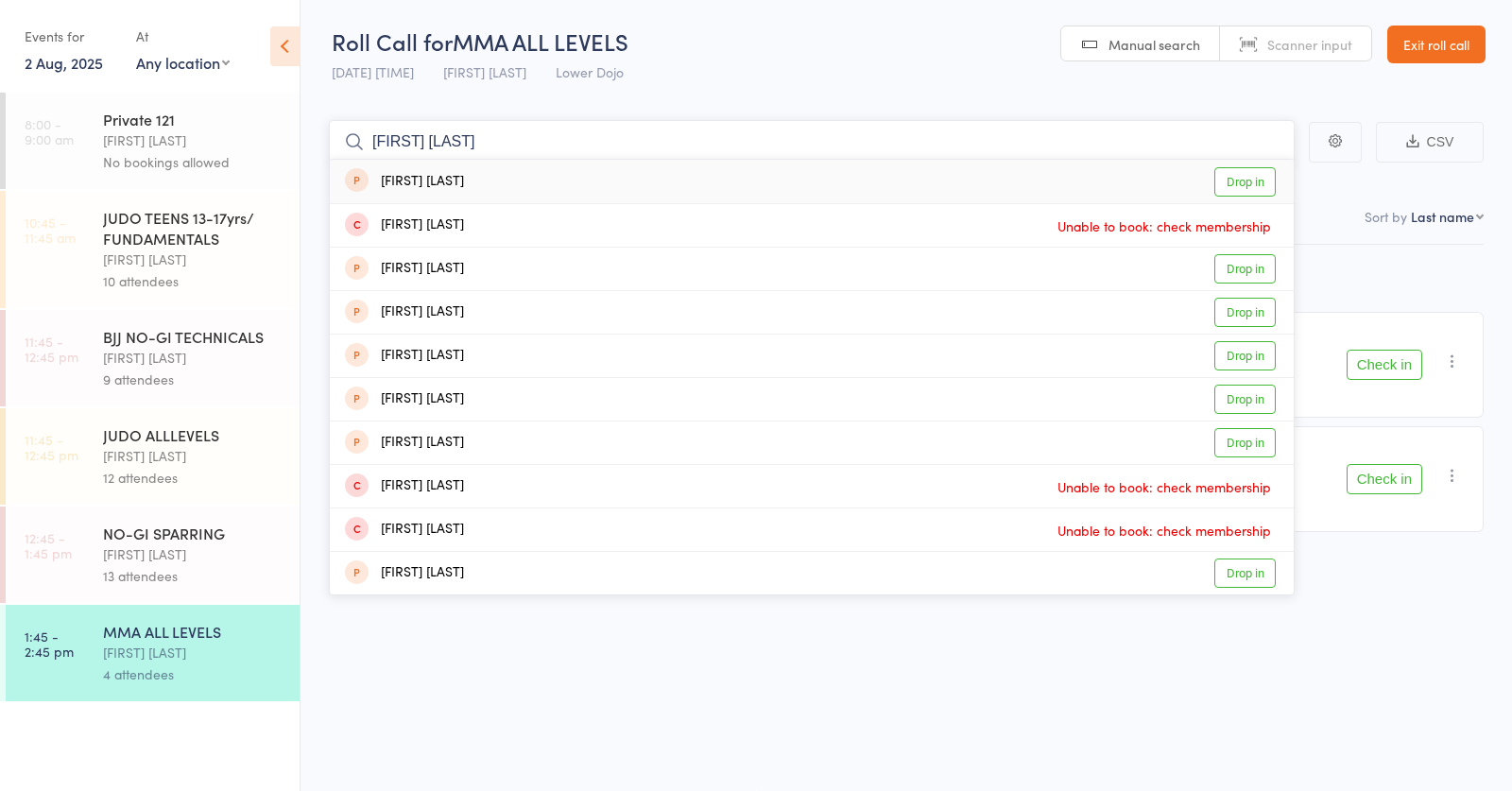 type on "[FIRST] [LAST]" 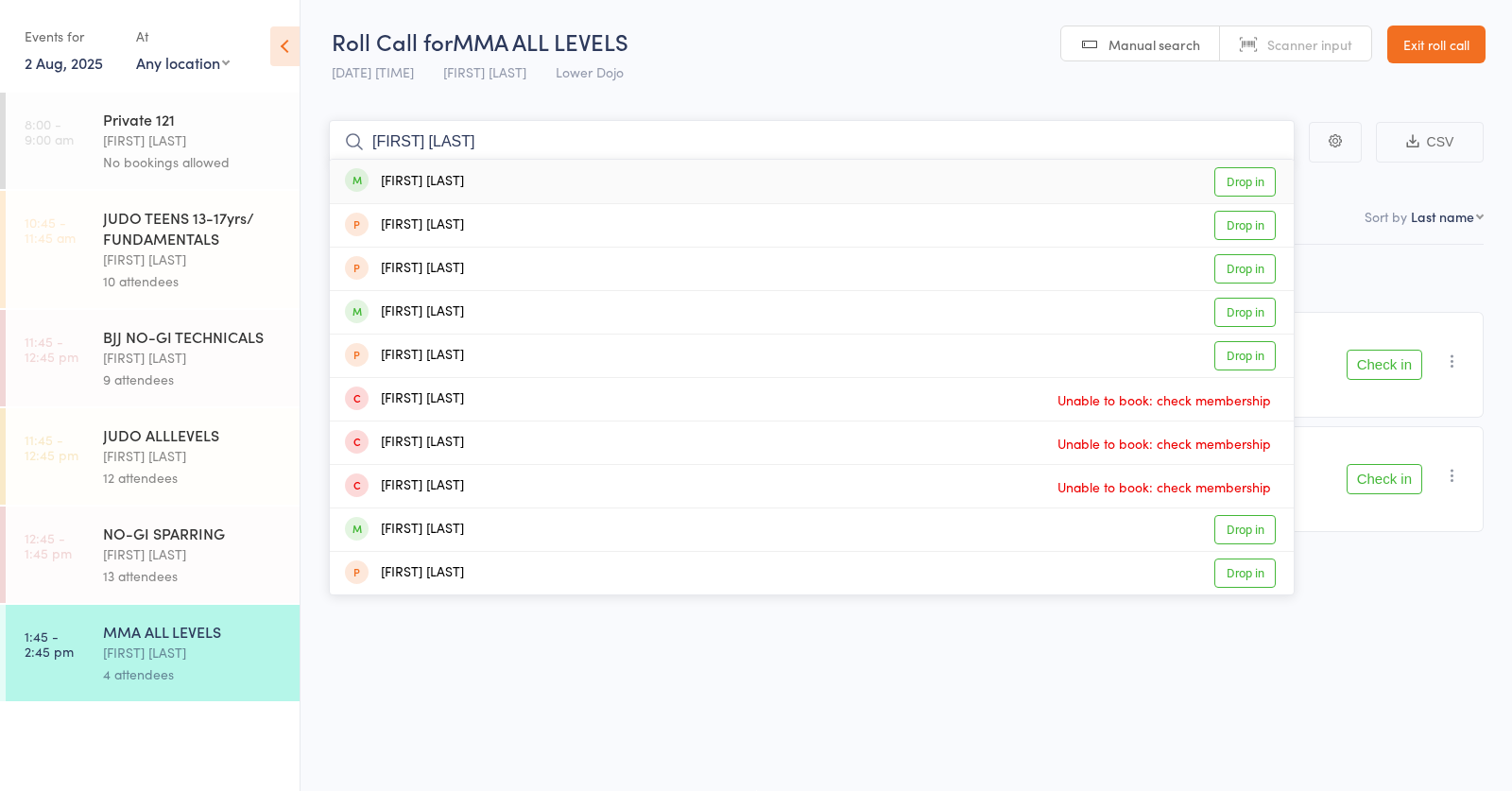 type 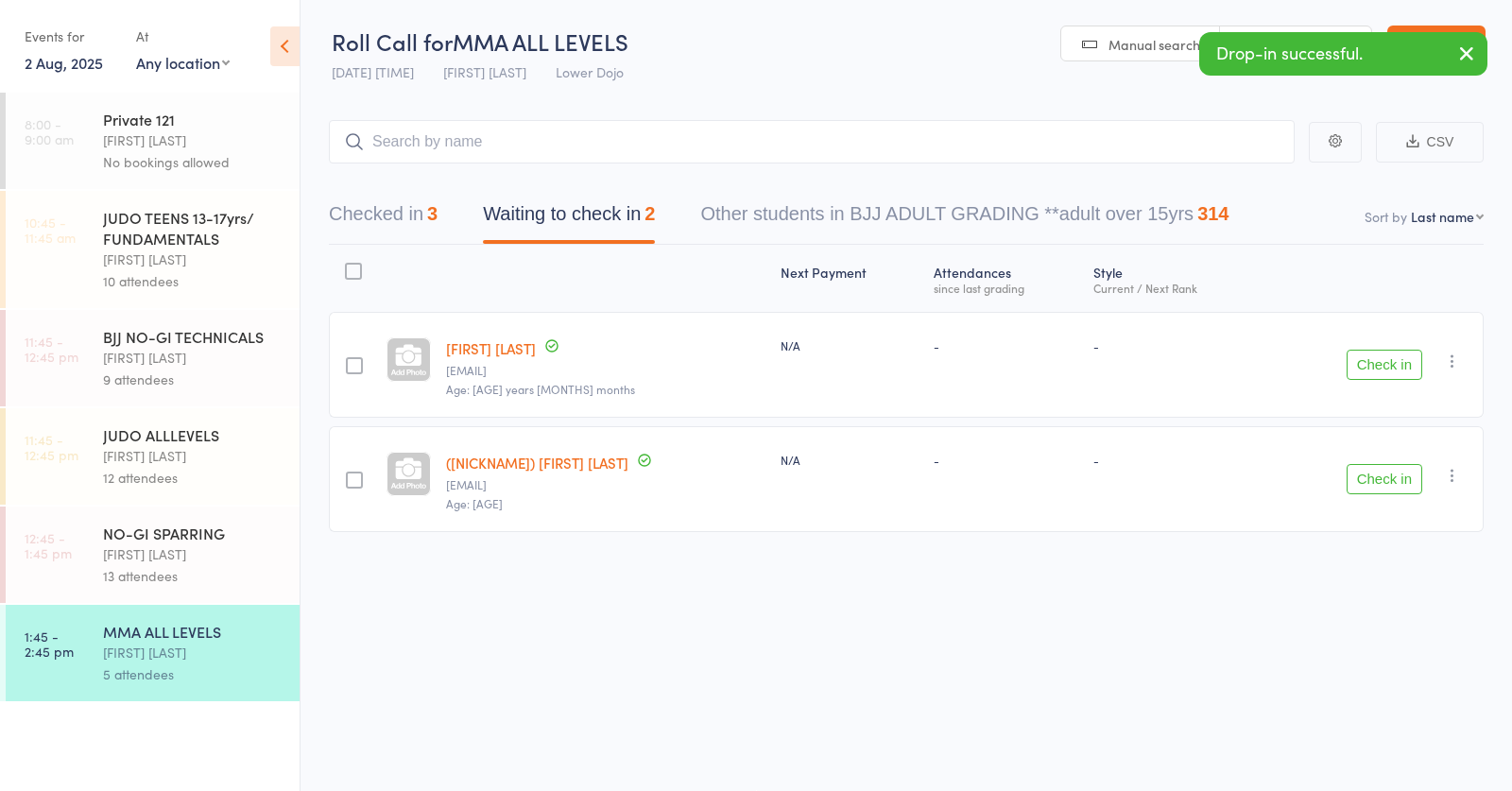 click on "Check in" at bounding box center [1384, 479] 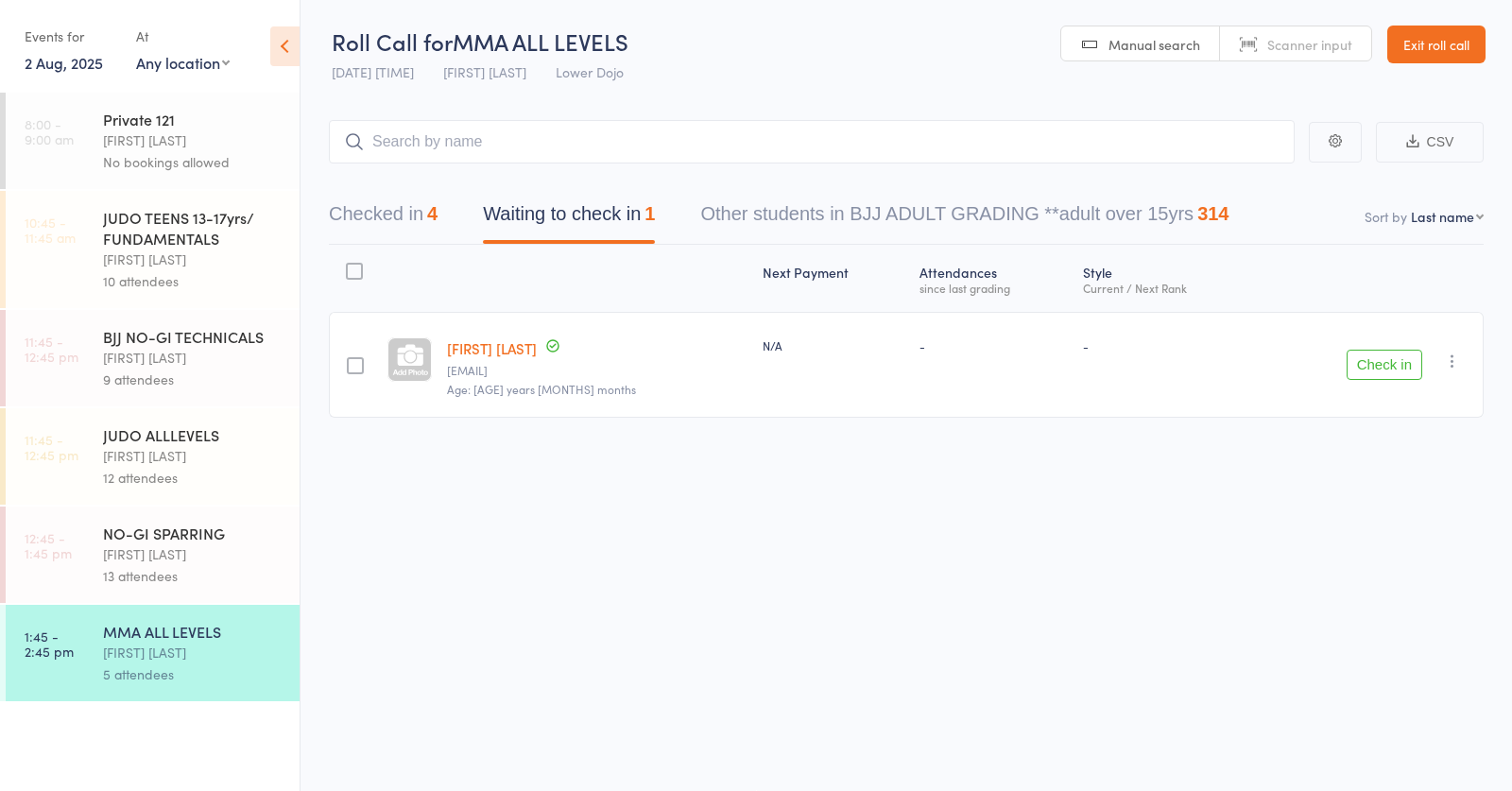 scroll, scrollTop: 1, scrollLeft: 0, axis: vertical 